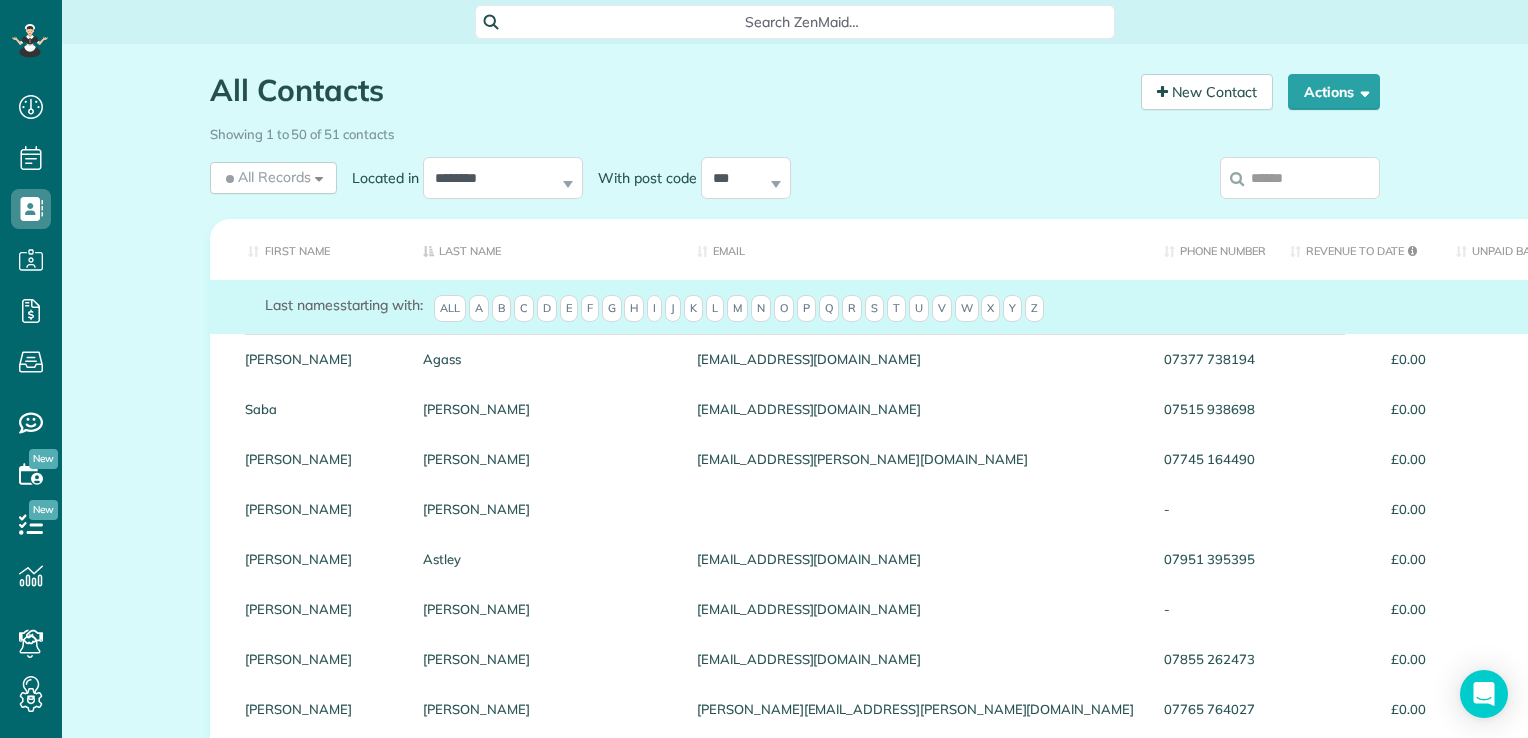 scroll, scrollTop: 0, scrollLeft: 0, axis: both 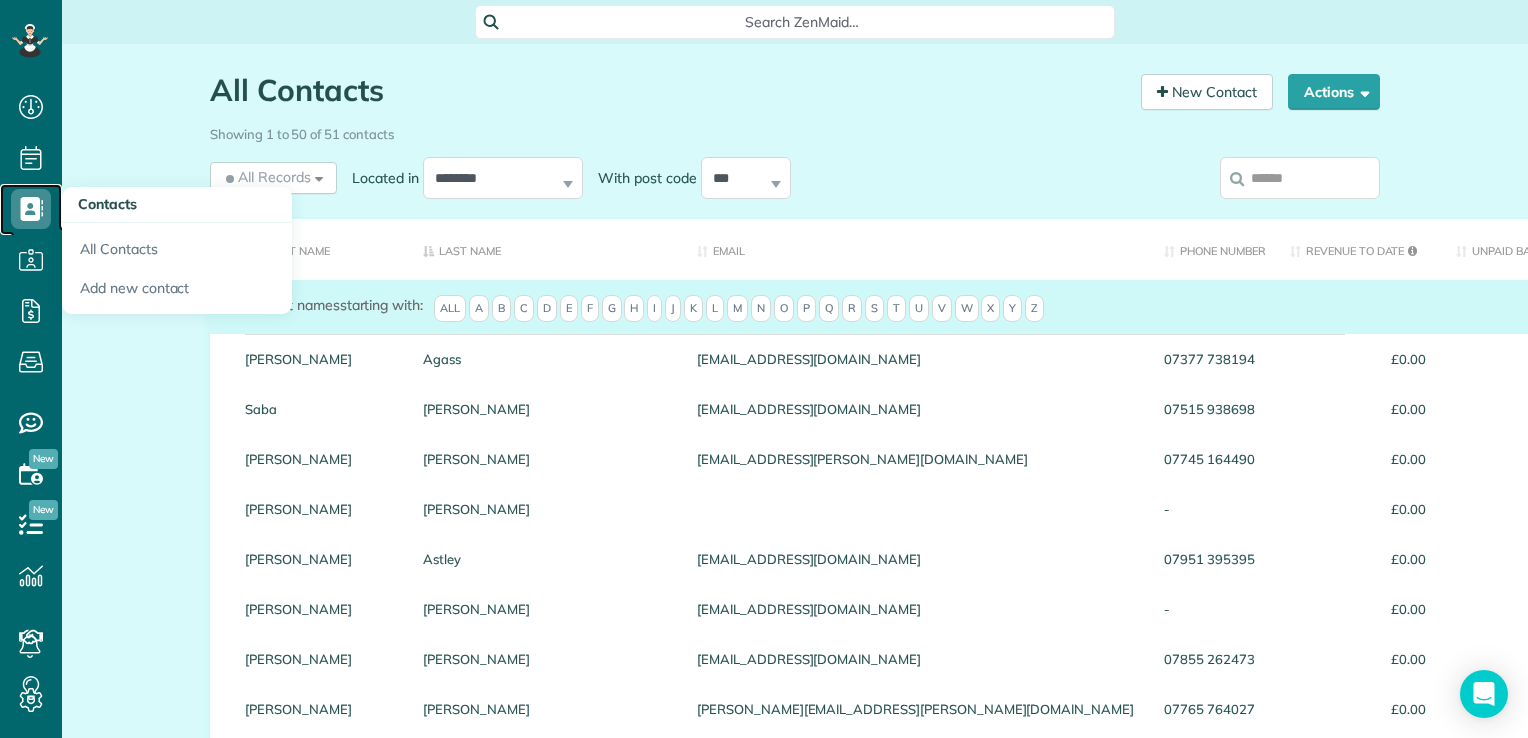 click 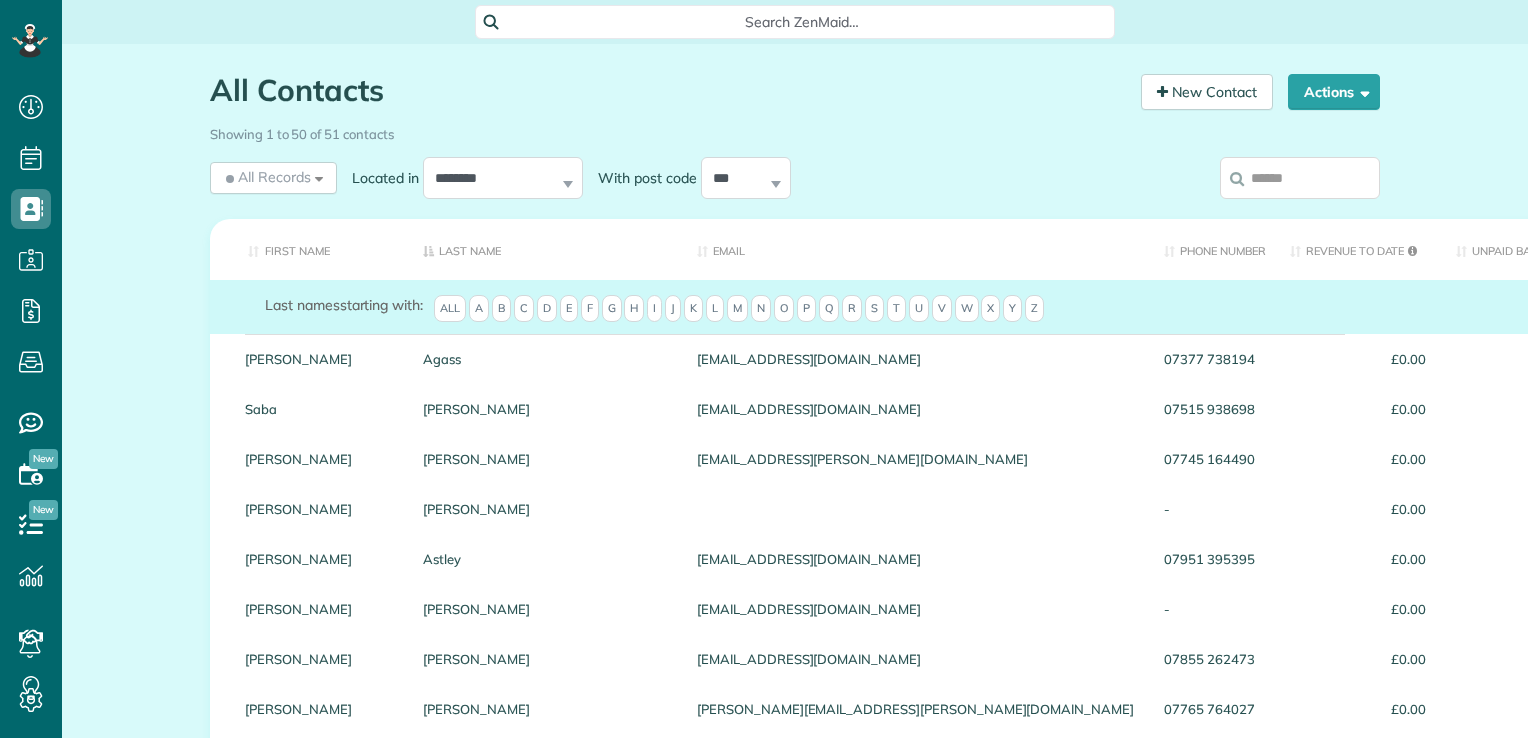 scroll, scrollTop: 0, scrollLeft: 0, axis: both 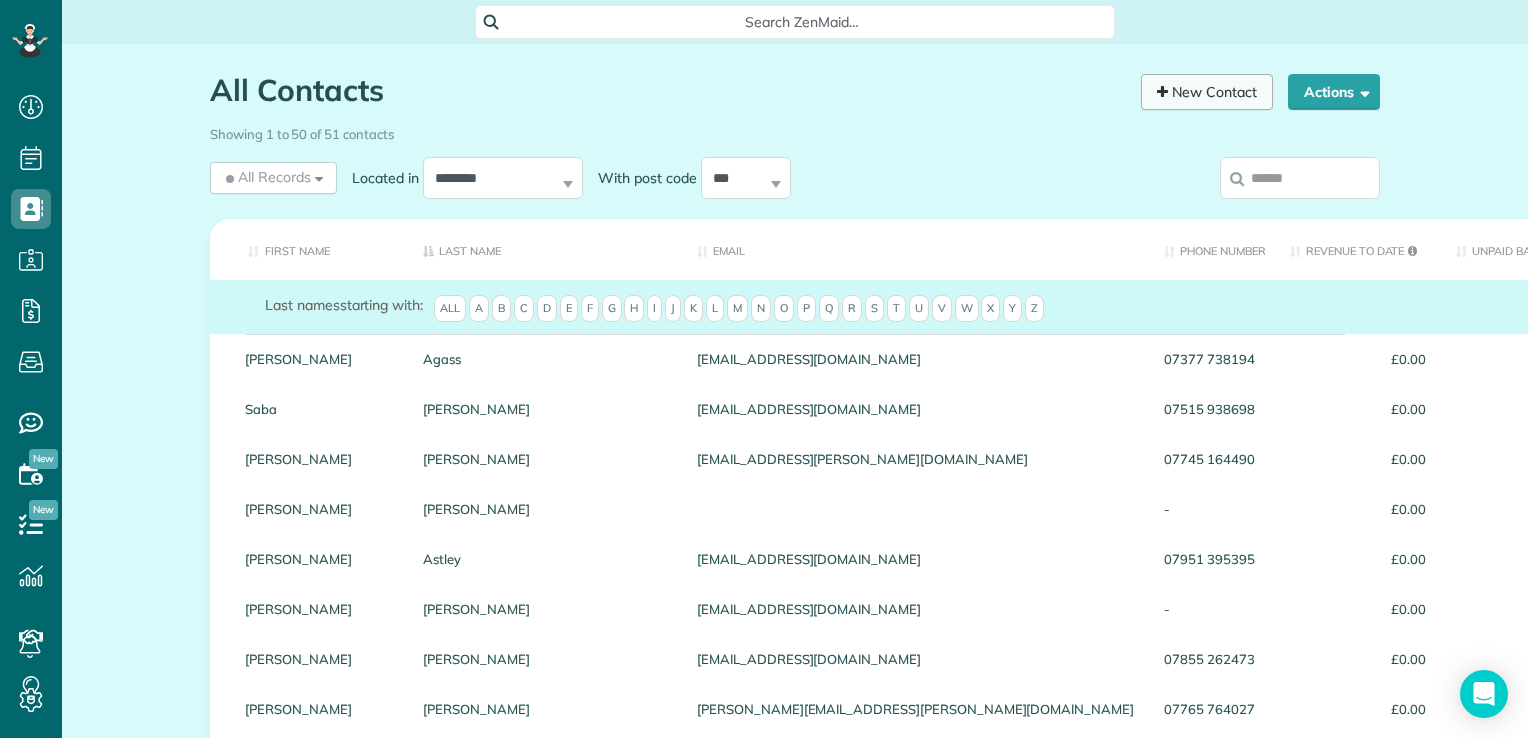 click on "New Contact" at bounding box center (1207, 92) 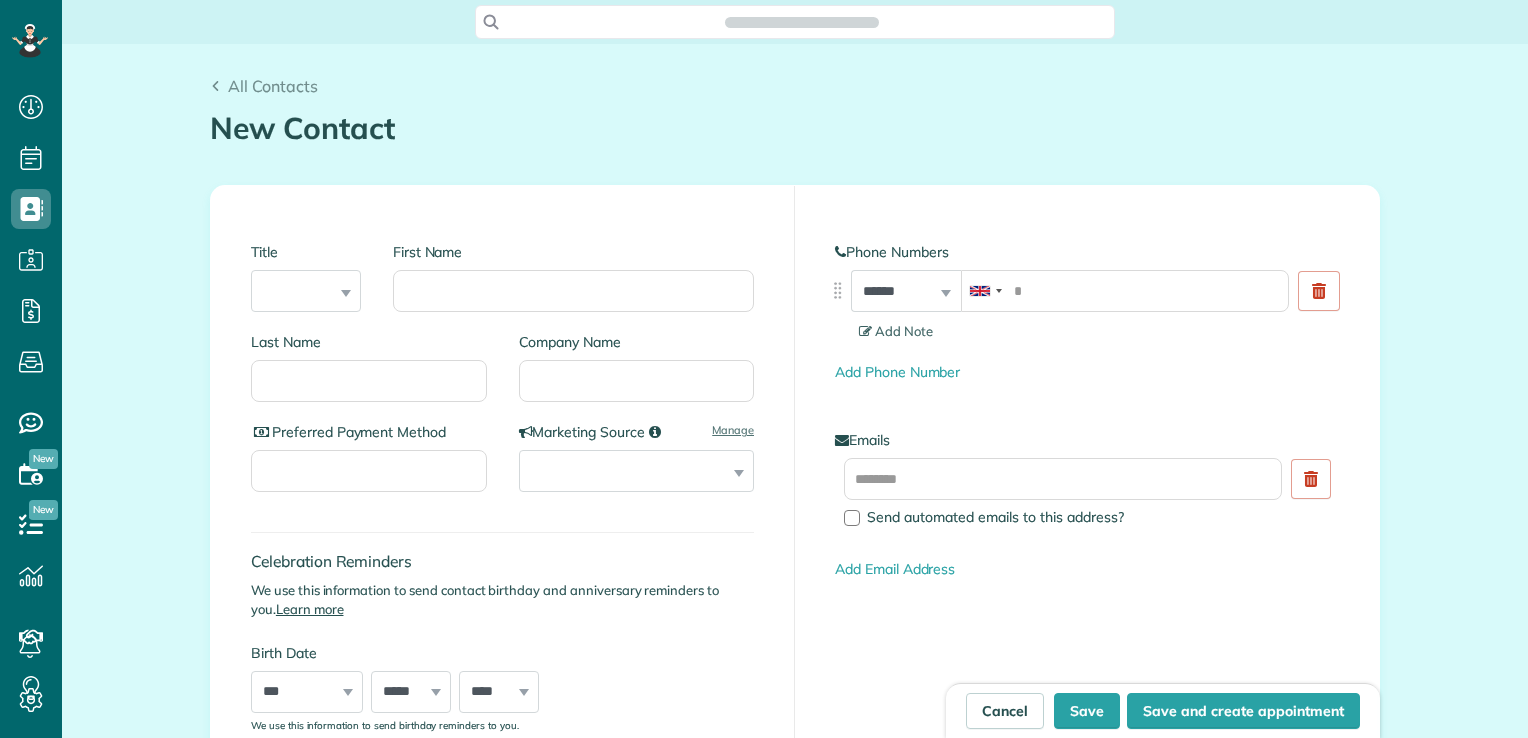 scroll, scrollTop: 0, scrollLeft: 0, axis: both 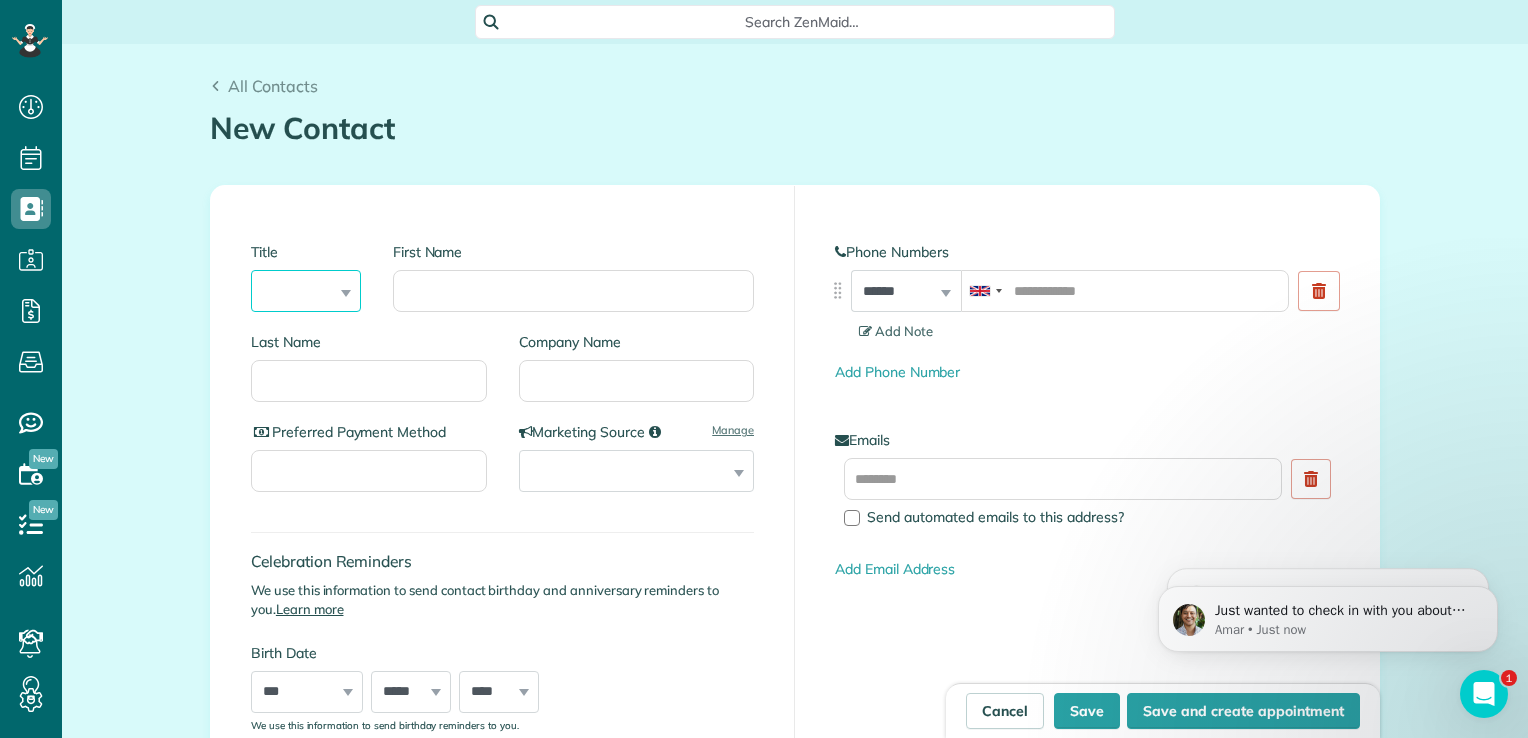 click on "***
****
***
***" at bounding box center [306, 291] 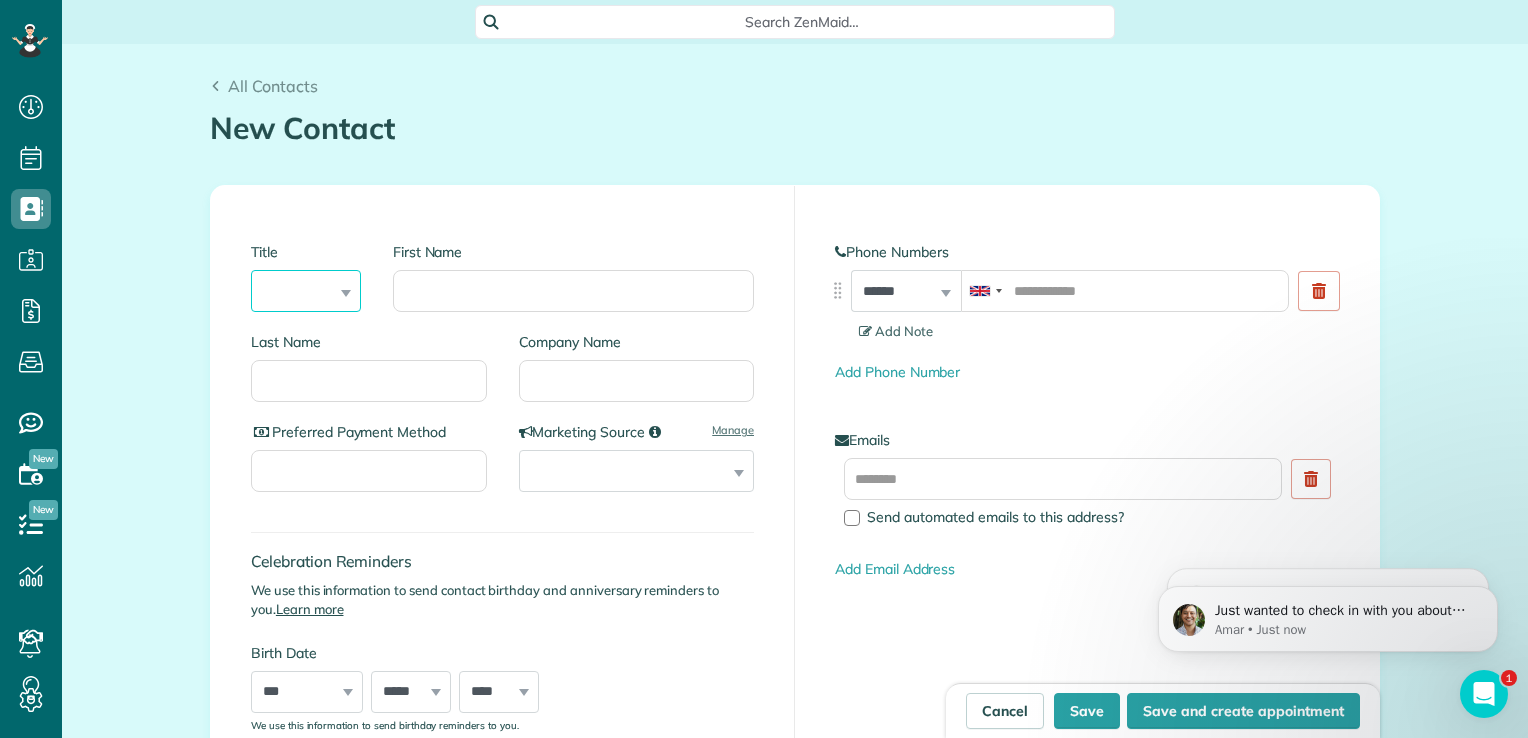 select on "***" 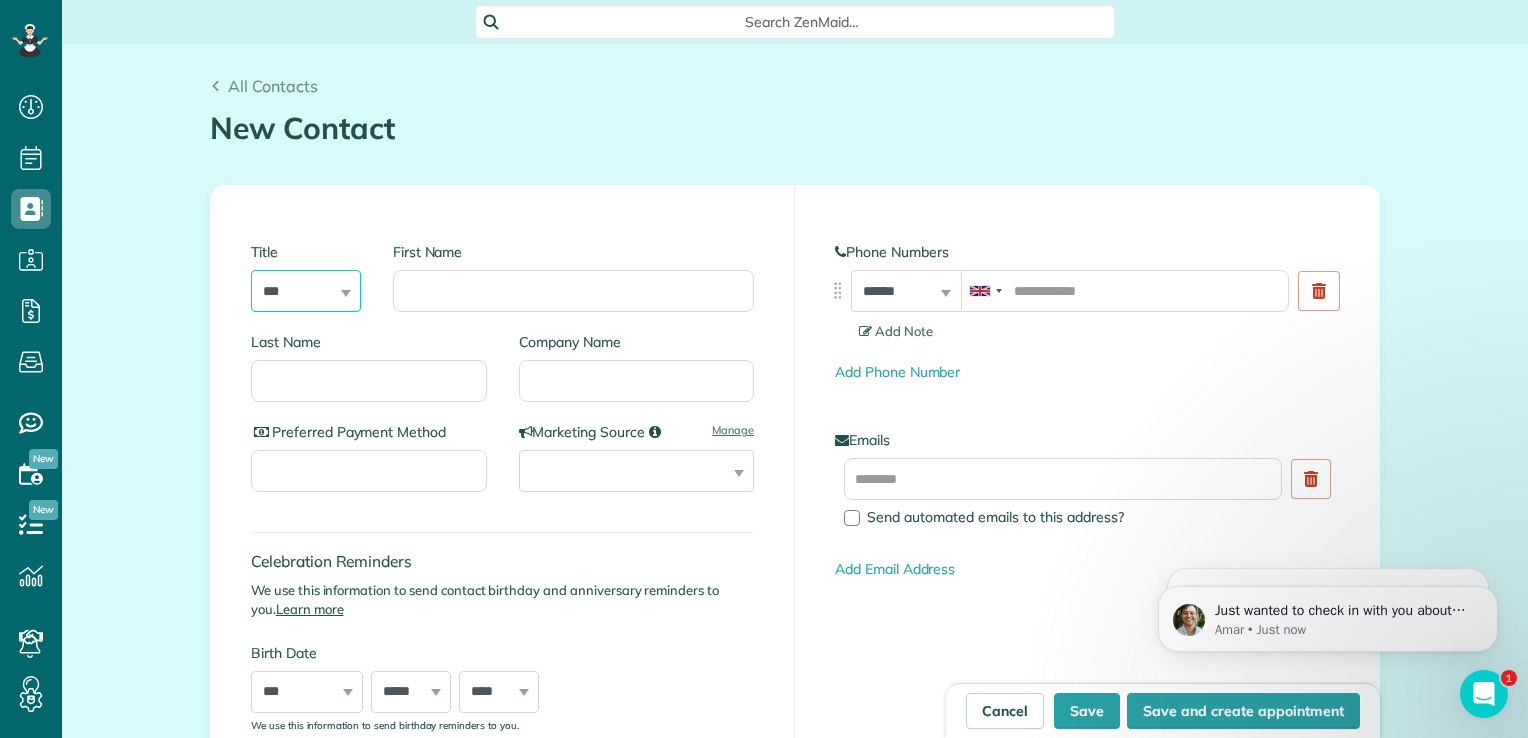 click on "***
****
***
***" at bounding box center (306, 291) 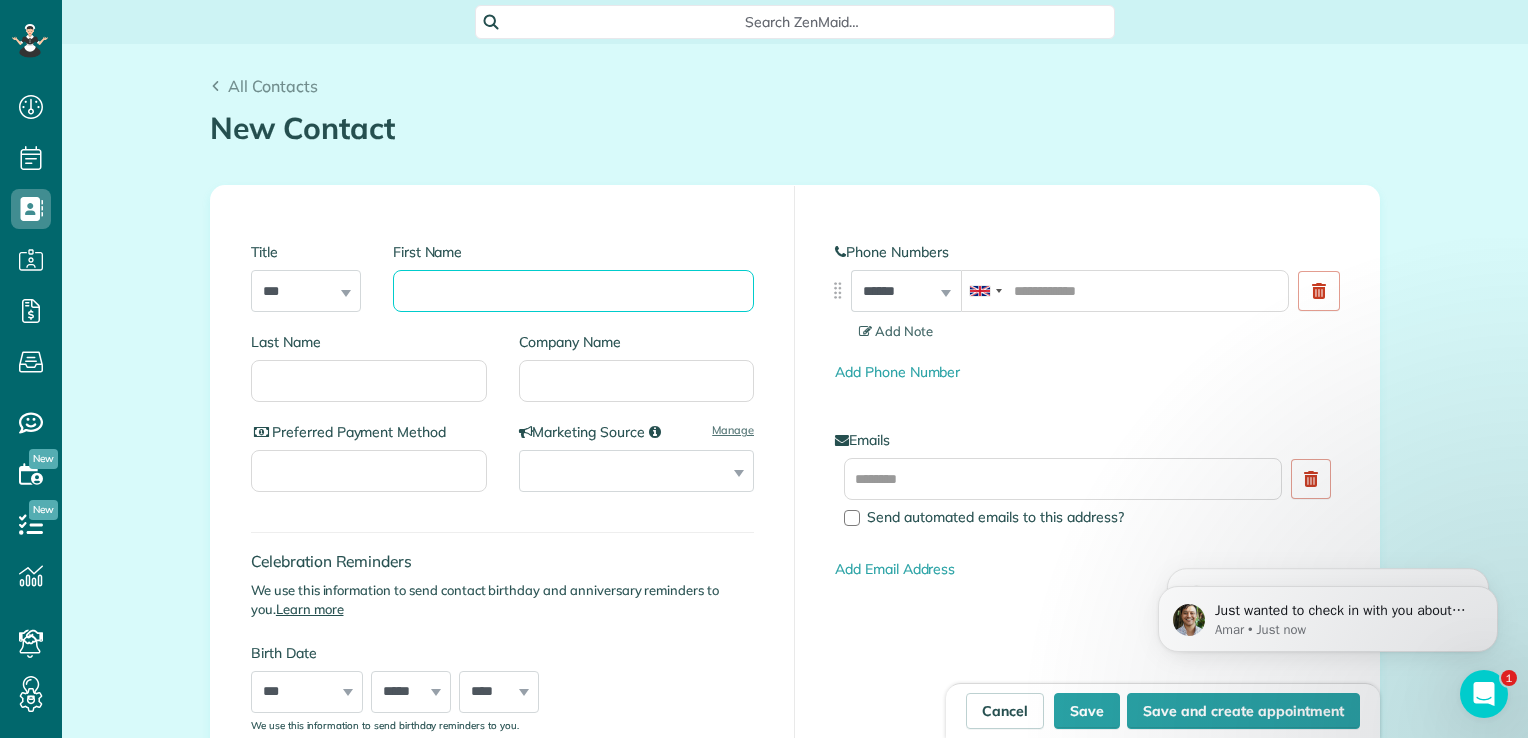 click on "First Name" at bounding box center (573, 291) 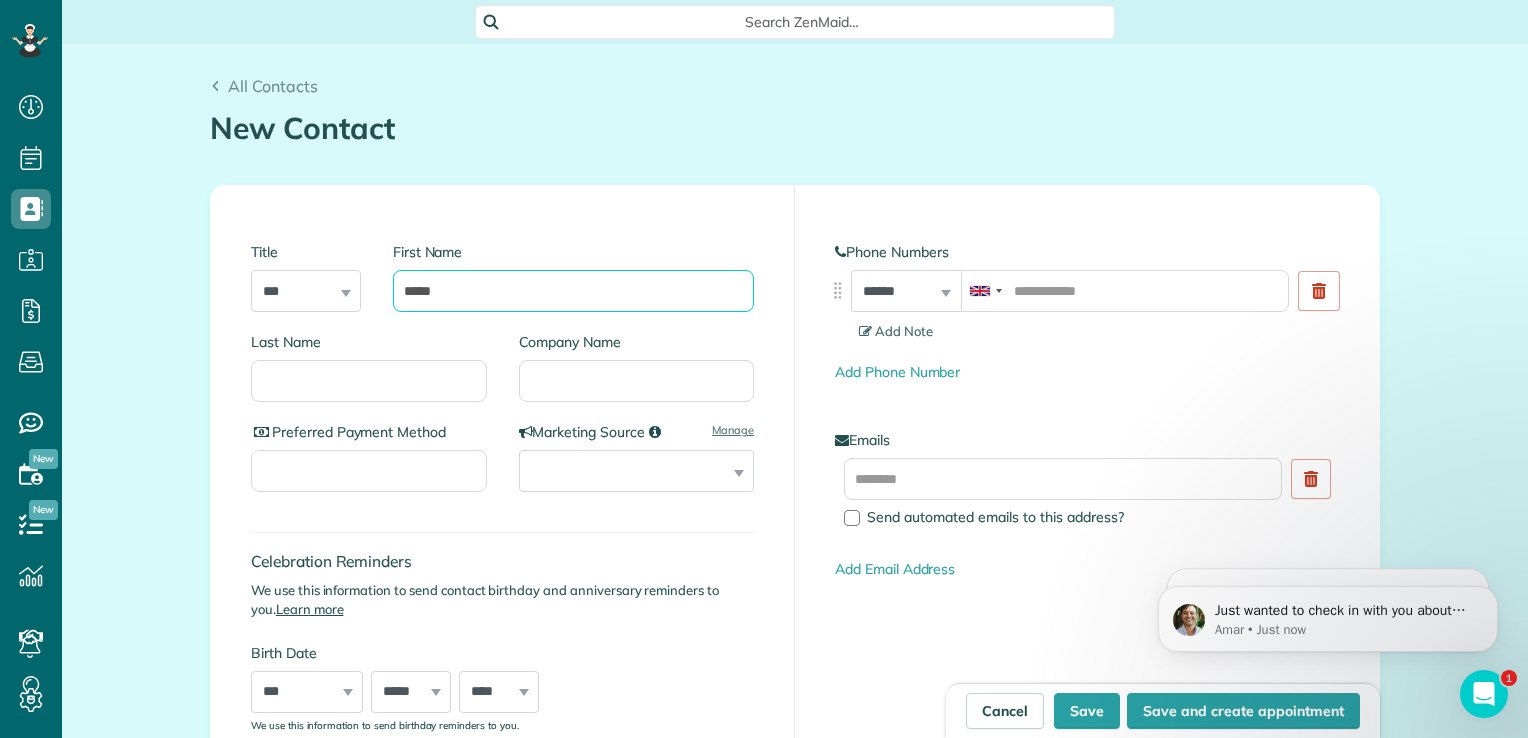 type on "*****" 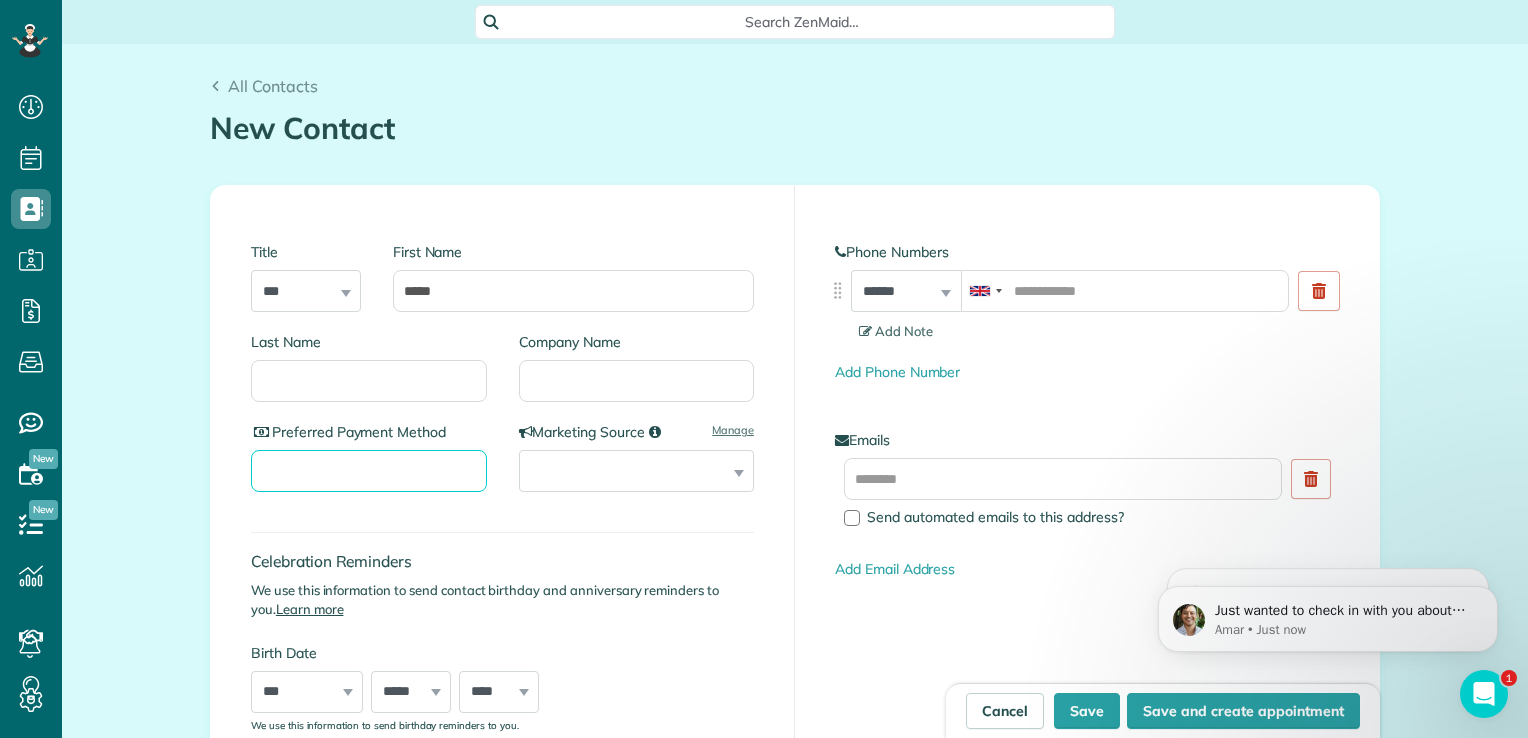 click on "Preferred Payment Method" at bounding box center [369, 471] 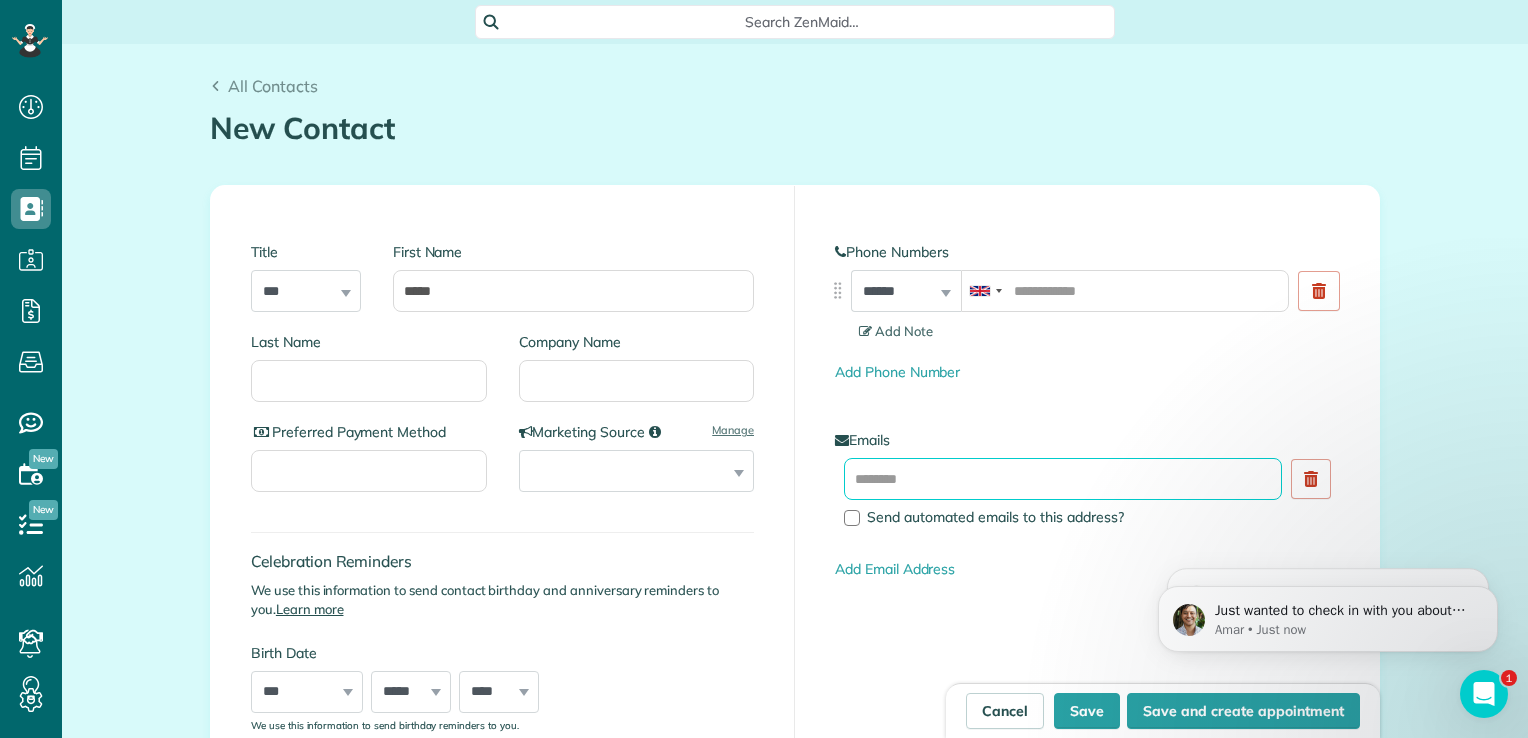 click at bounding box center [1063, 479] 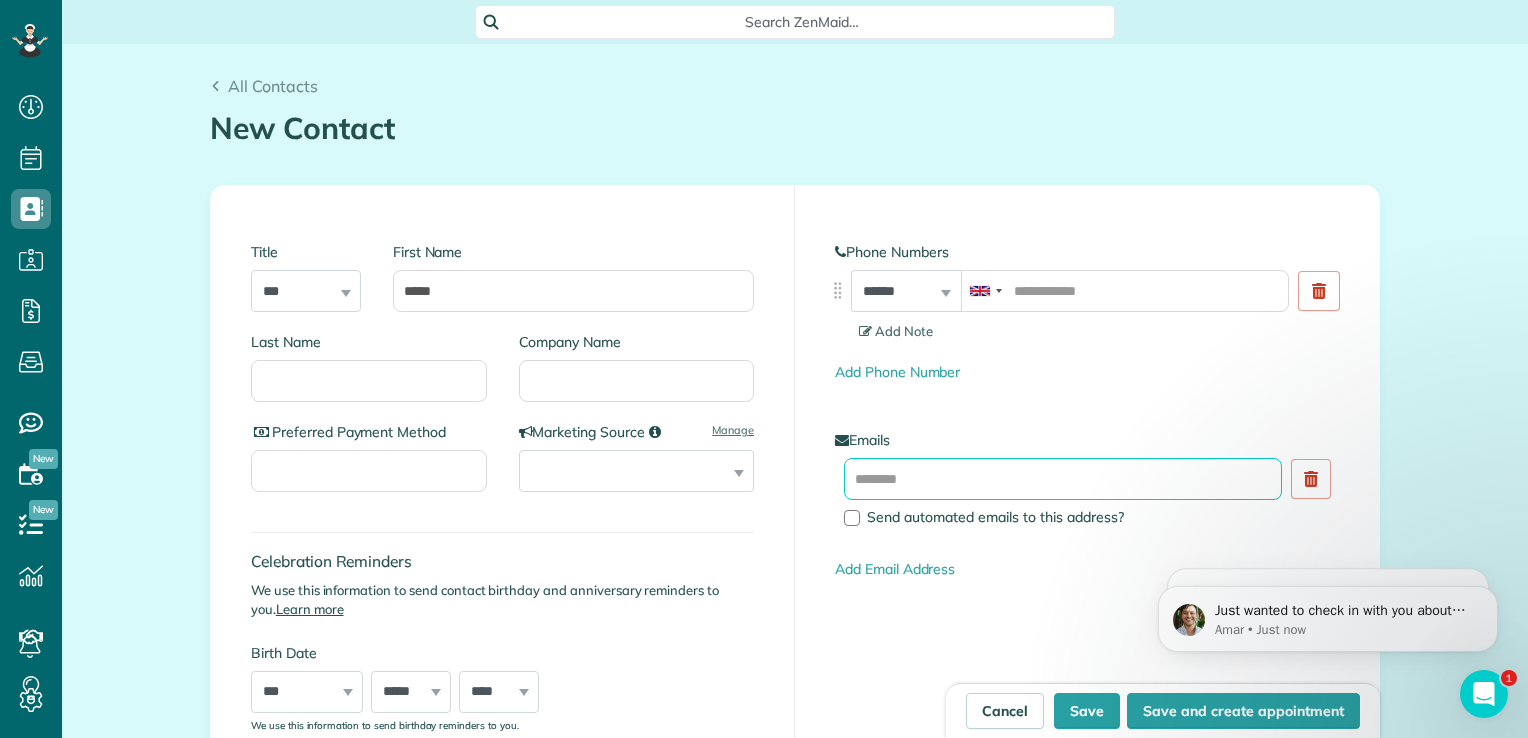 paste on "**********" 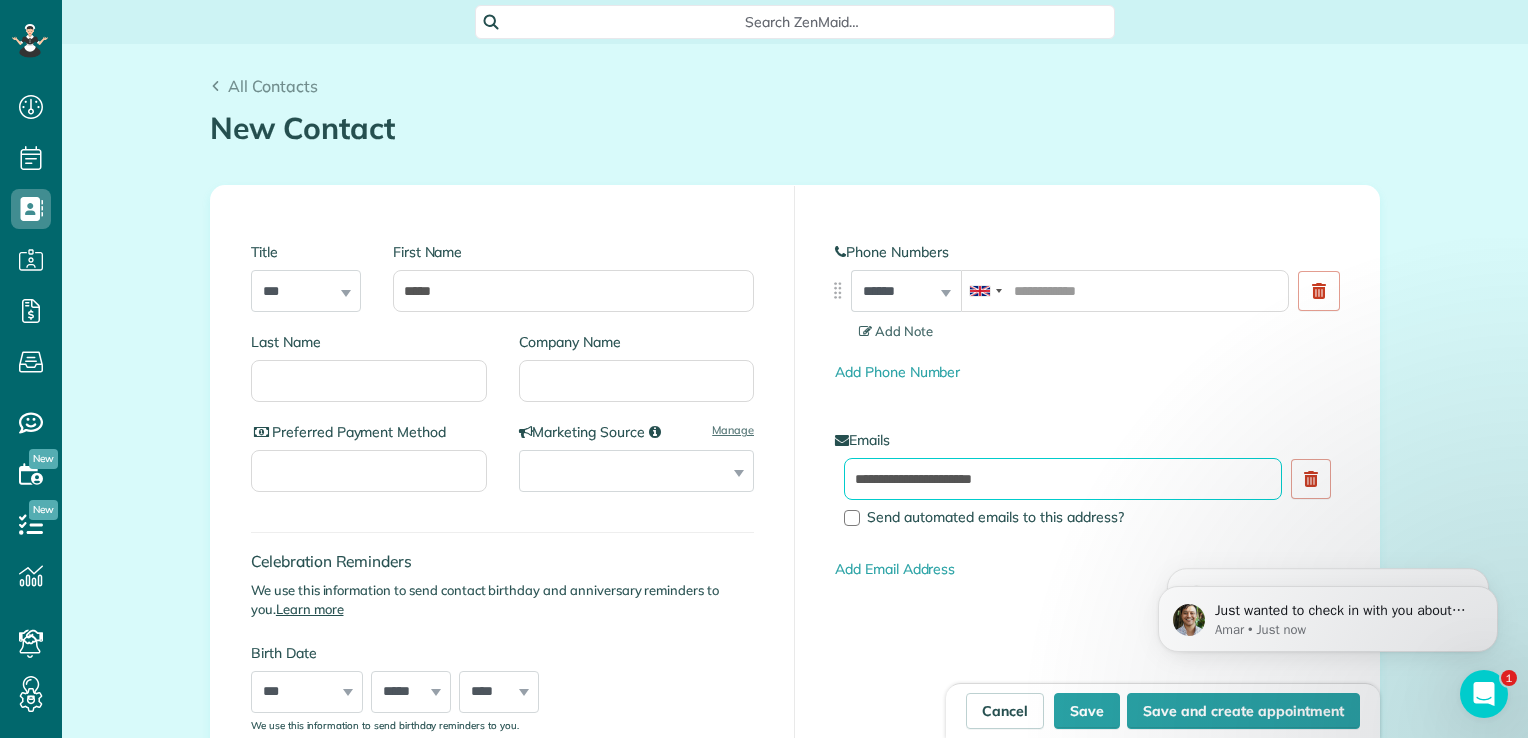 type on "**********" 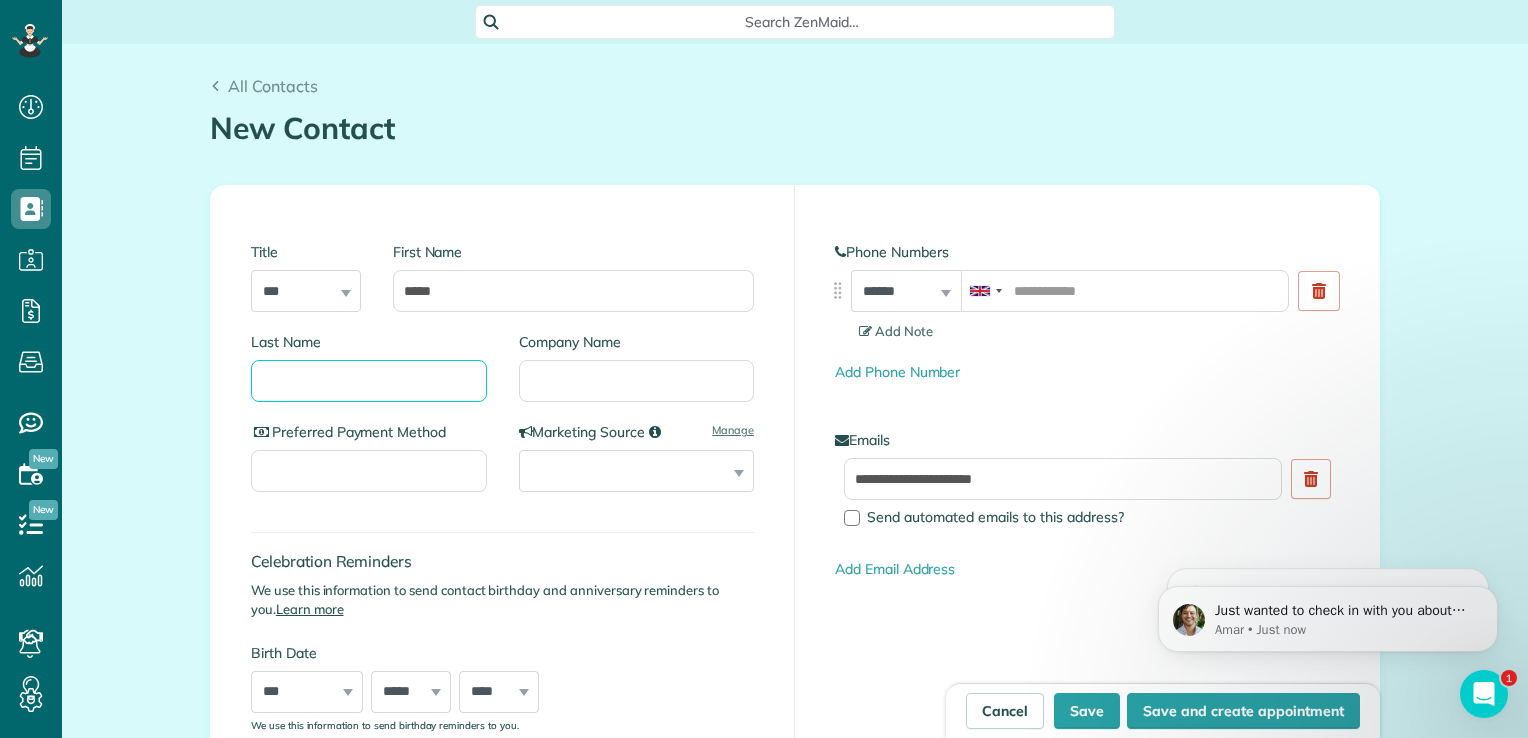 click on "Last Name" at bounding box center (369, 381) 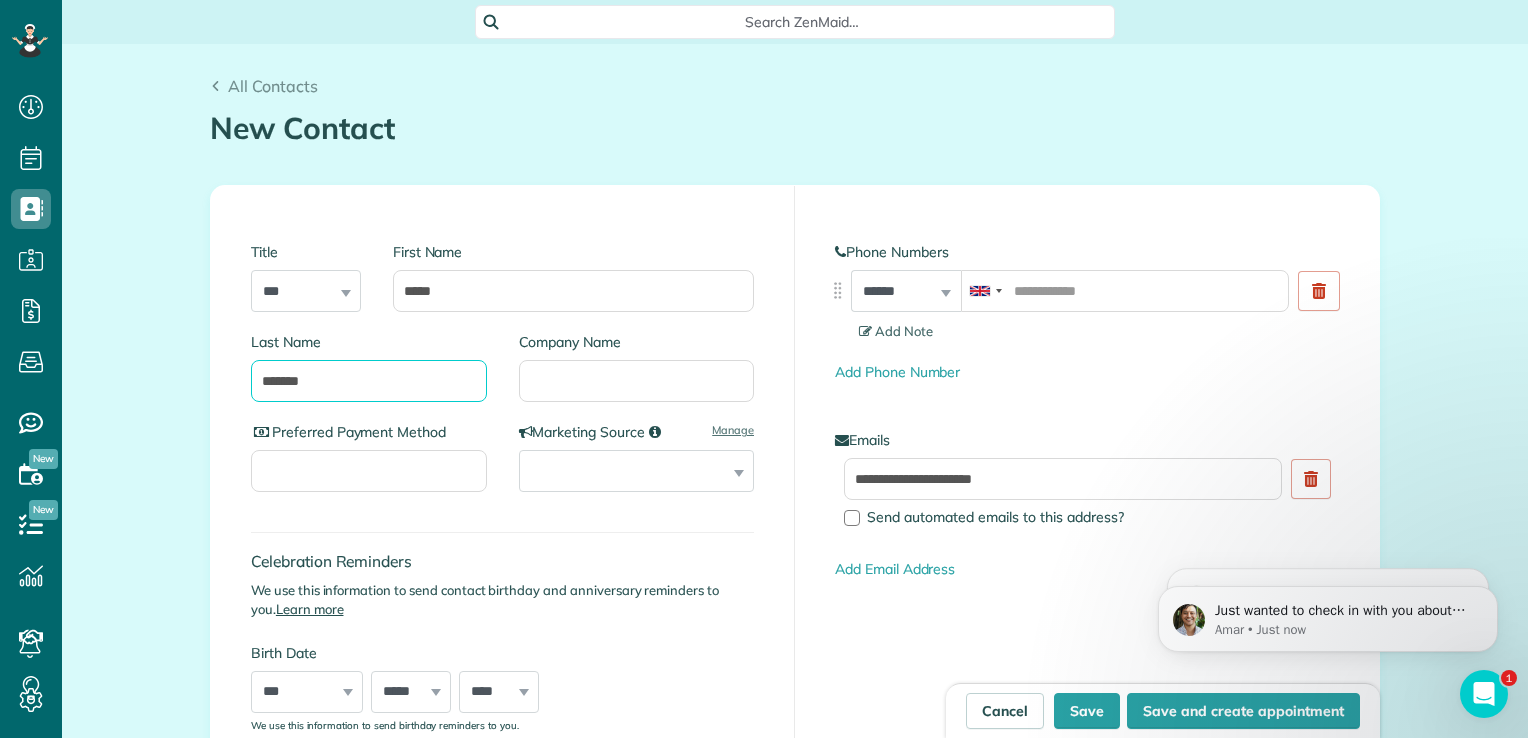type on "*******" 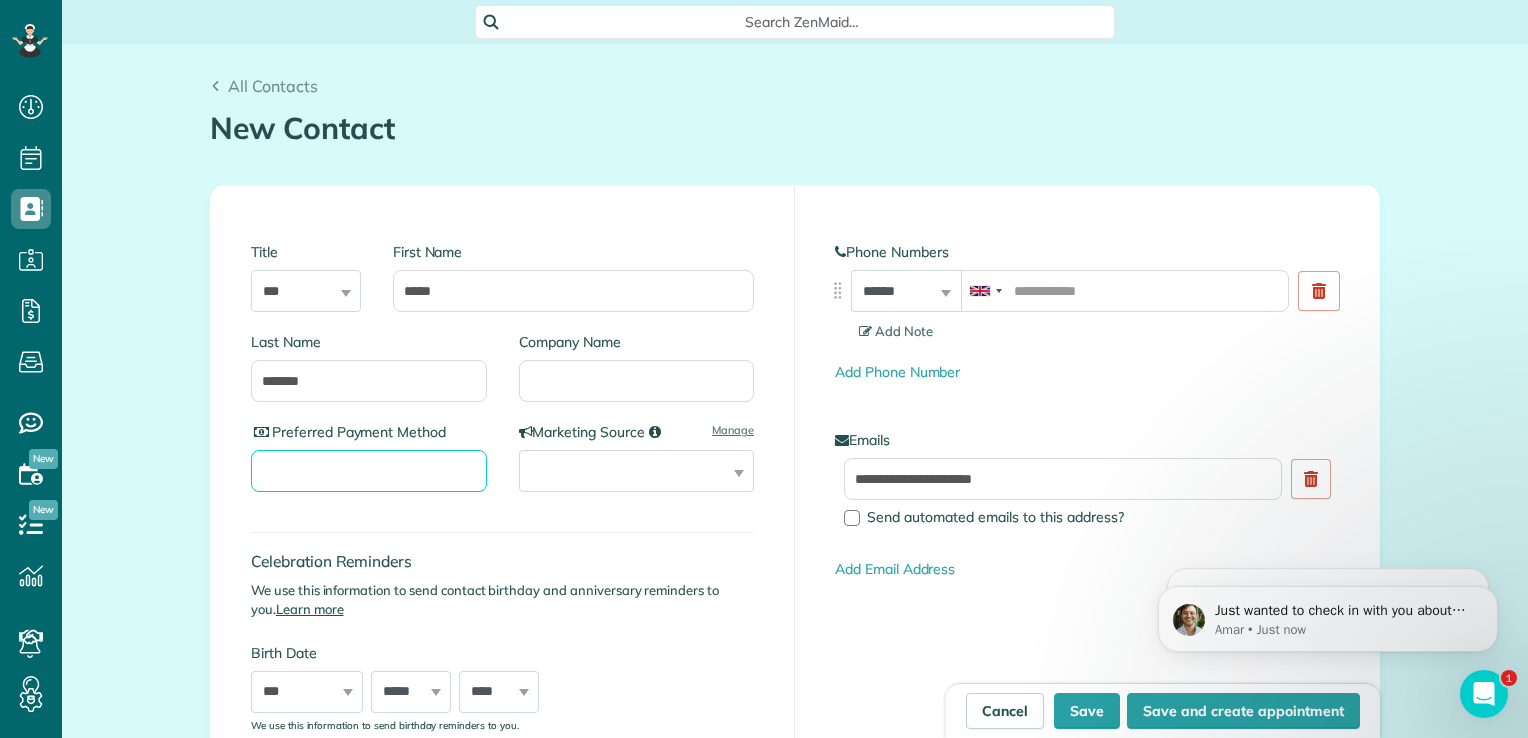 click on "Preferred Payment Method" at bounding box center [369, 471] 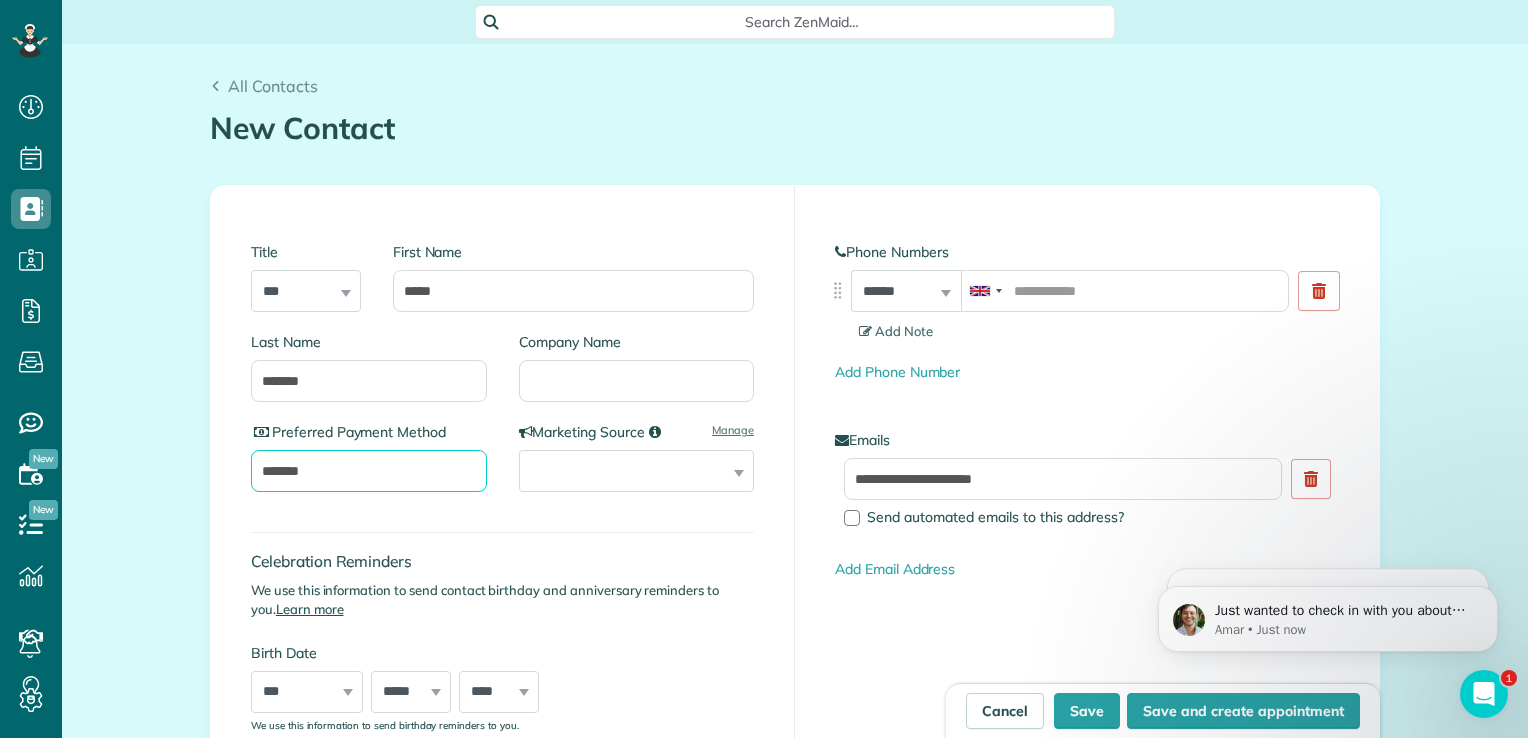 type on "*******" 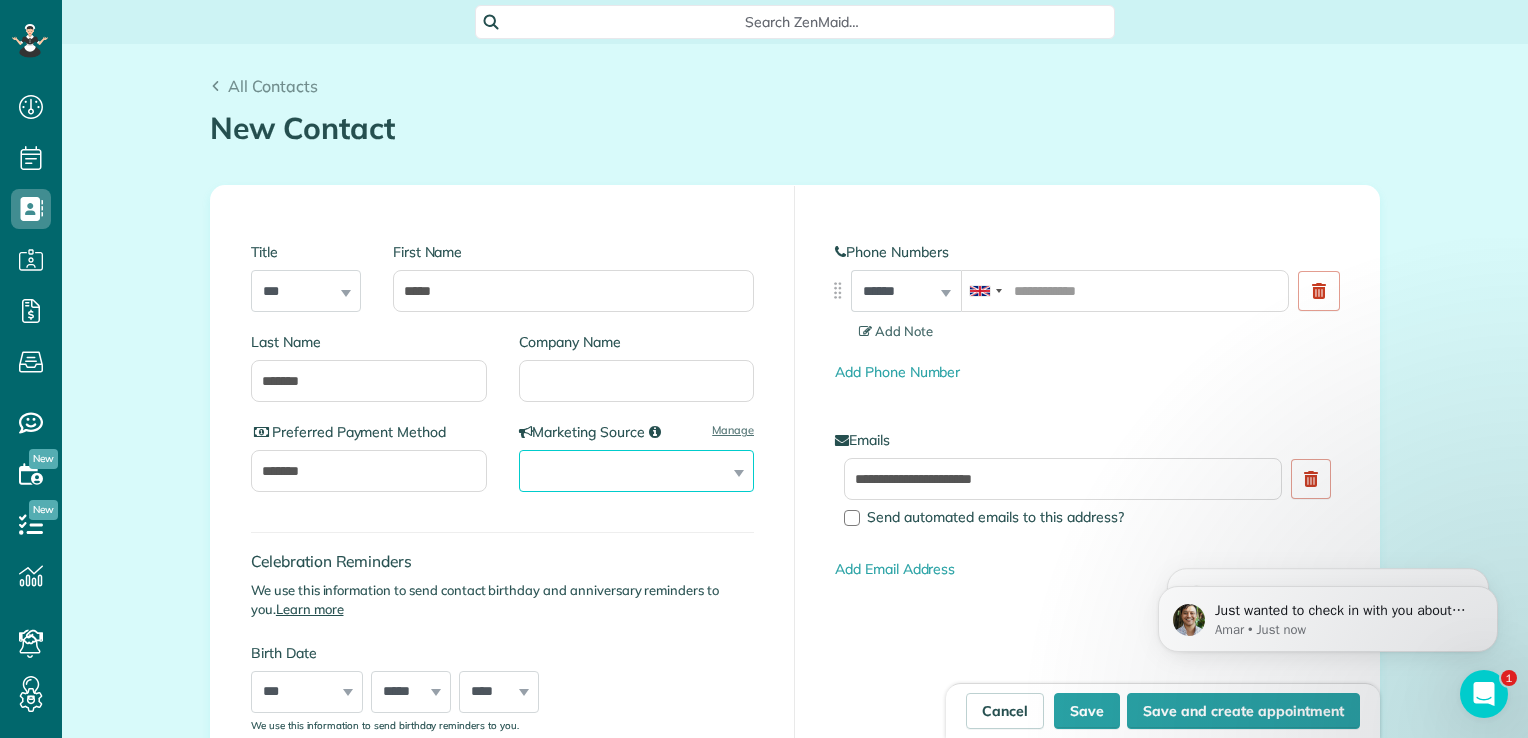 click on "**********" at bounding box center [637, 471] 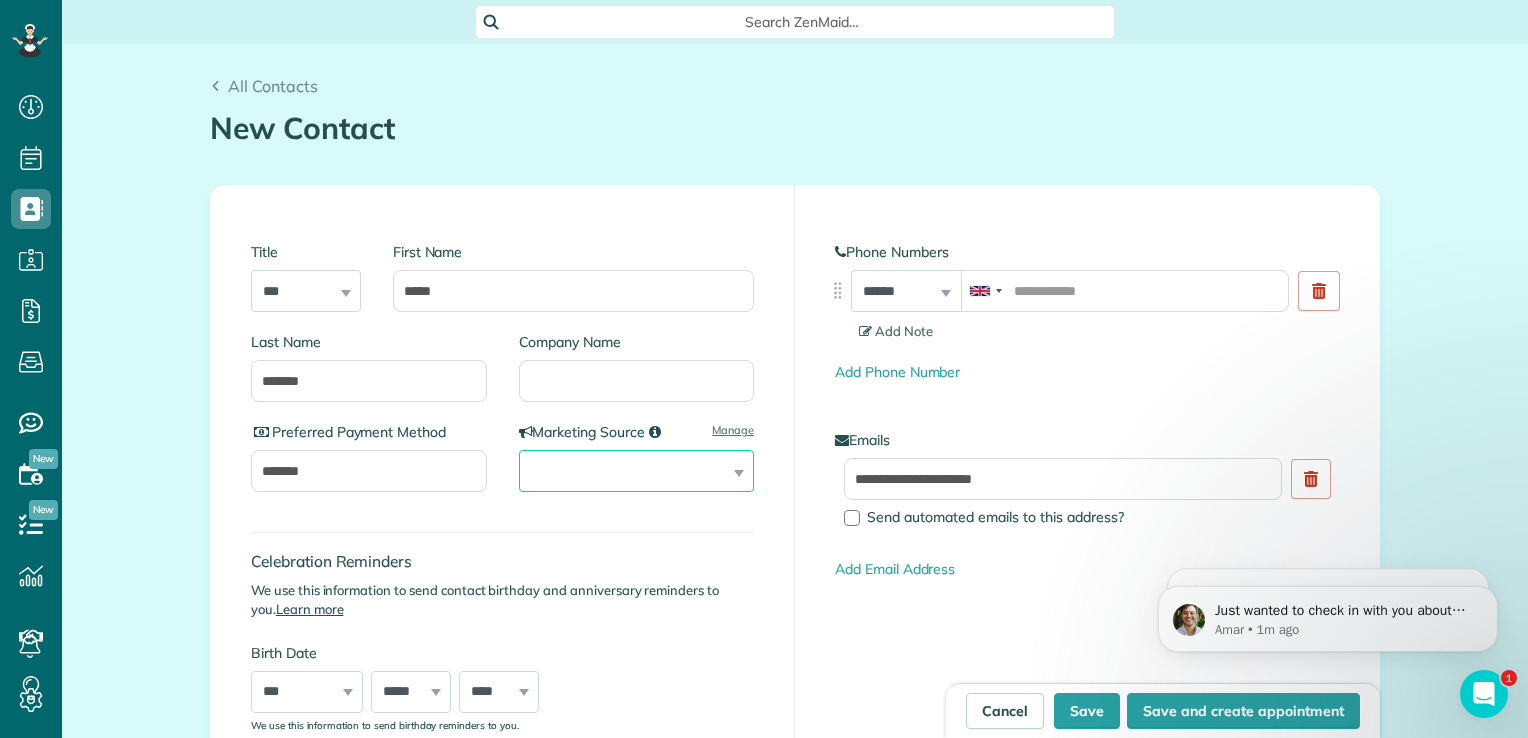 click on "**********" at bounding box center (637, 471) 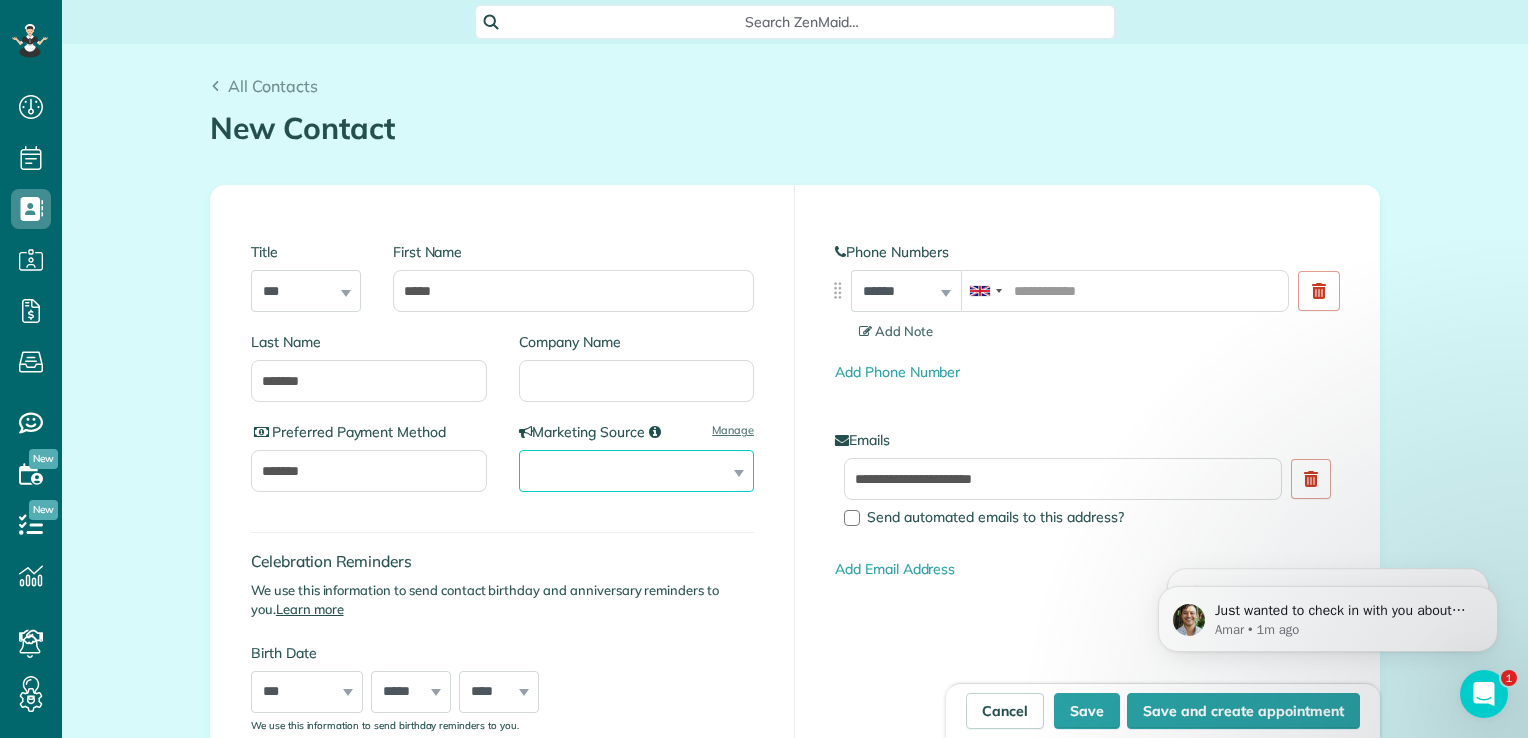 select on "********" 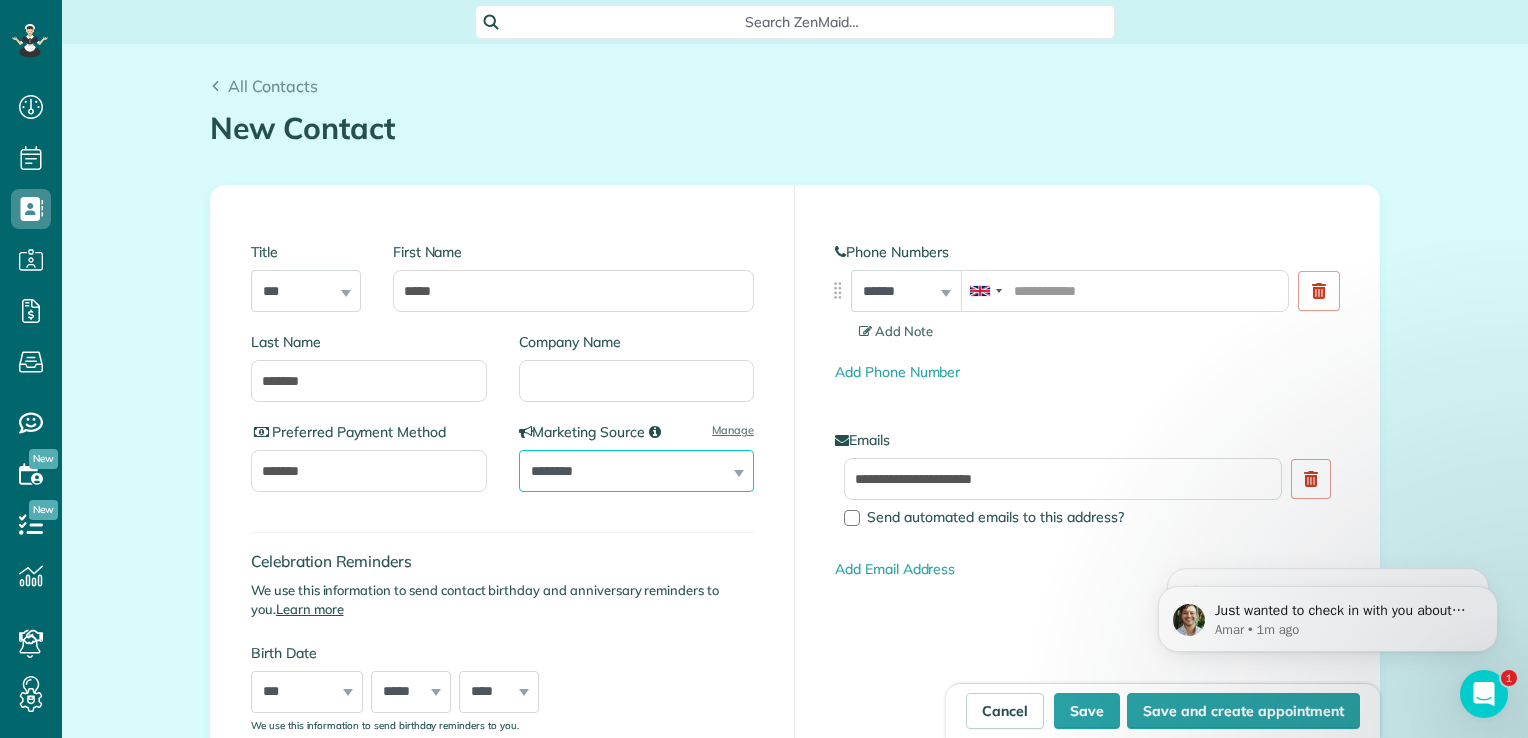click on "**********" at bounding box center [637, 471] 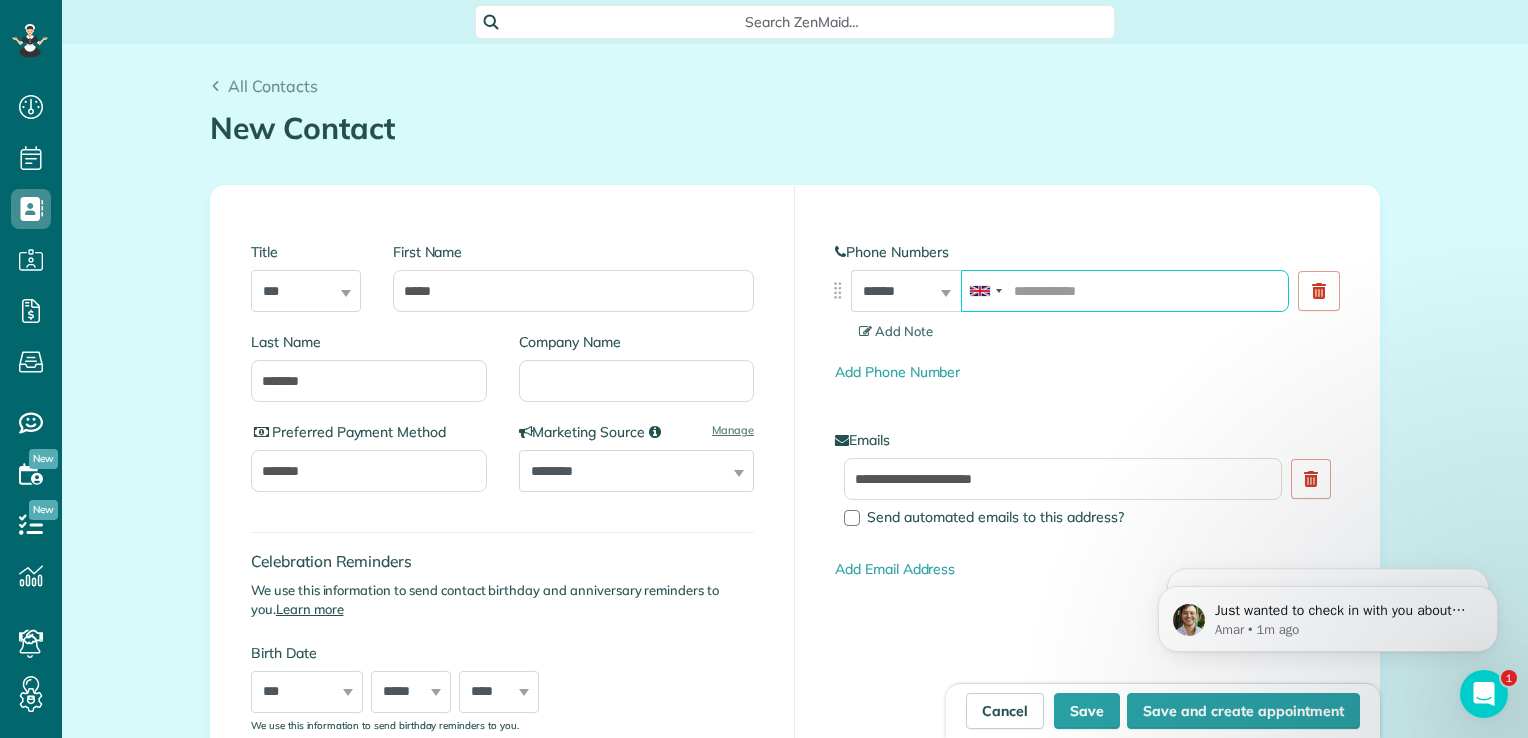 click at bounding box center (1125, 291) 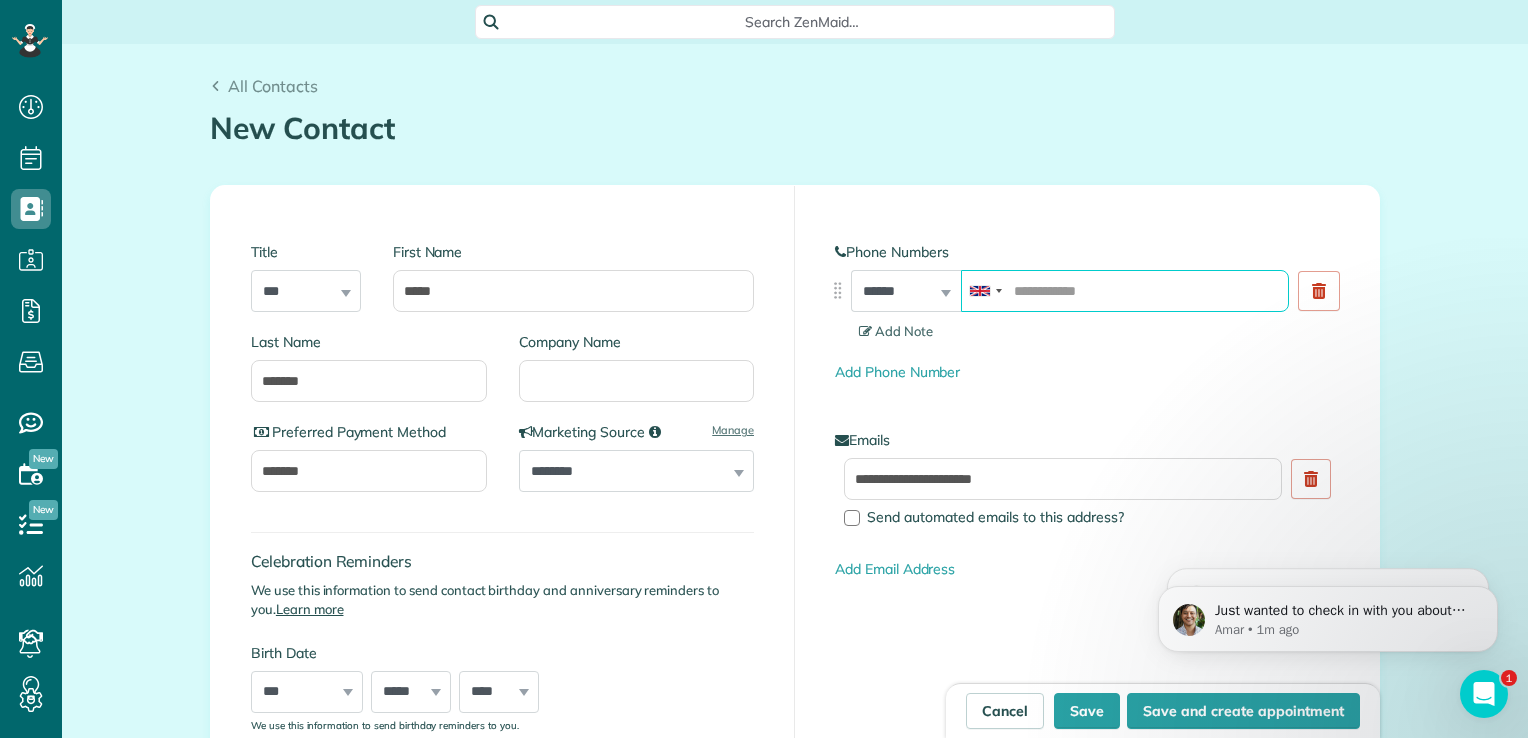 paste on "**********" 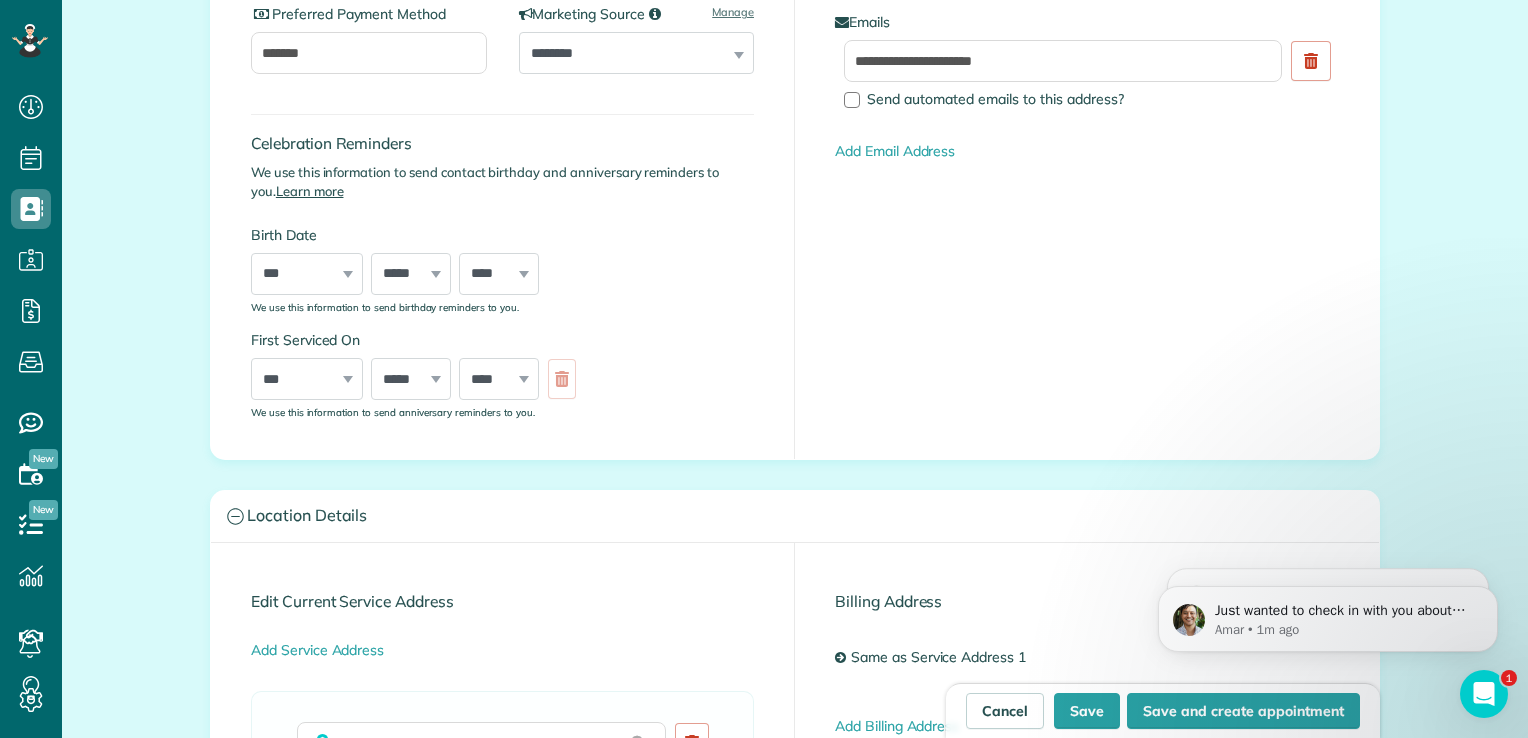 scroll, scrollTop: 536, scrollLeft: 0, axis: vertical 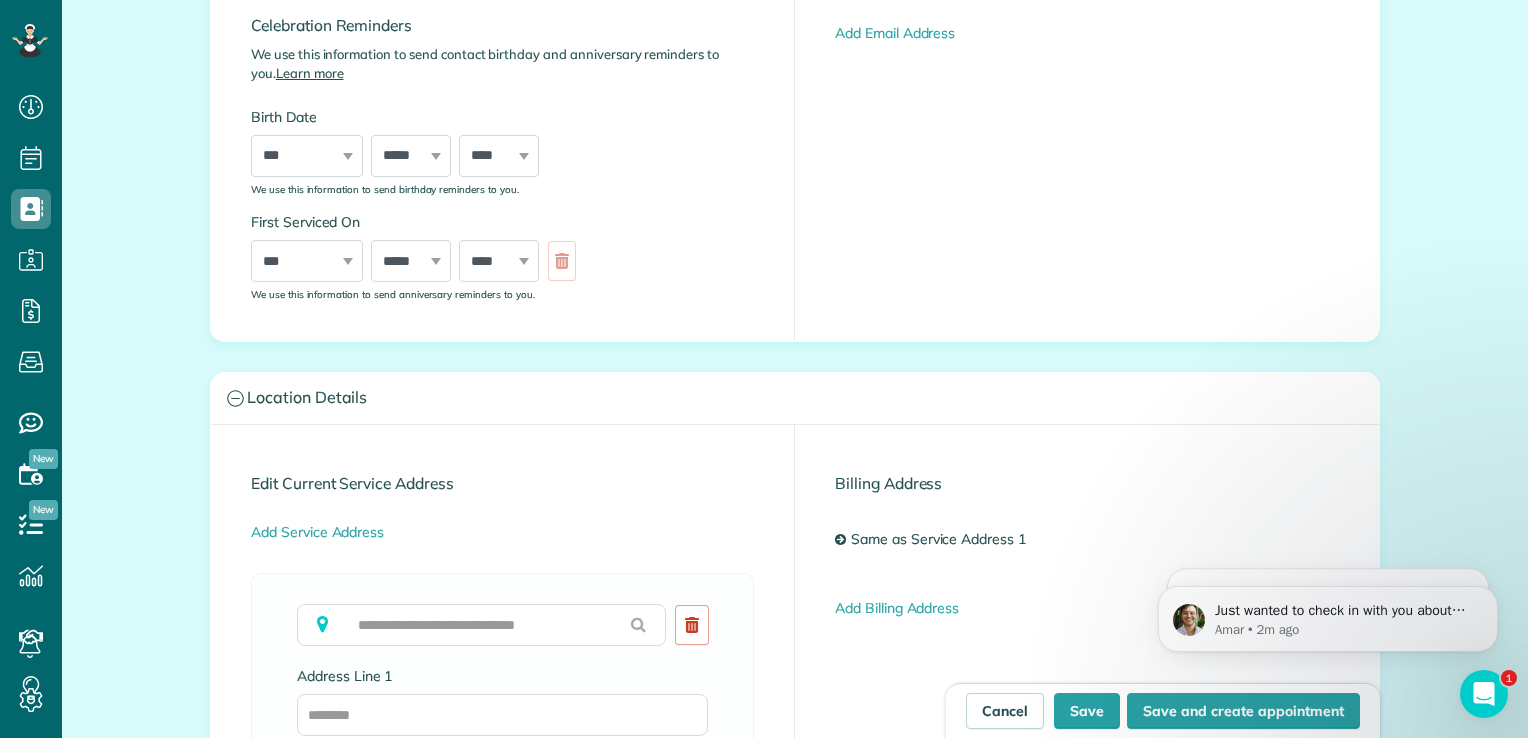 type on "**********" 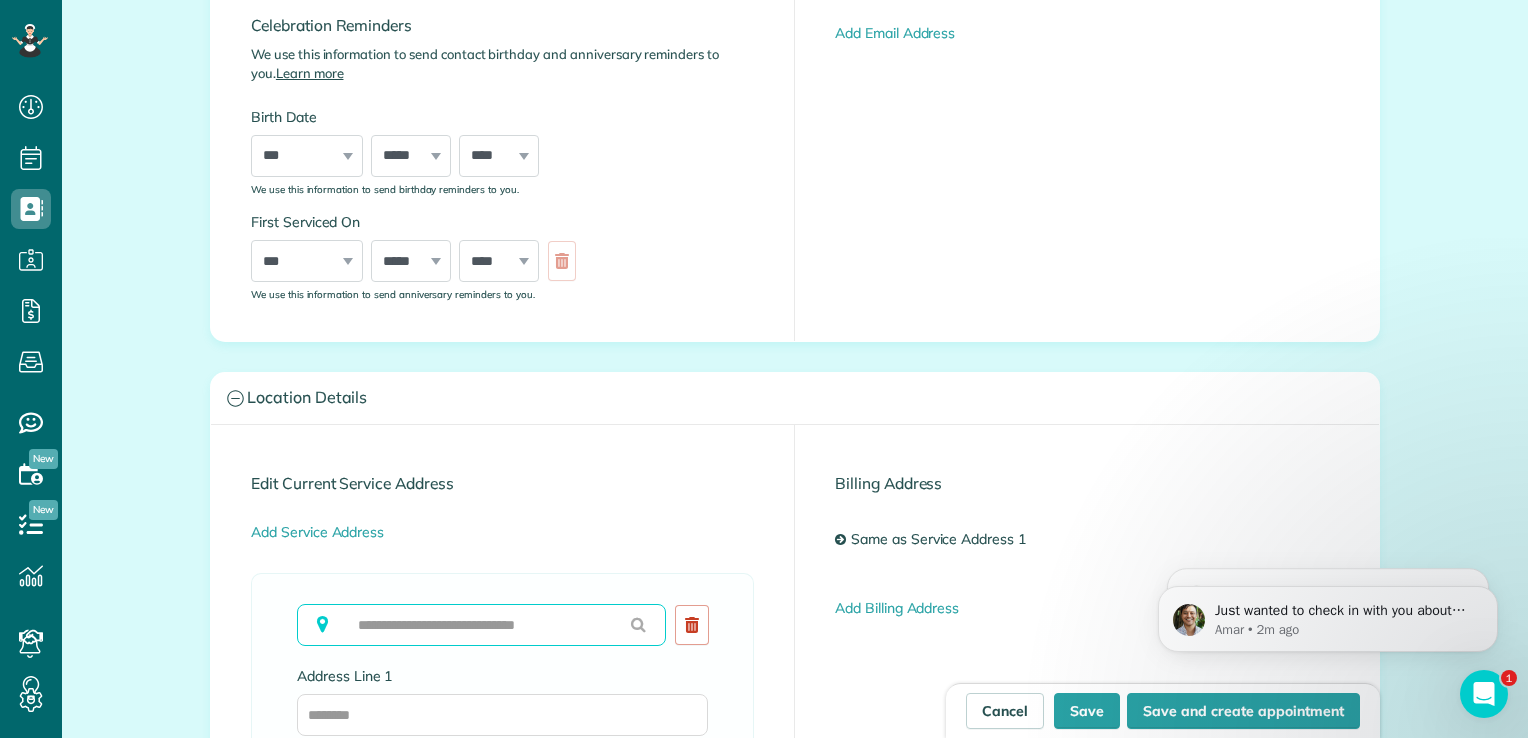click at bounding box center [481, 625] 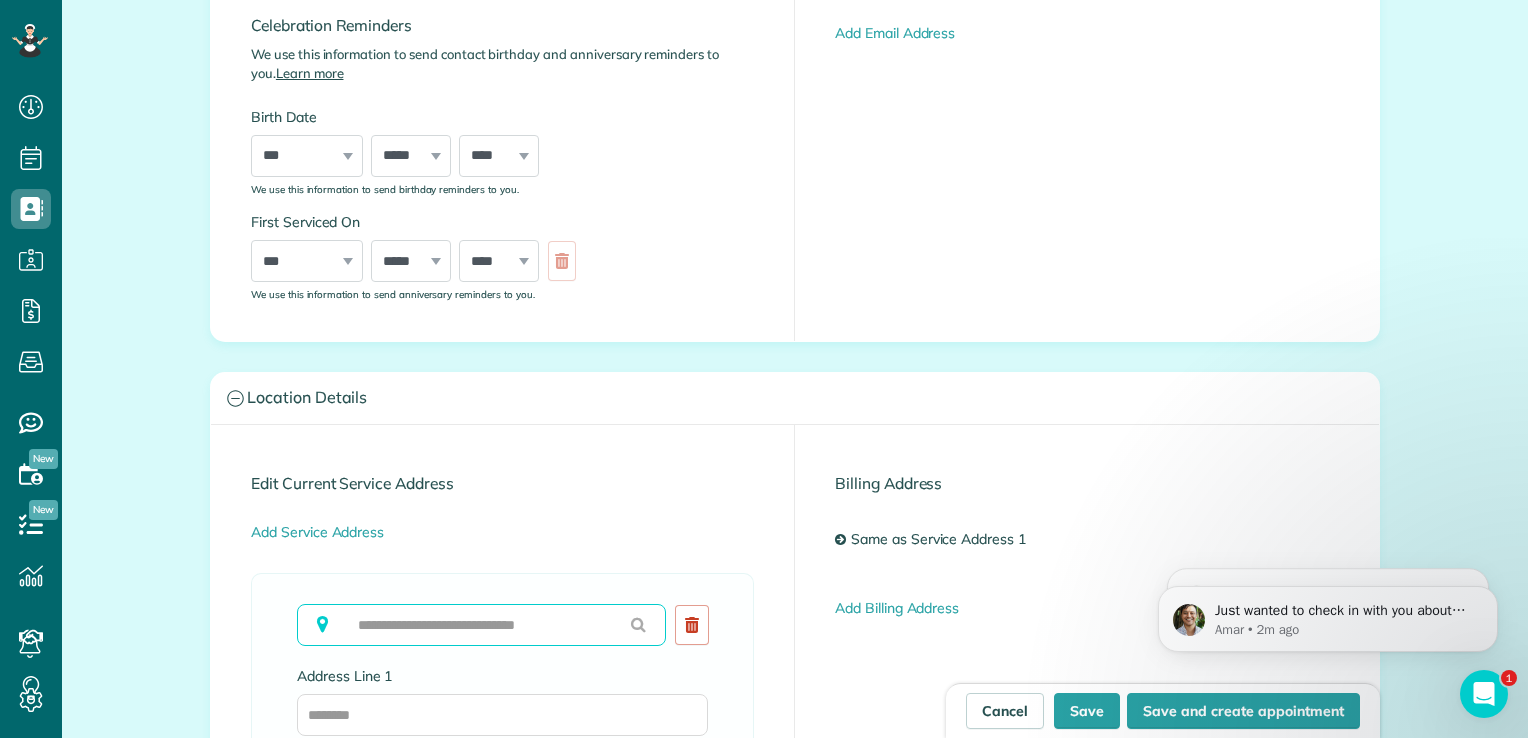 paste on "**********" 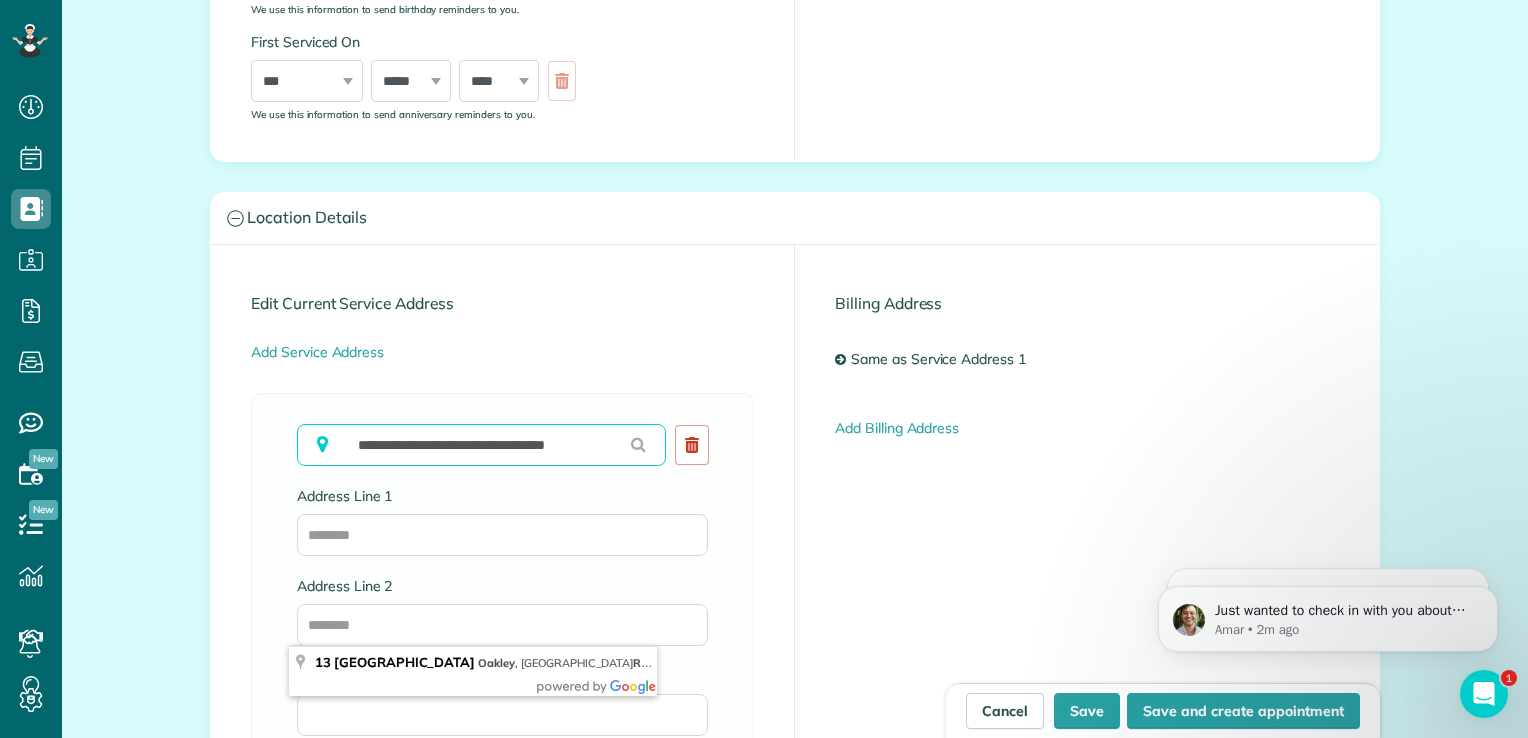 scroll, scrollTop: 718, scrollLeft: 0, axis: vertical 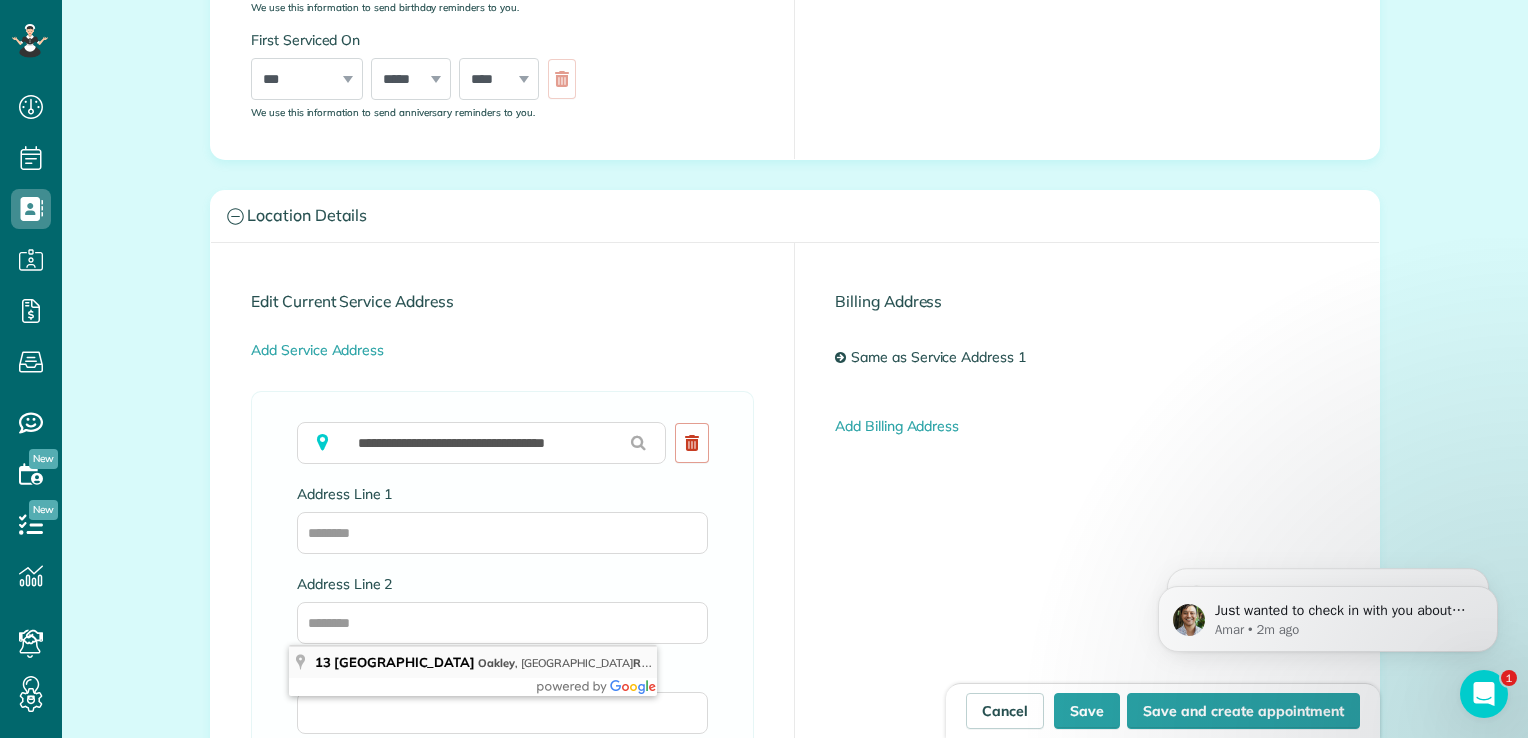 type on "**********" 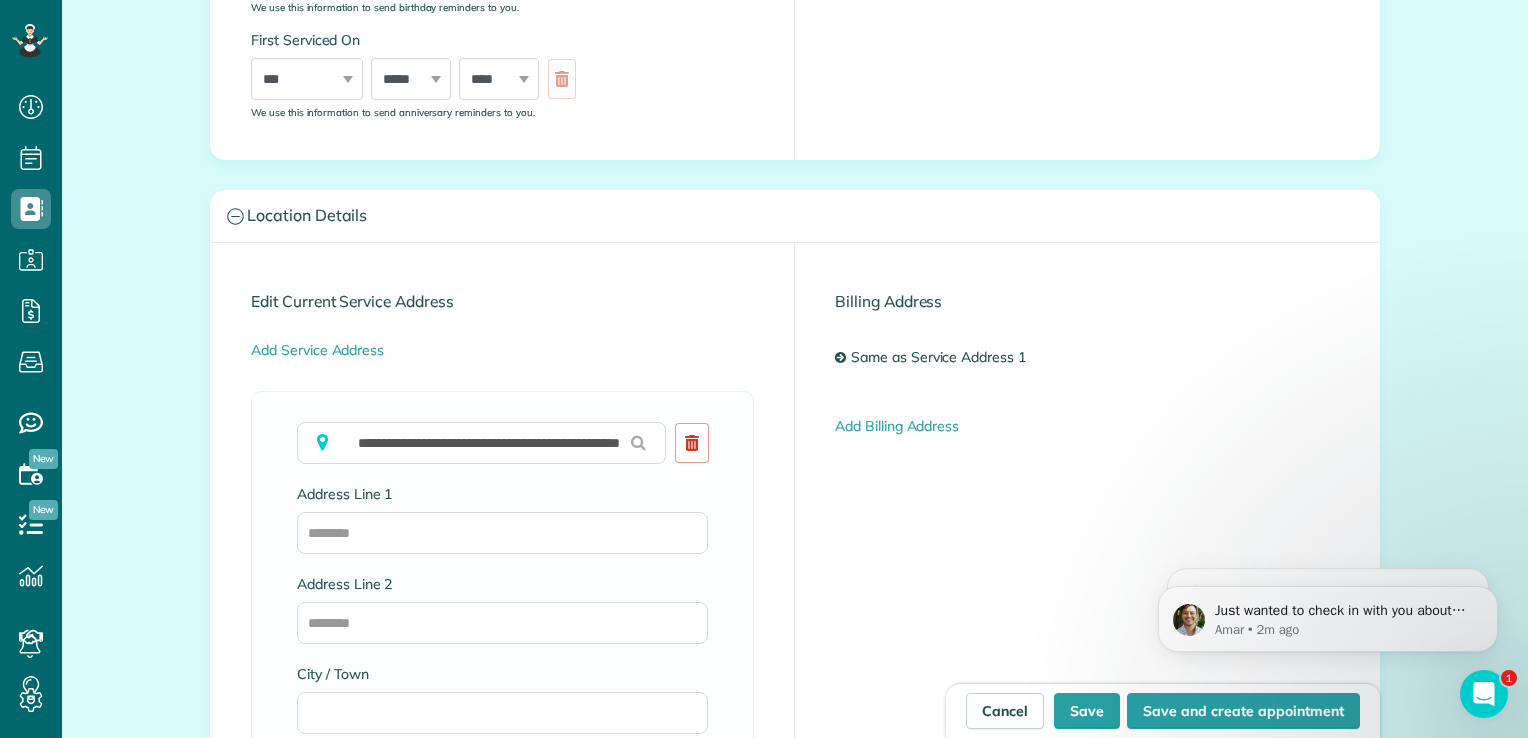 type on "**********" 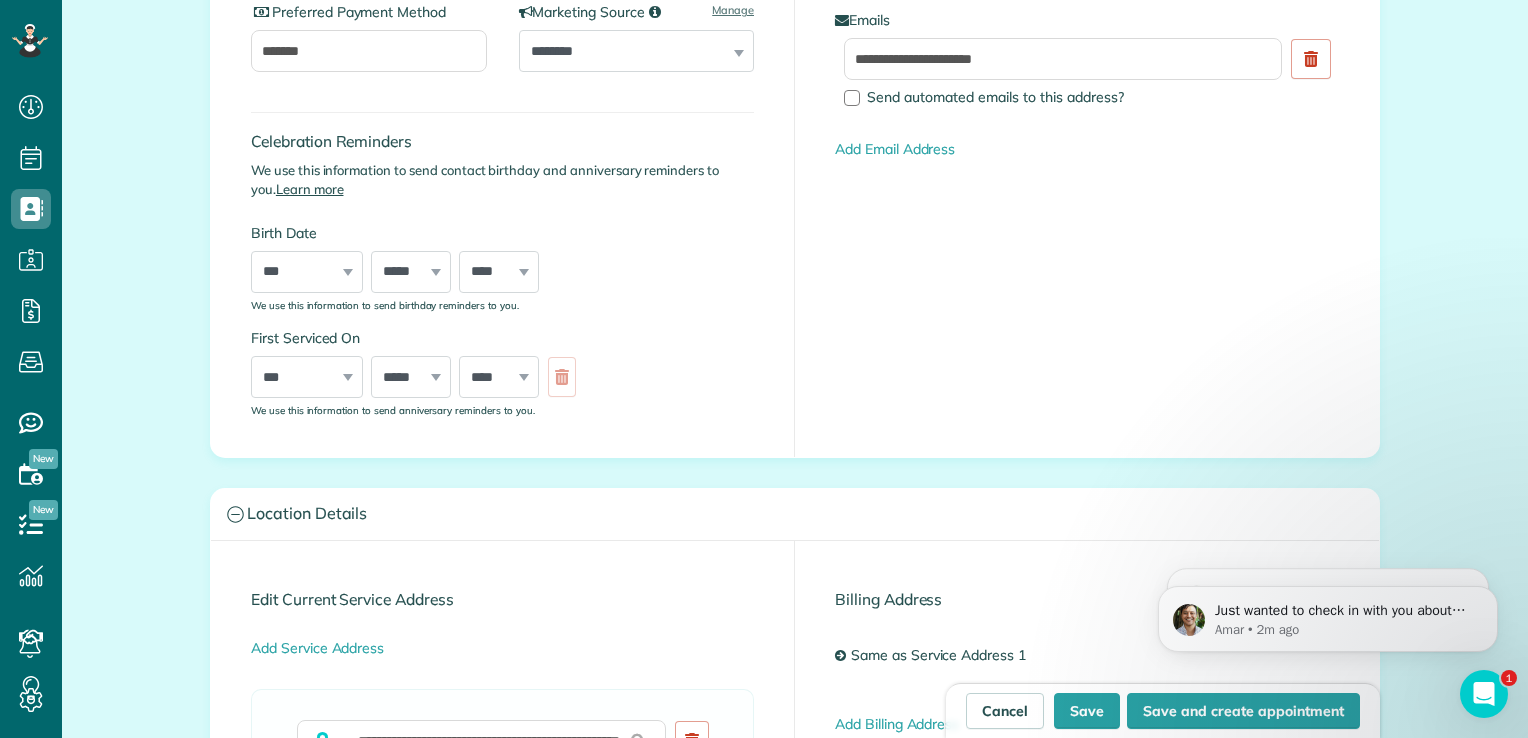scroll, scrollTop: 424, scrollLeft: 0, axis: vertical 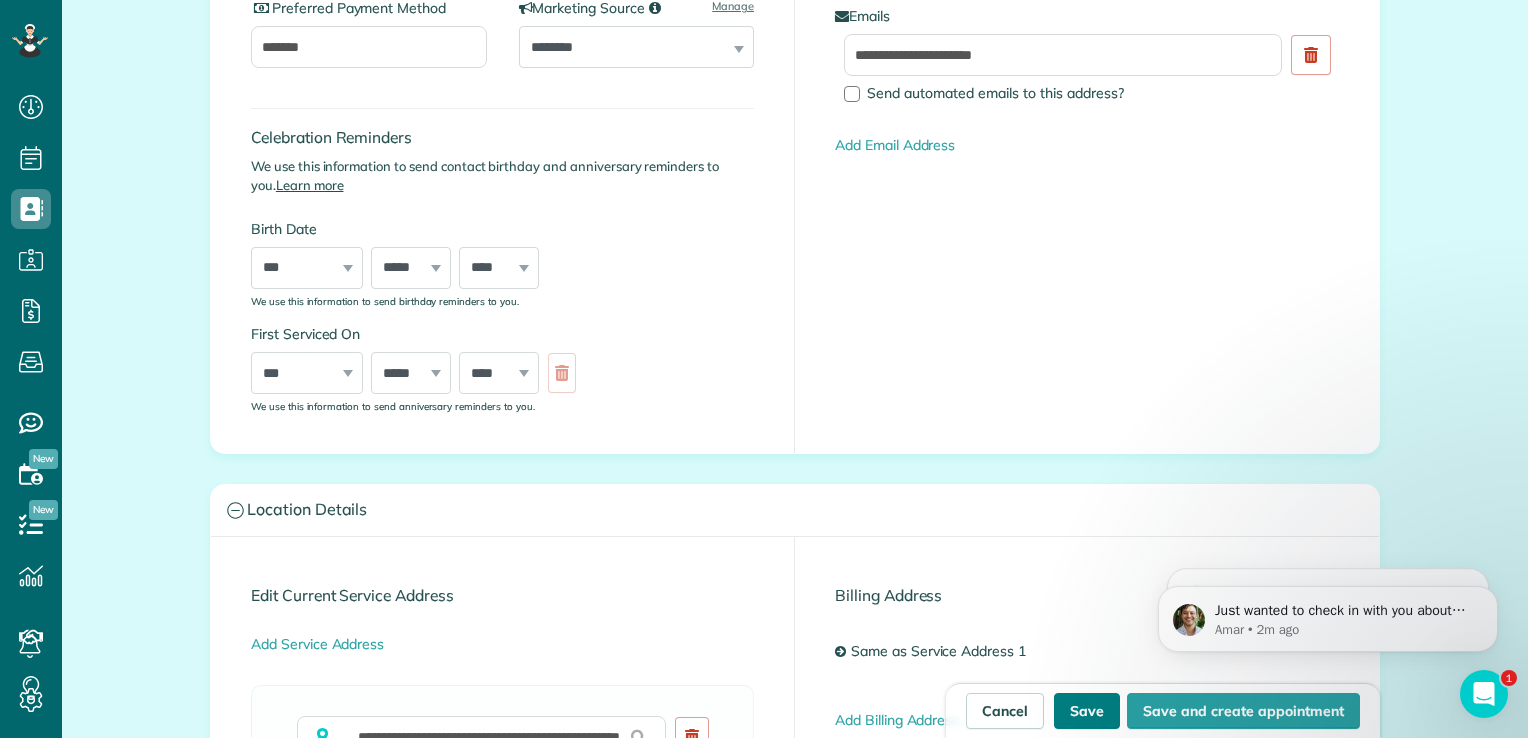 click on "Save" at bounding box center (1087, 711) 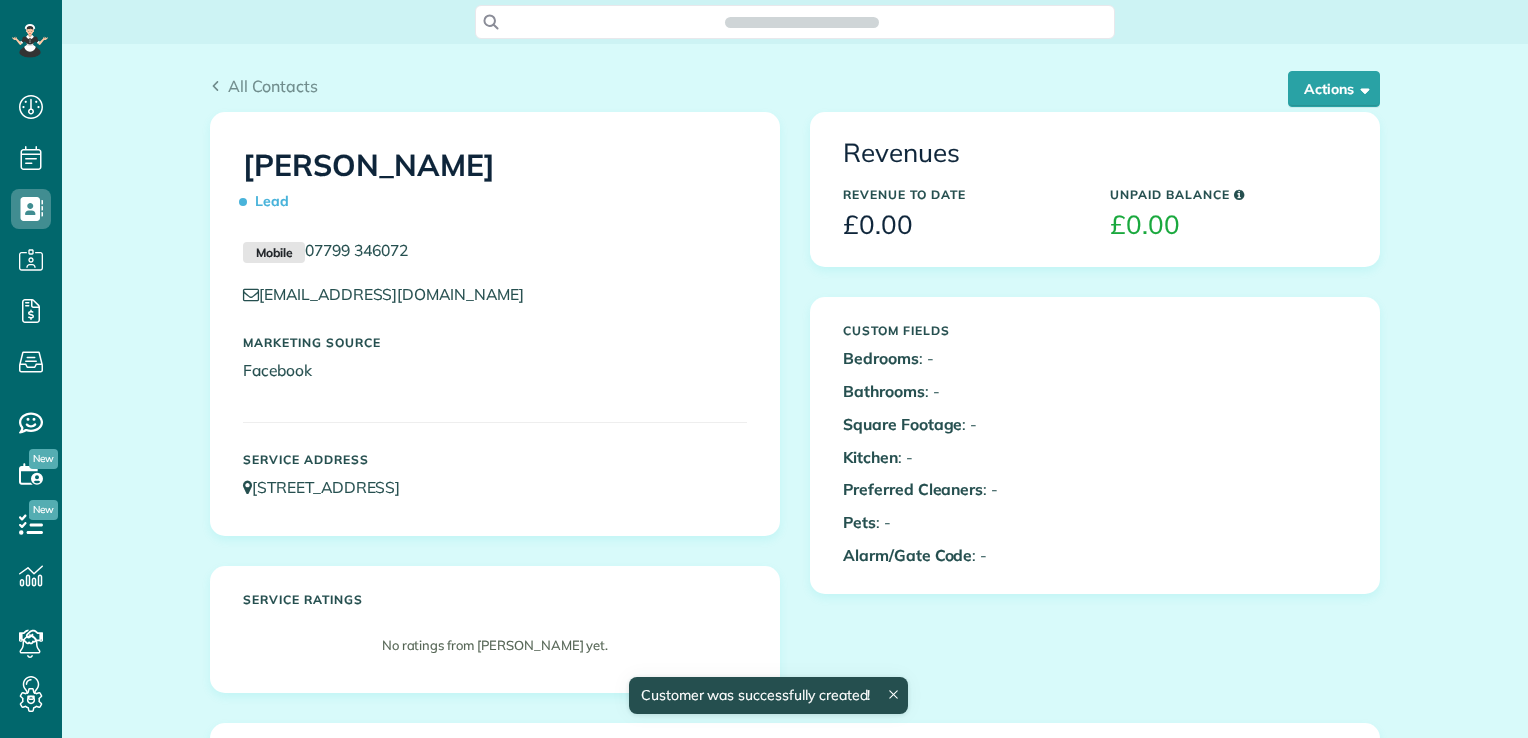 click on "Revenues
Revenue to Date
£0.00
Unpaid Balance
£0.00
Custom Fields
Bedrooms :
-
Bathrooms :
-
Square Footage :
-
Kitchen :
-
Pets" at bounding box center (1095, 368) 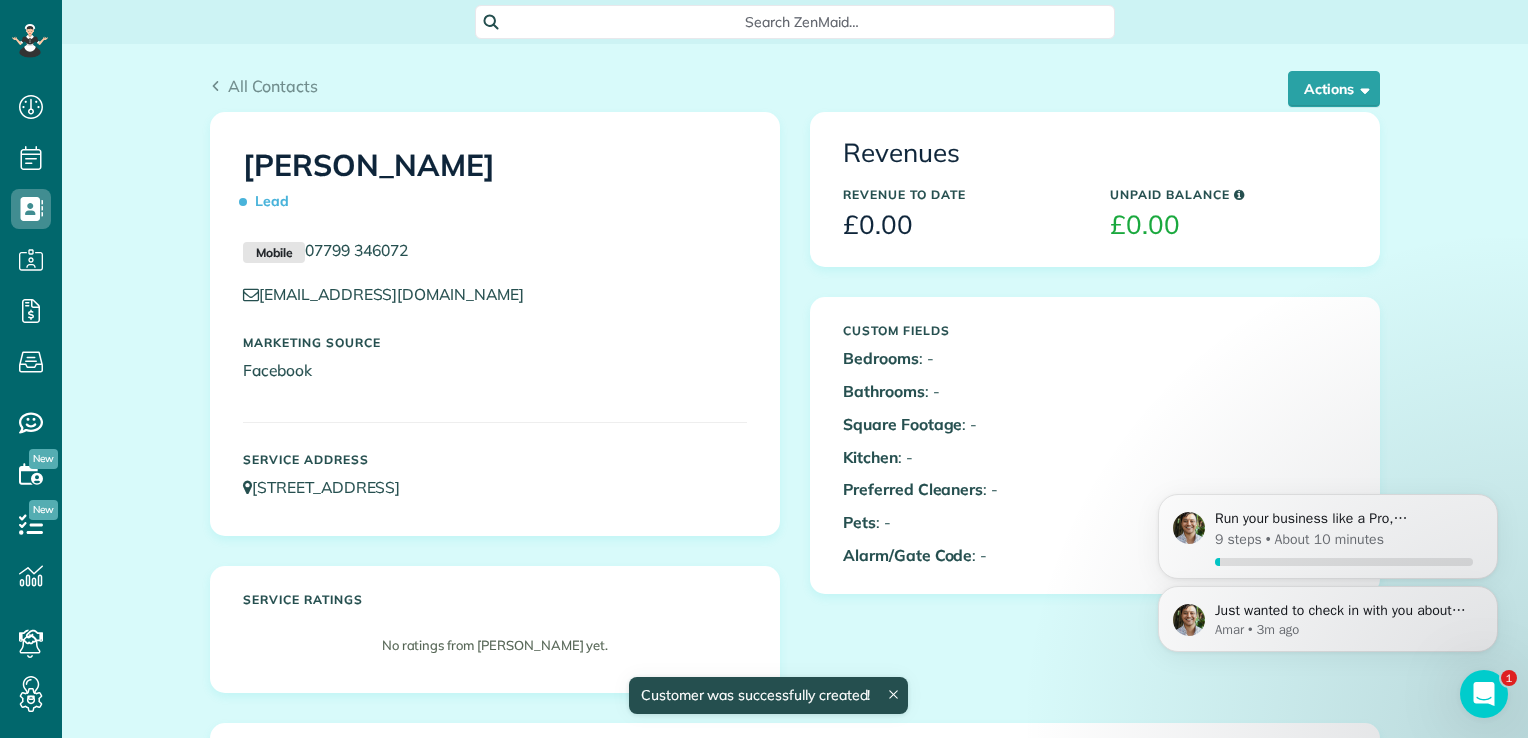 scroll, scrollTop: 0, scrollLeft: 0, axis: both 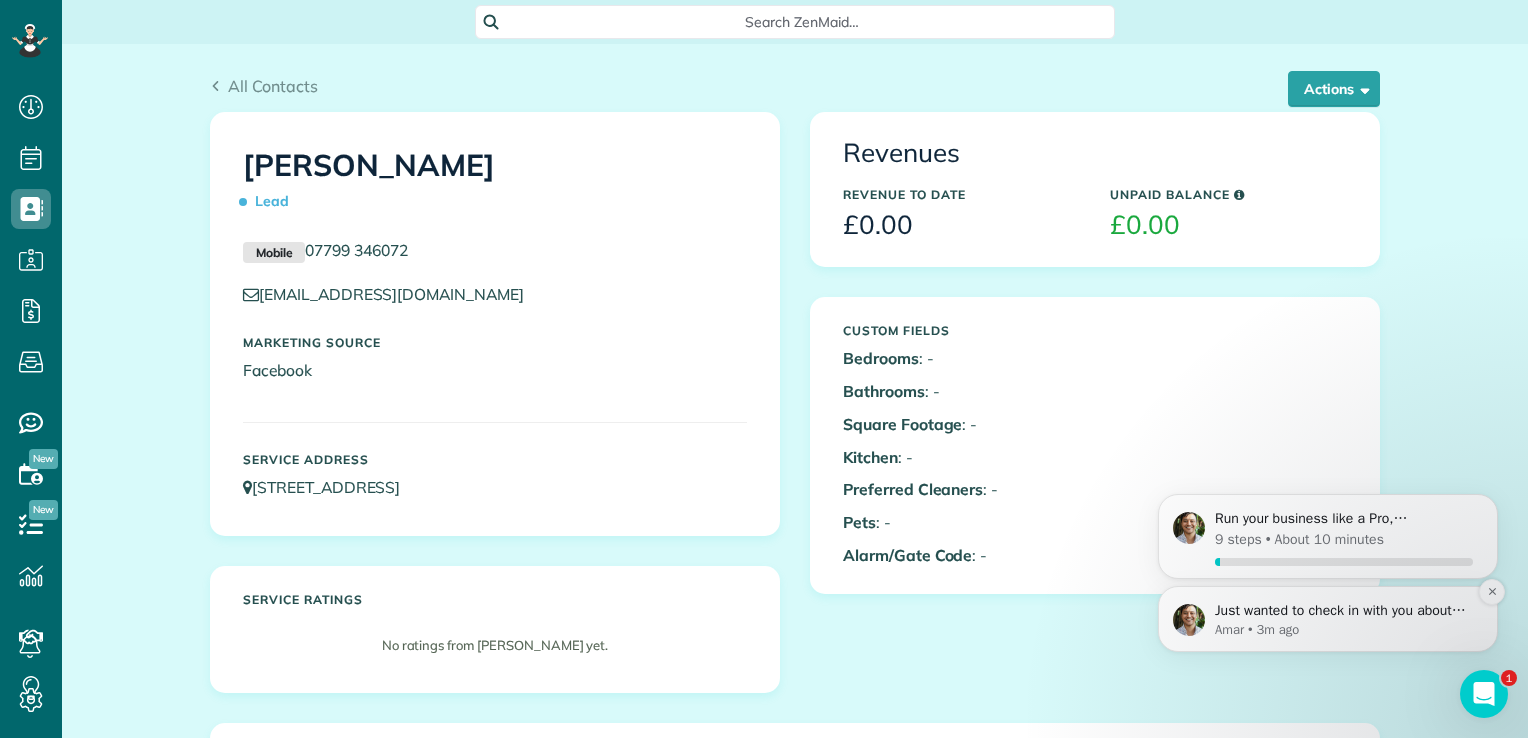 click on "Just wanted to check in with you about how things are going: Do you have any questions I can address for you? Is there anything we could be doing to better assist your company? Thanks, [PERSON_NAME] CEO, [PERSON_NAME] PS If you haven't already I highly encourage you to schedule a demo/optimization call with our team!   [URL][DOMAIN_NAME] :-)" at bounding box center [1344, 611] 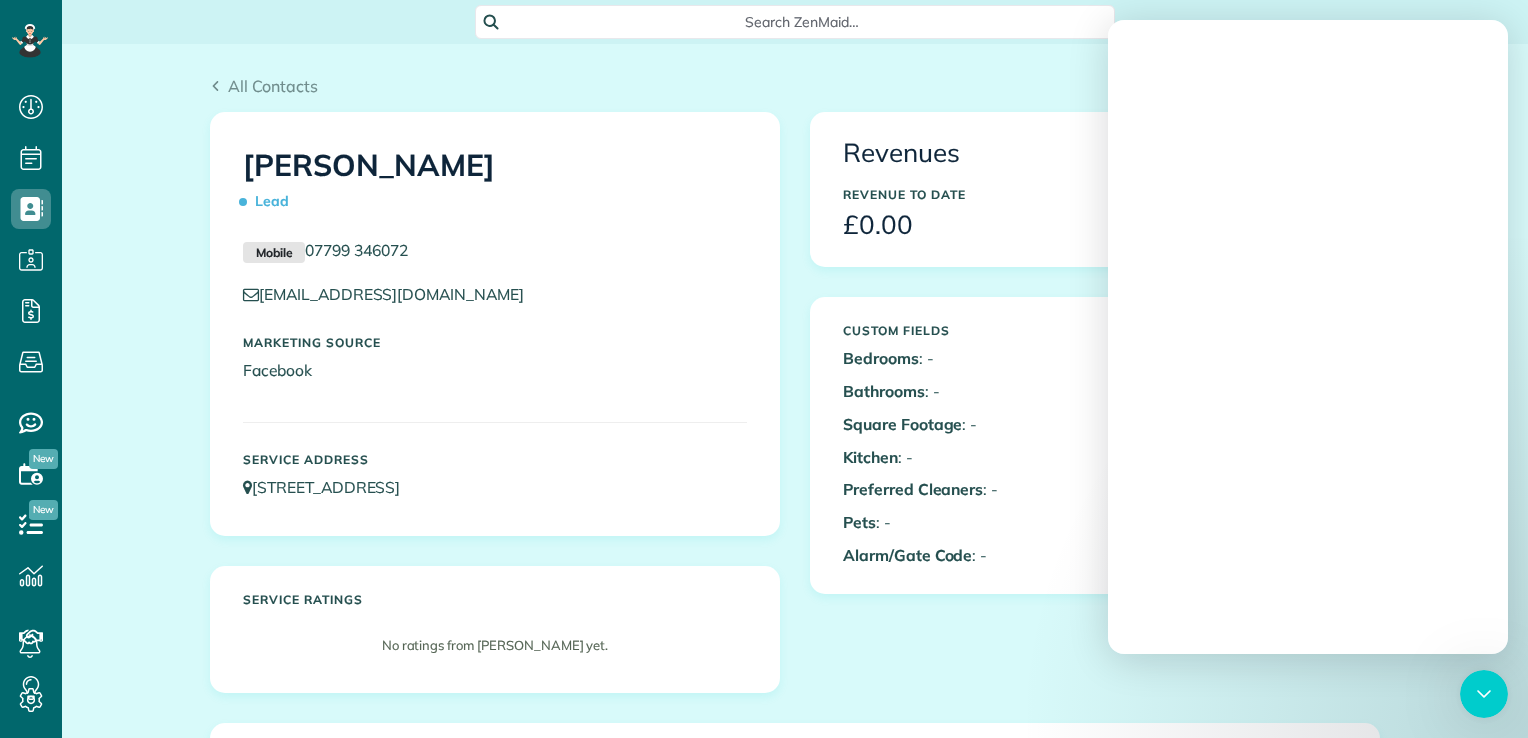 scroll, scrollTop: 0, scrollLeft: 0, axis: both 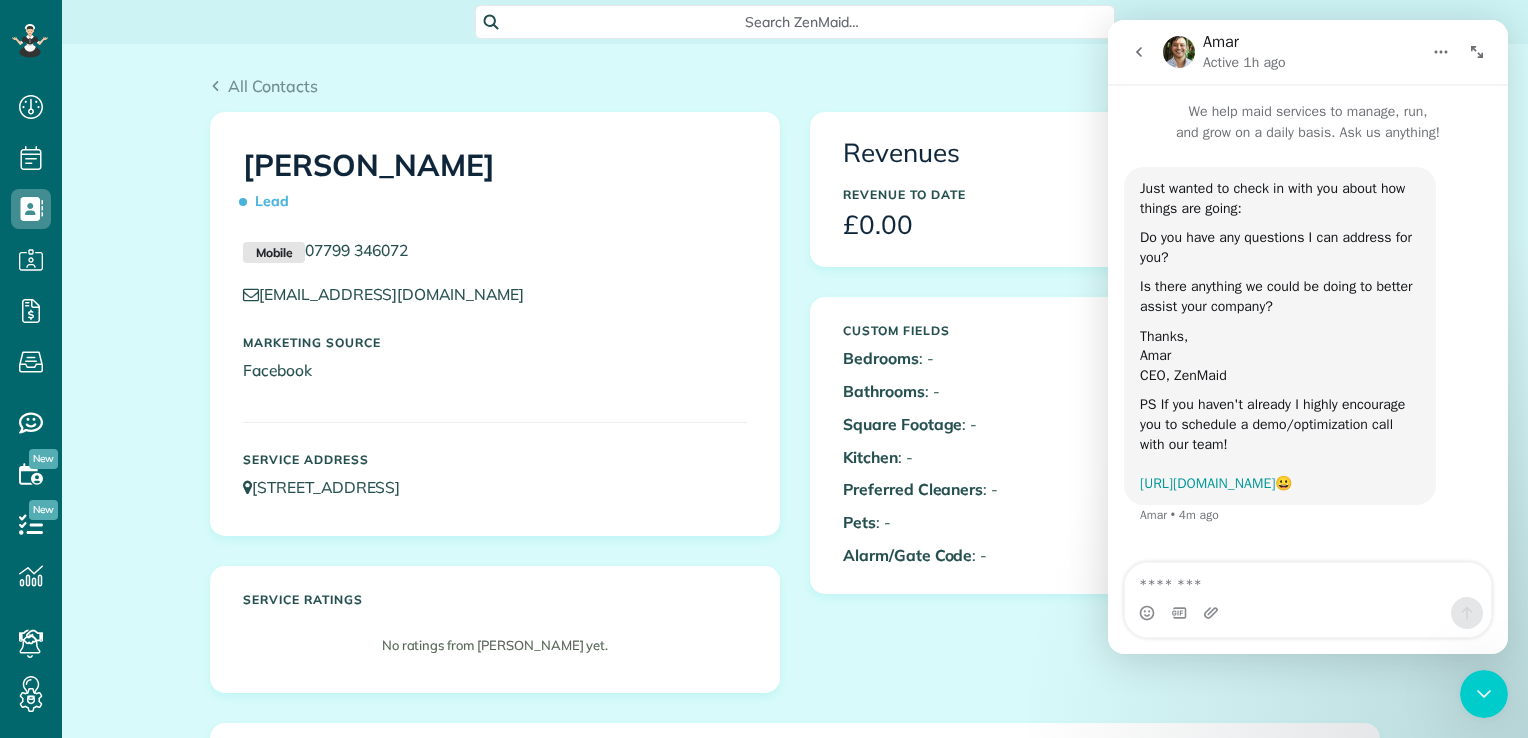 click on "https://www.zenmaid.com/optimize" at bounding box center [1207, 483] 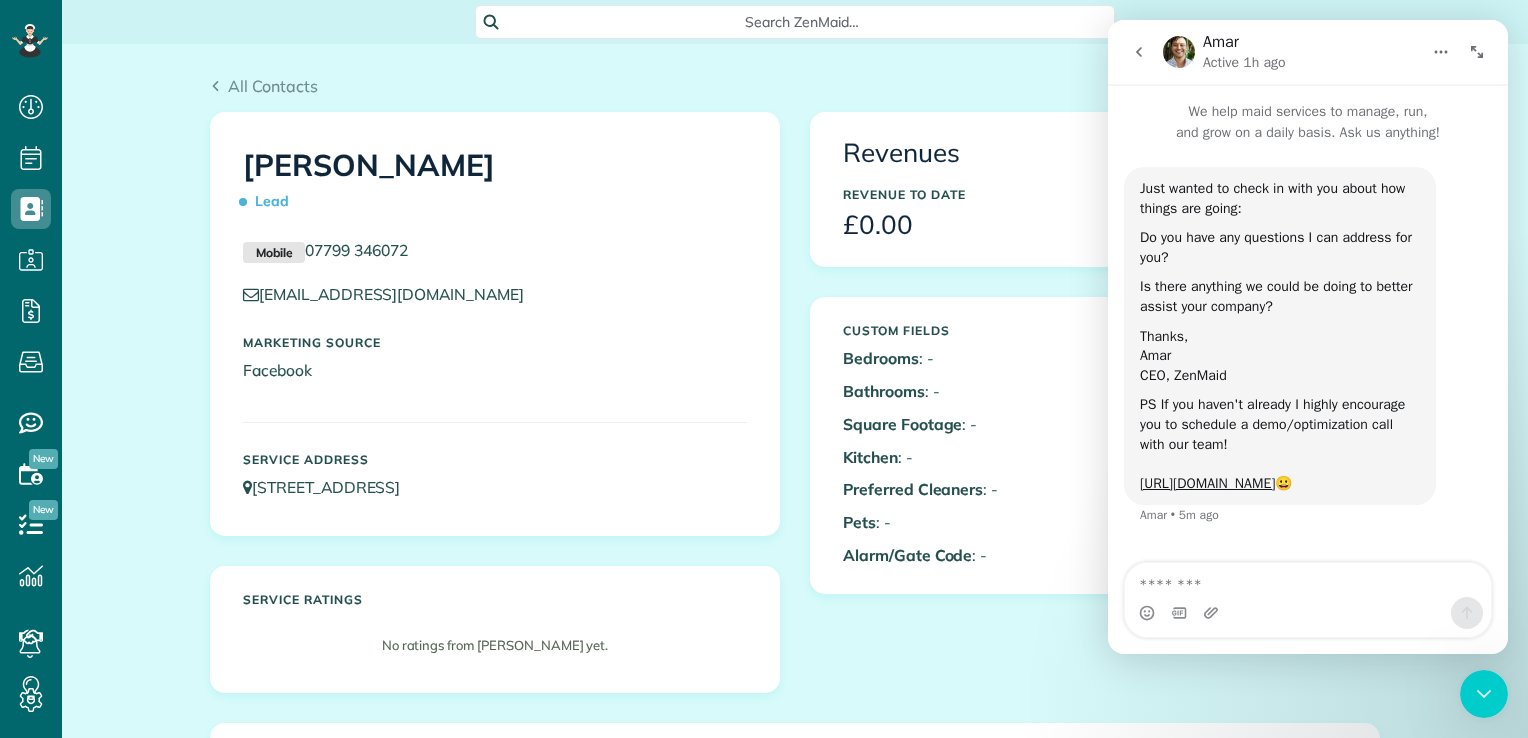 click 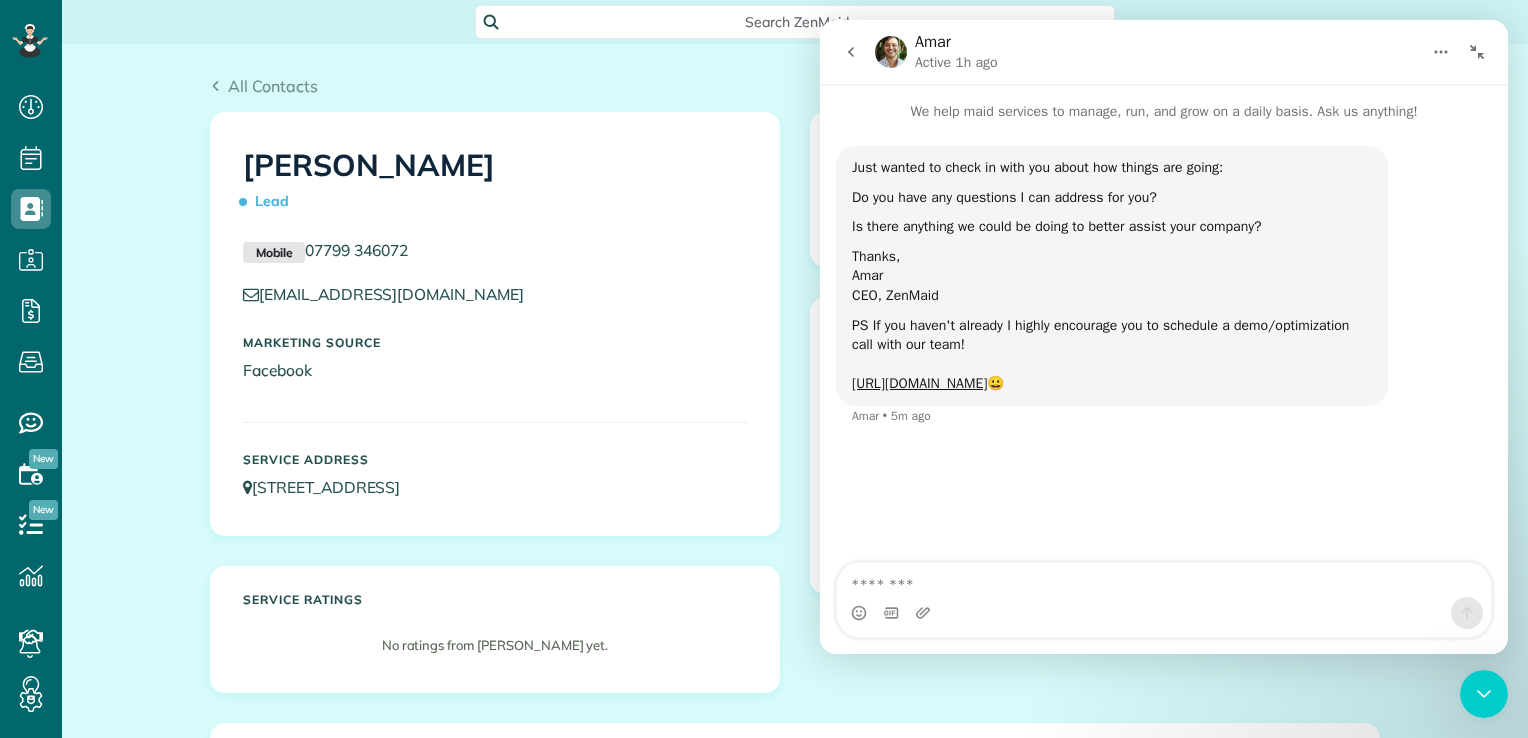 click 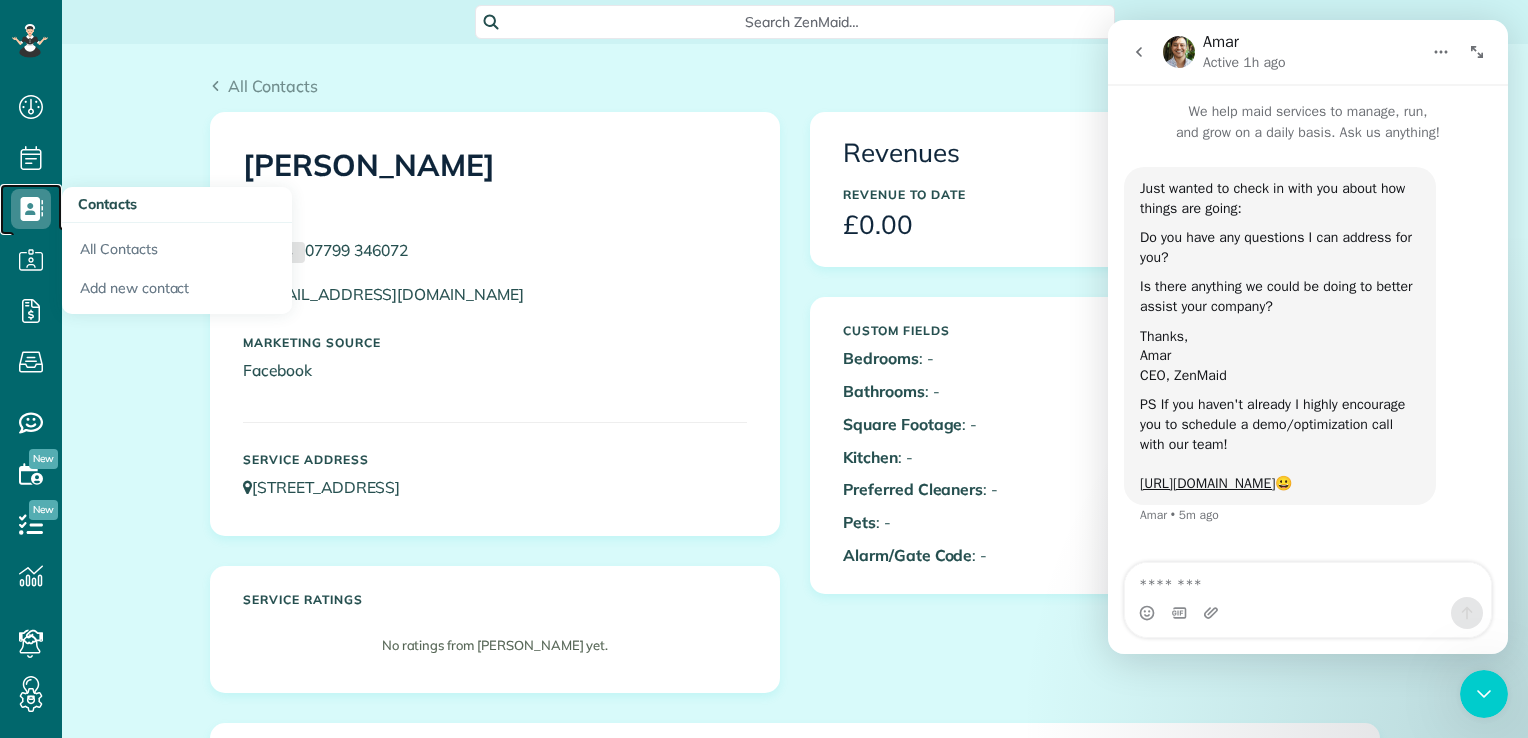 click 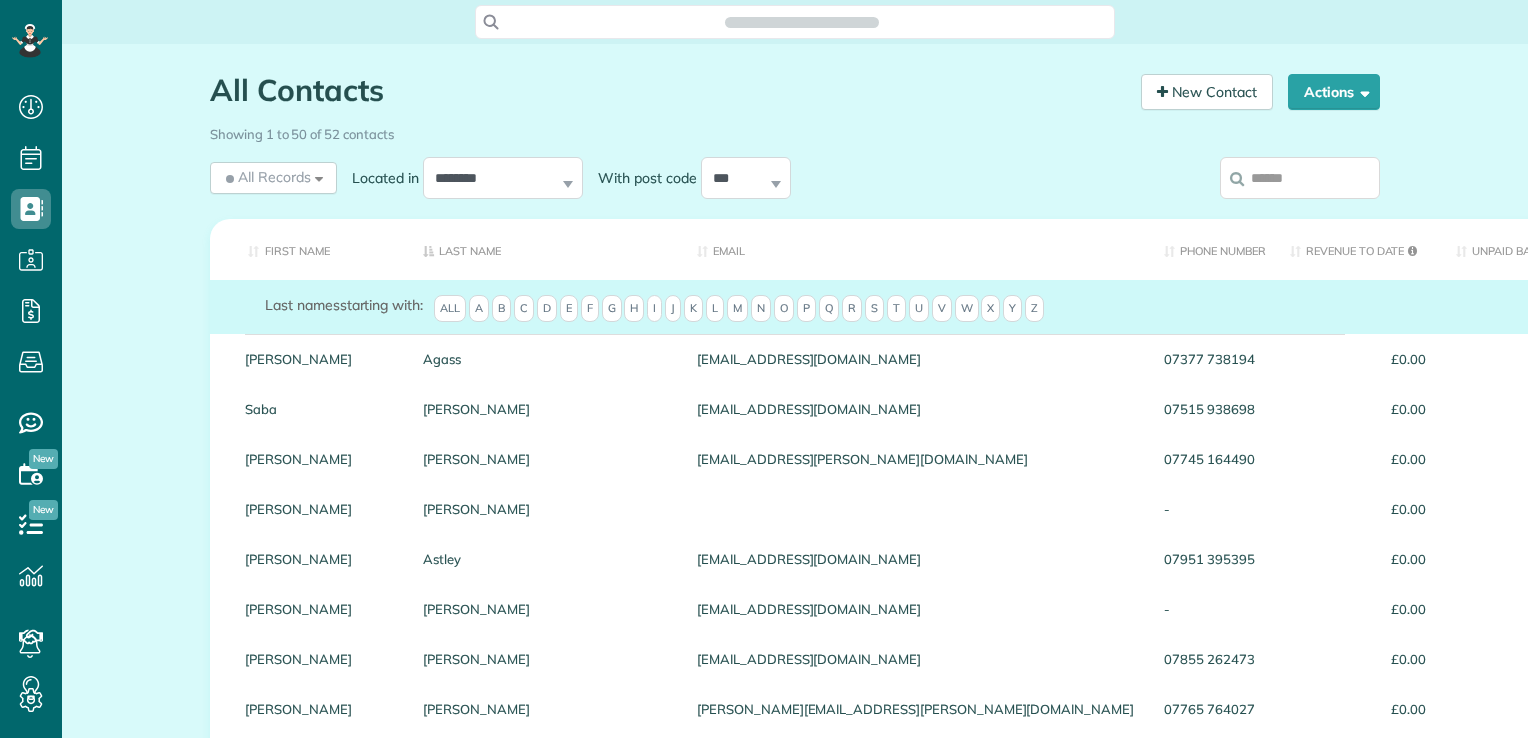scroll, scrollTop: 0, scrollLeft: 0, axis: both 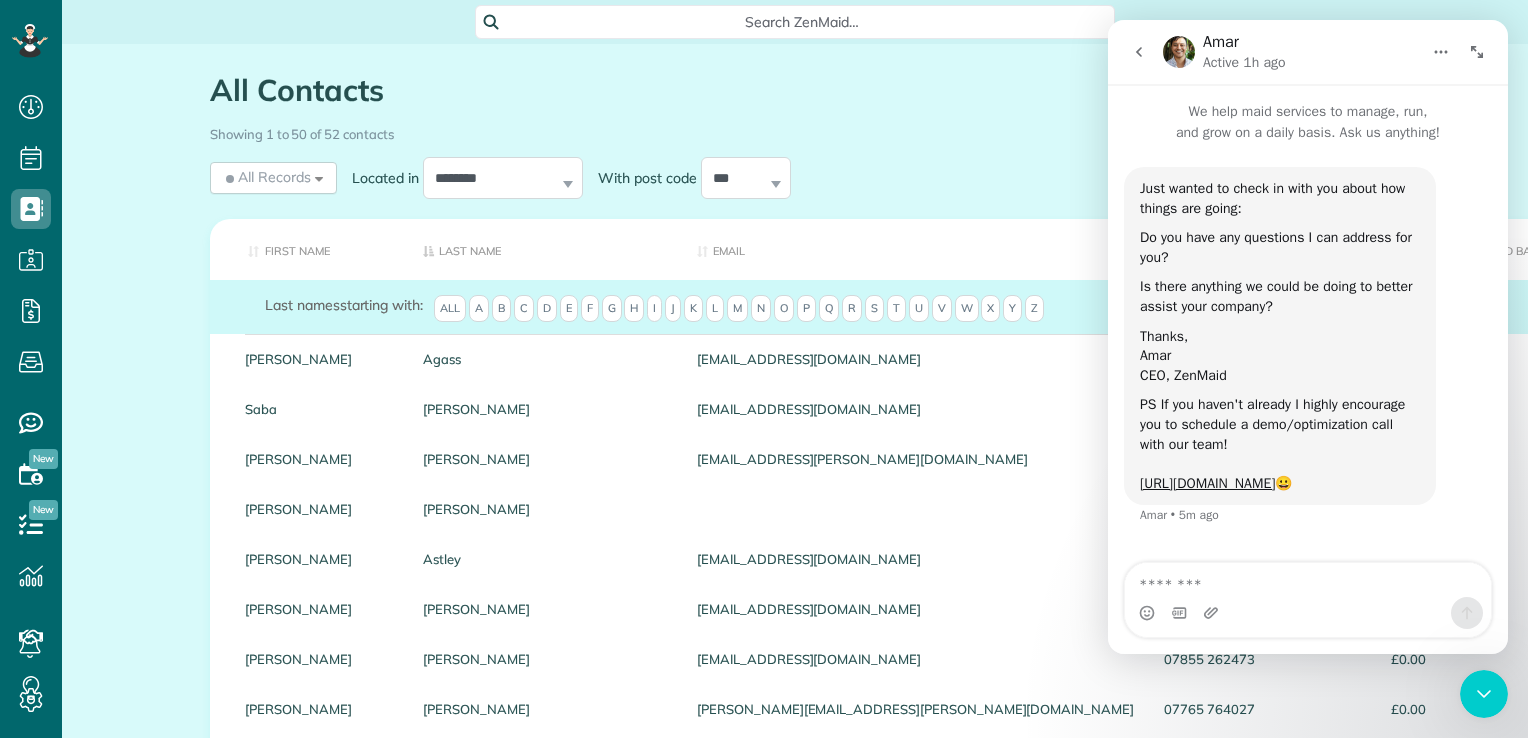 click 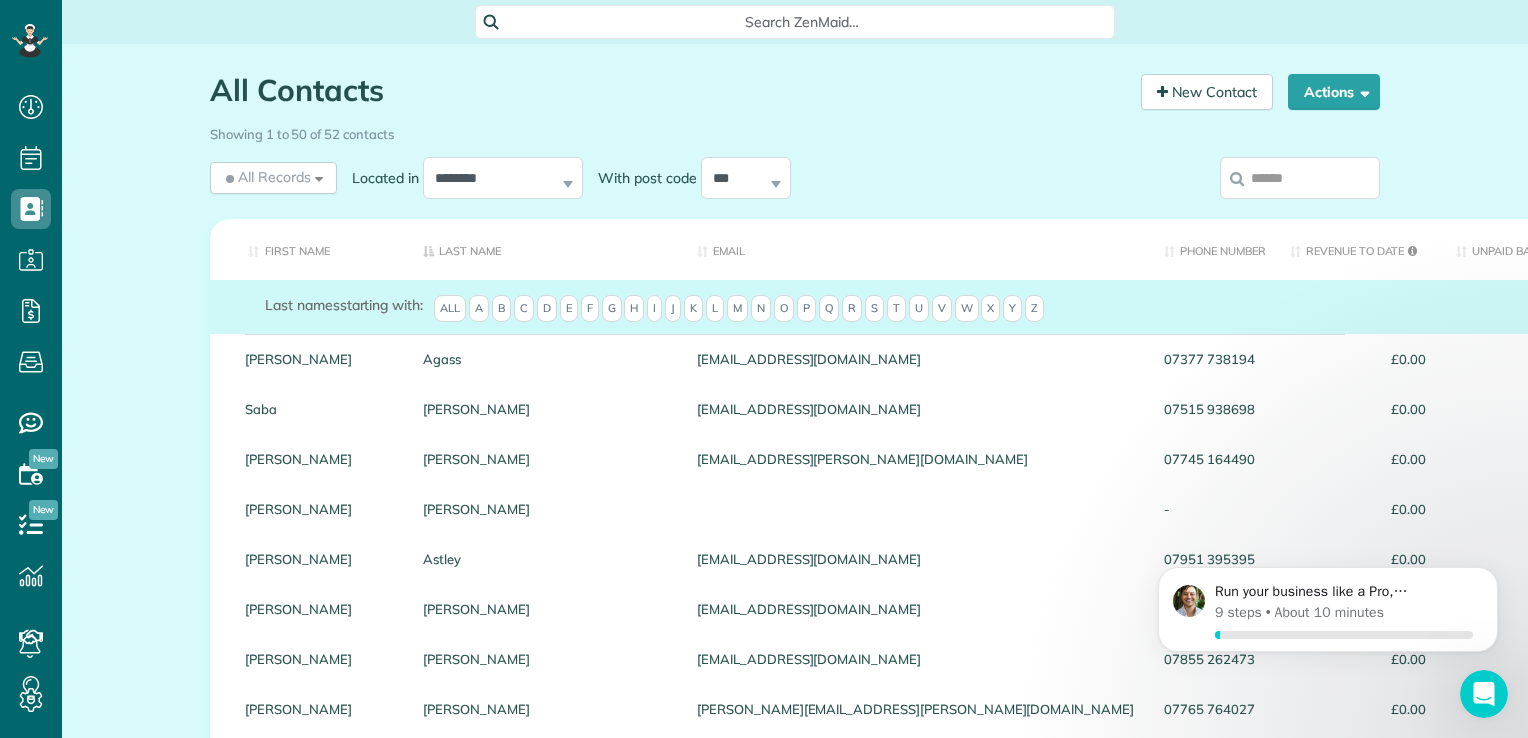 scroll, scrollTop: 0, scrollLeft: 0, axis: both 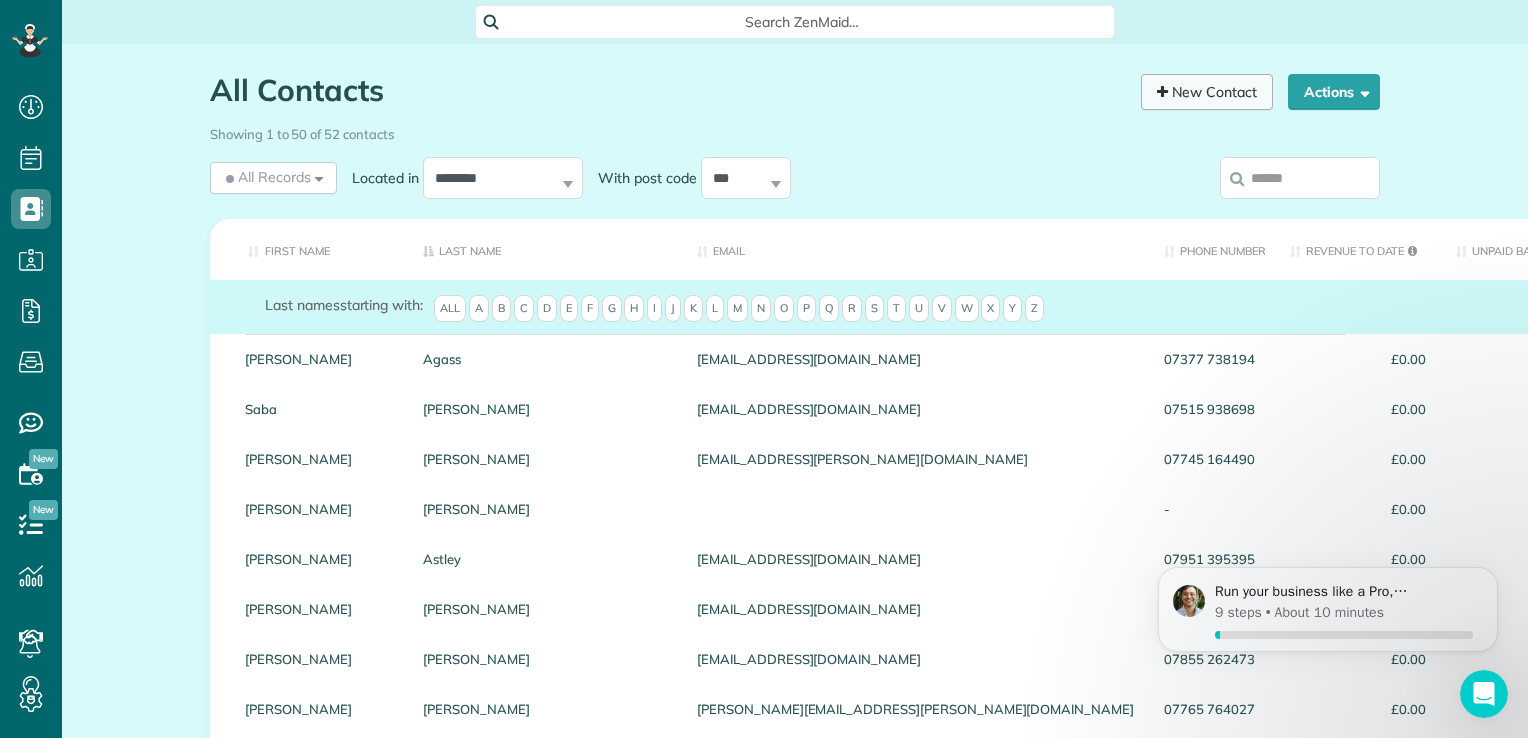click on "New Contact" at bounding box center [1207, 92] 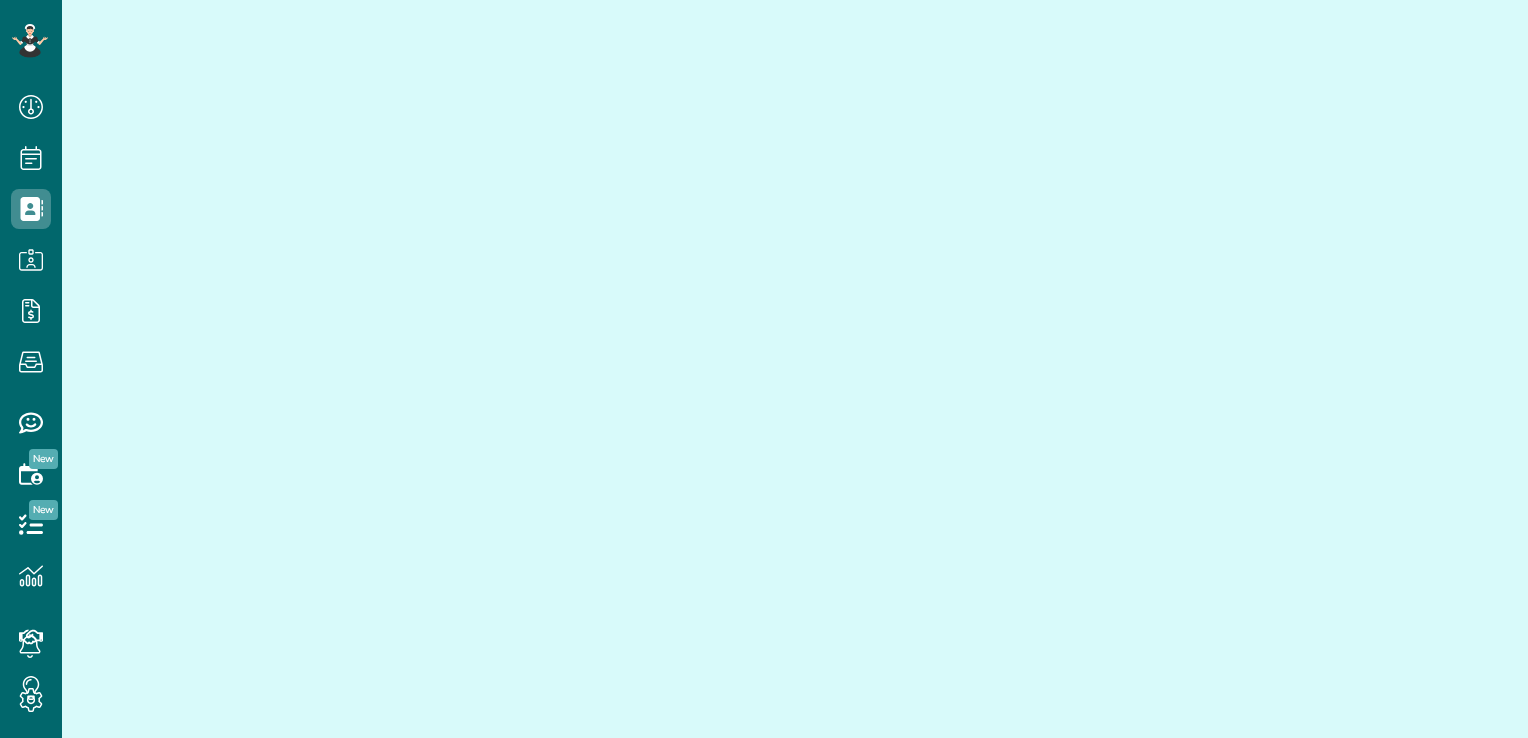scroll, scrollTop: 0, scrollLeft: 0, axis: both 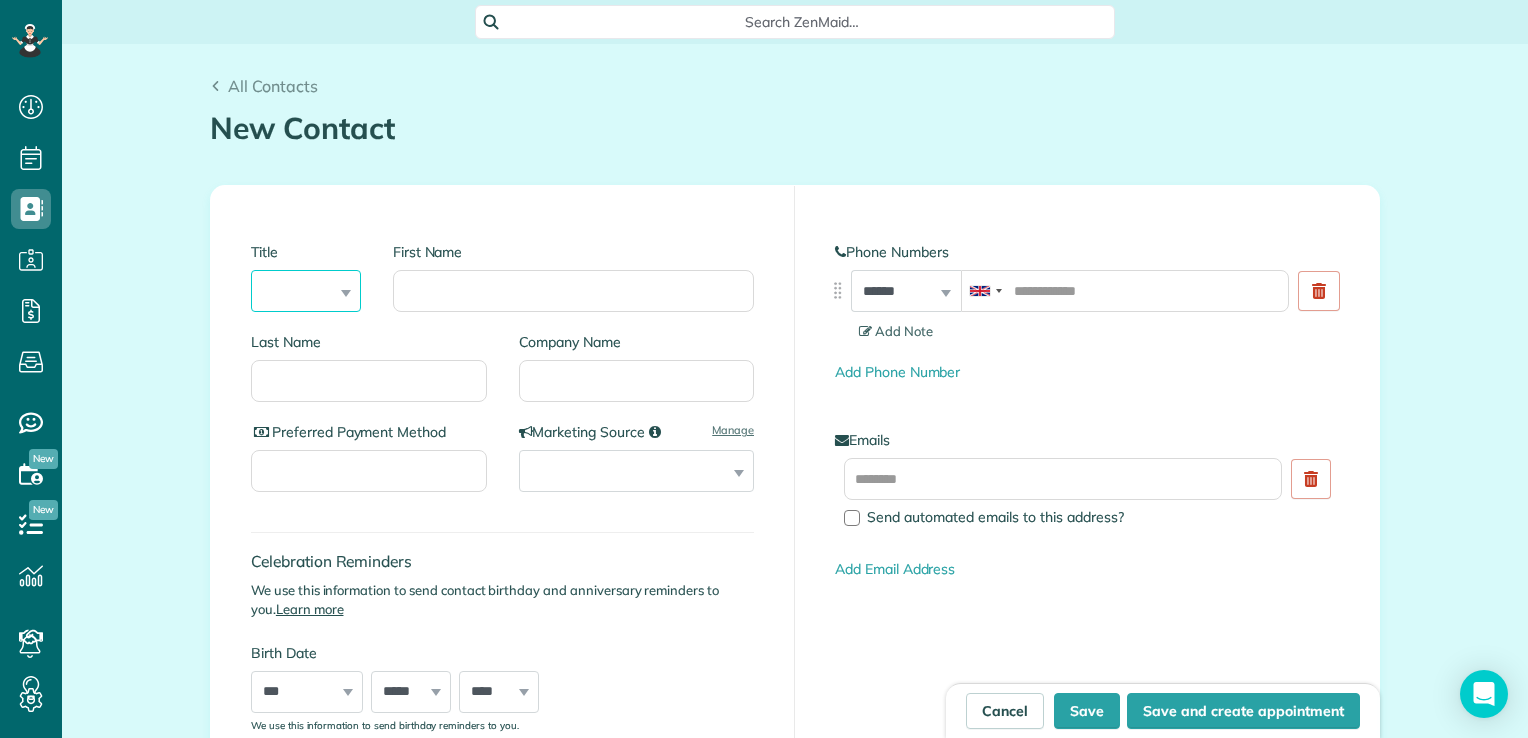 click on "***
****
***
***" at bounding box center (306, 291) 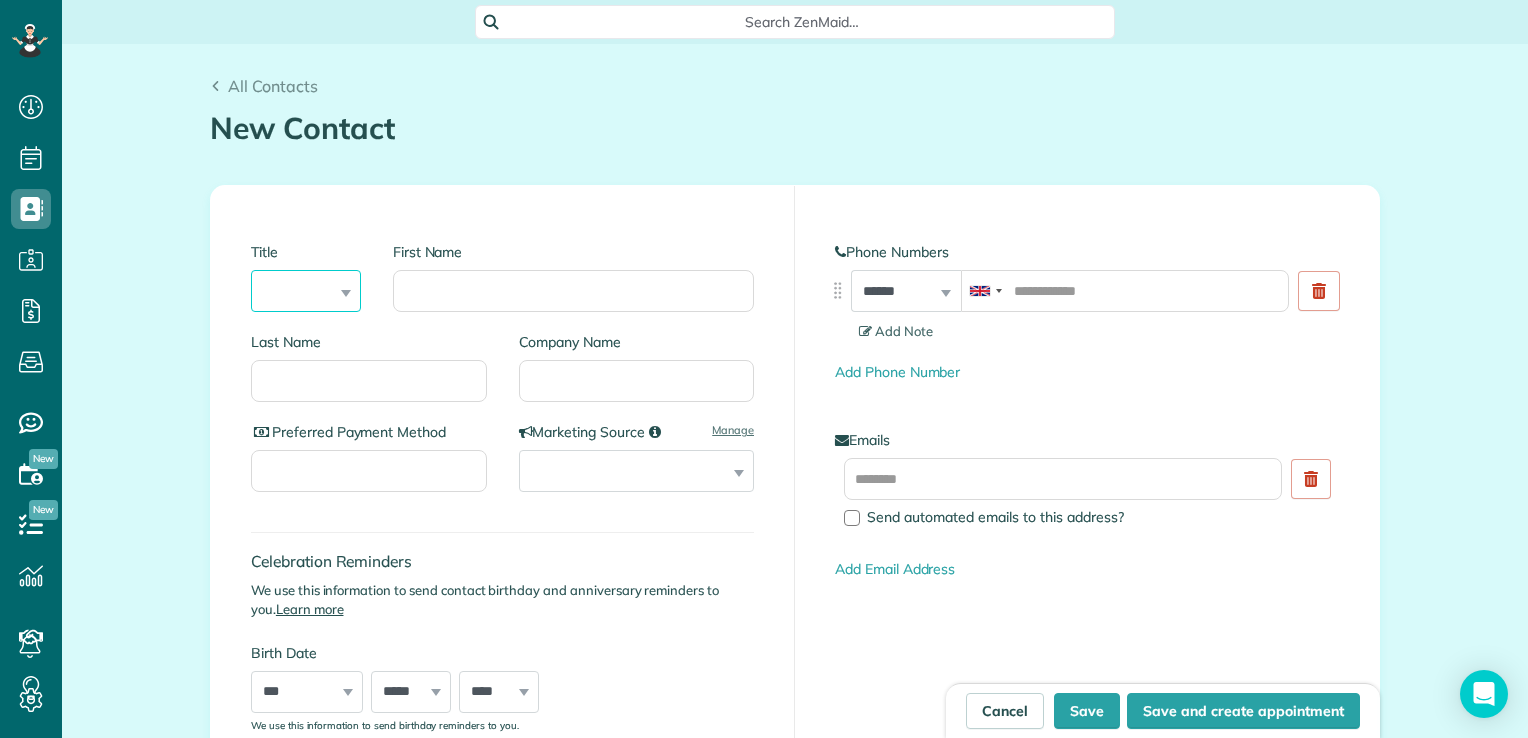 select on "***" 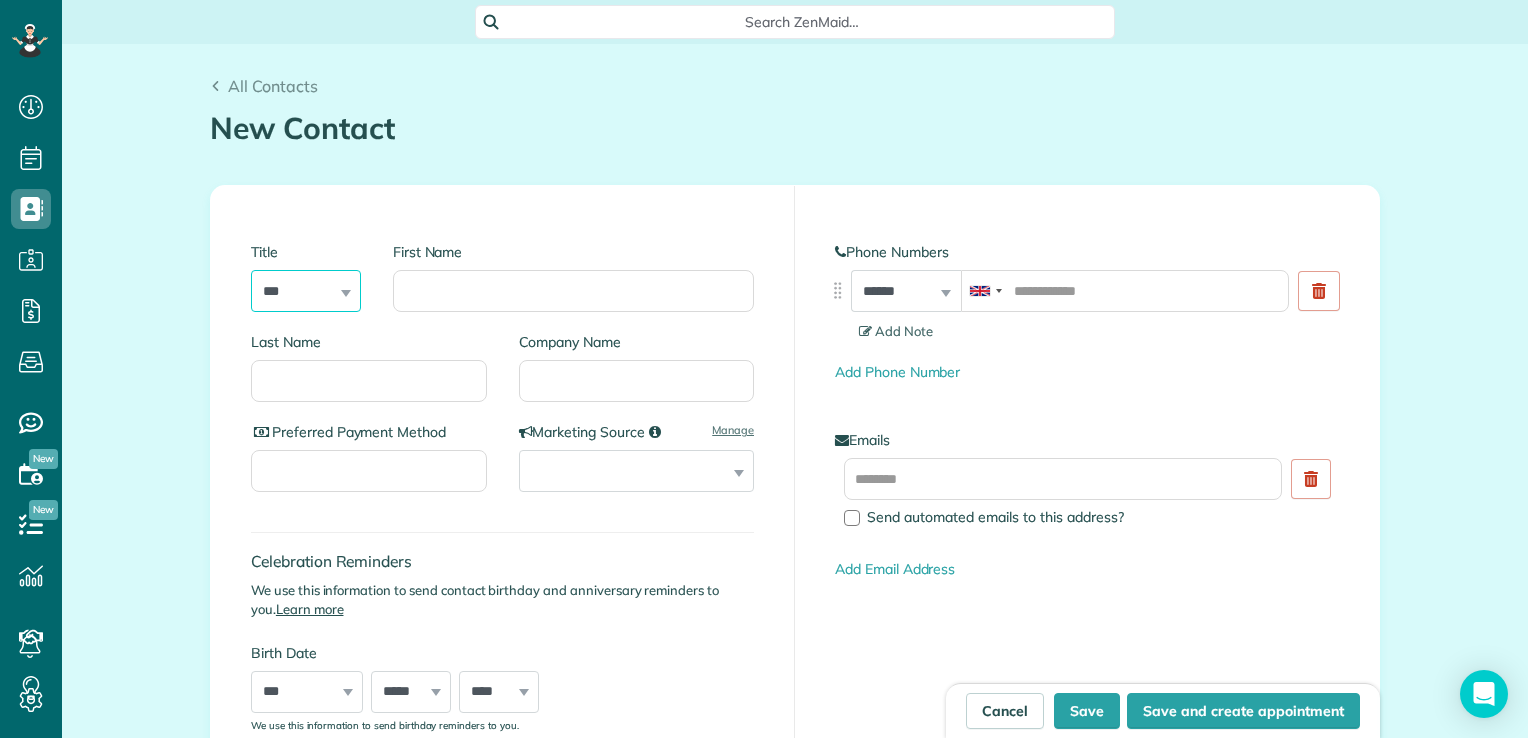 click on "***
****
***
***" at bounding box center (306, 291) 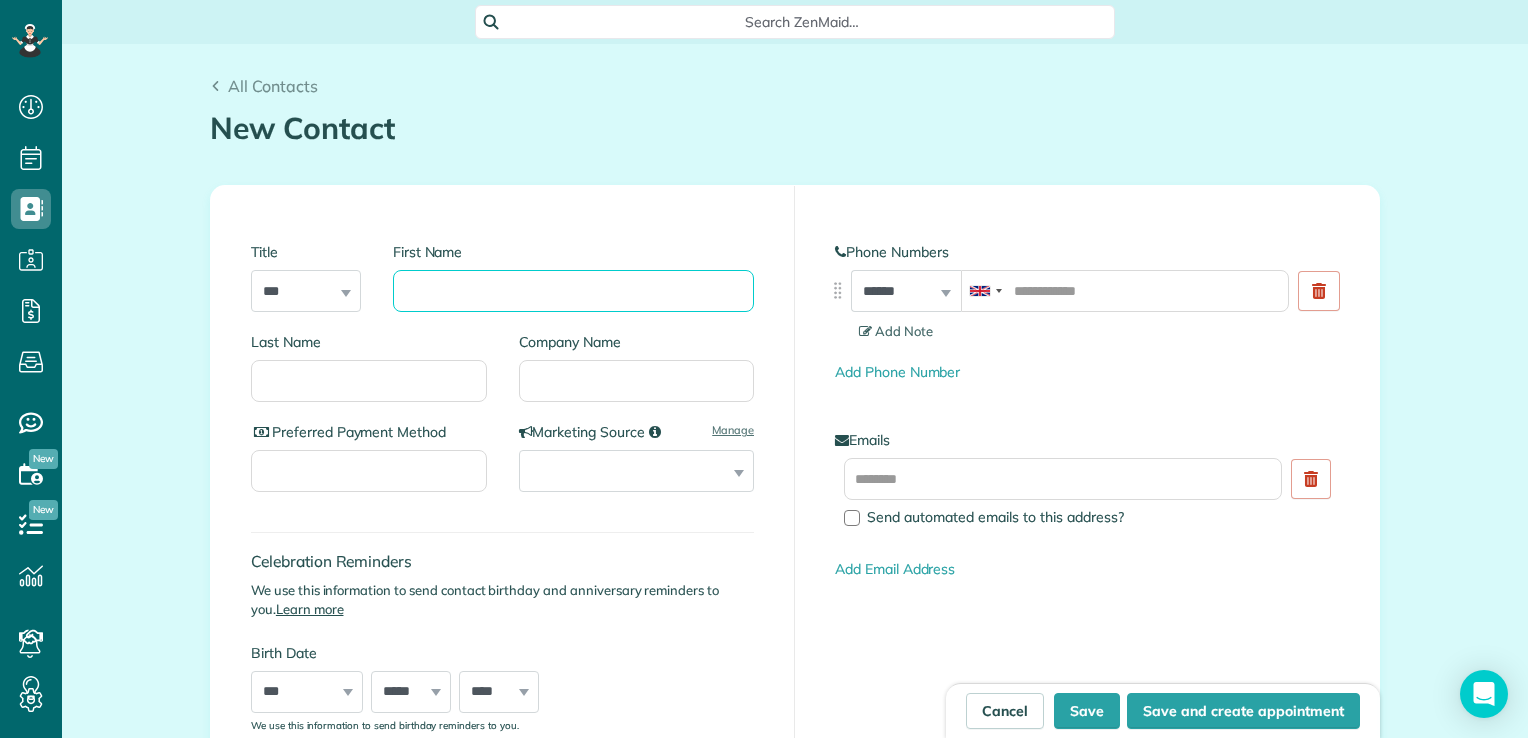 click on "First Name" at bounding box center (573, 291) 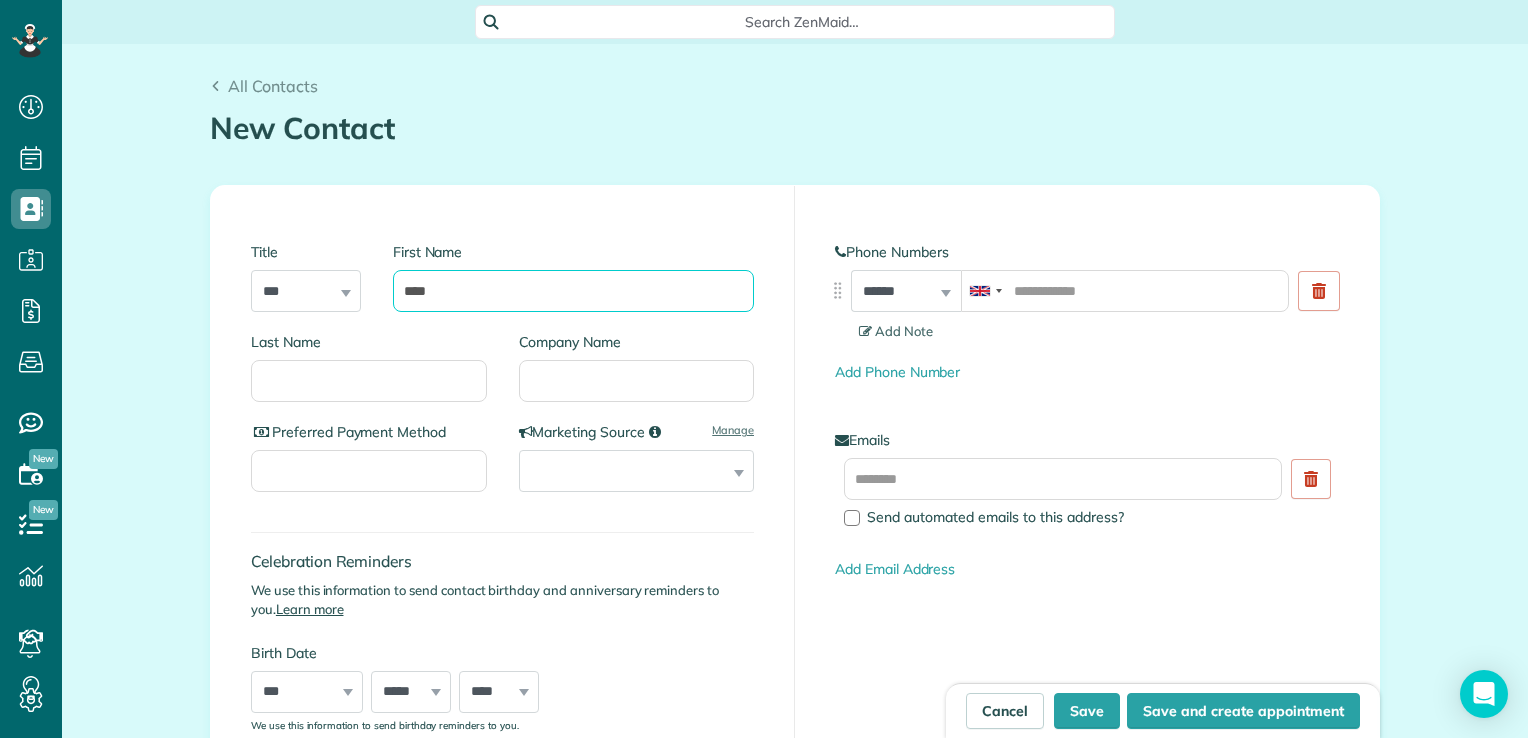 type on "****" 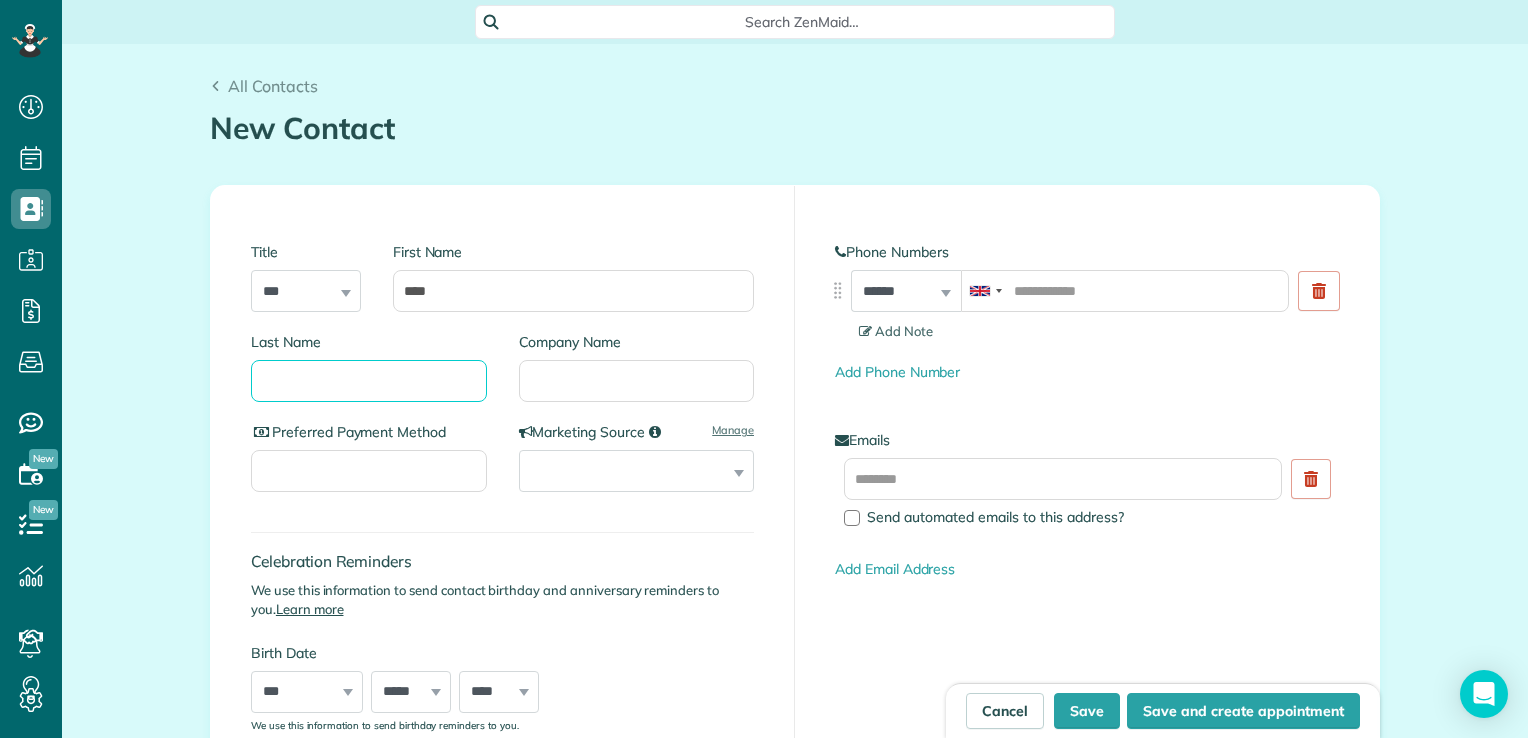 click on "Last Name" at bounding box center [369, 381] 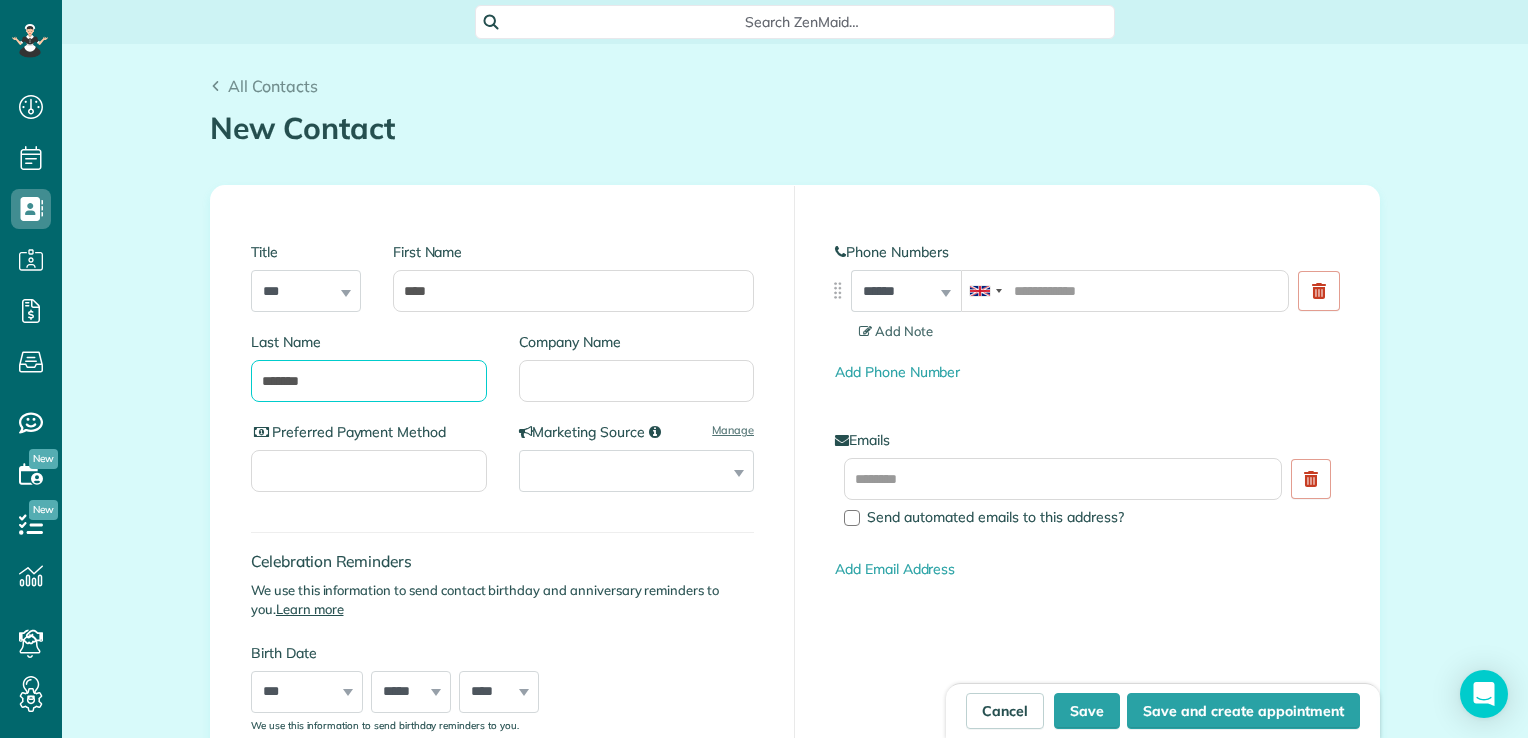 type on "*******" 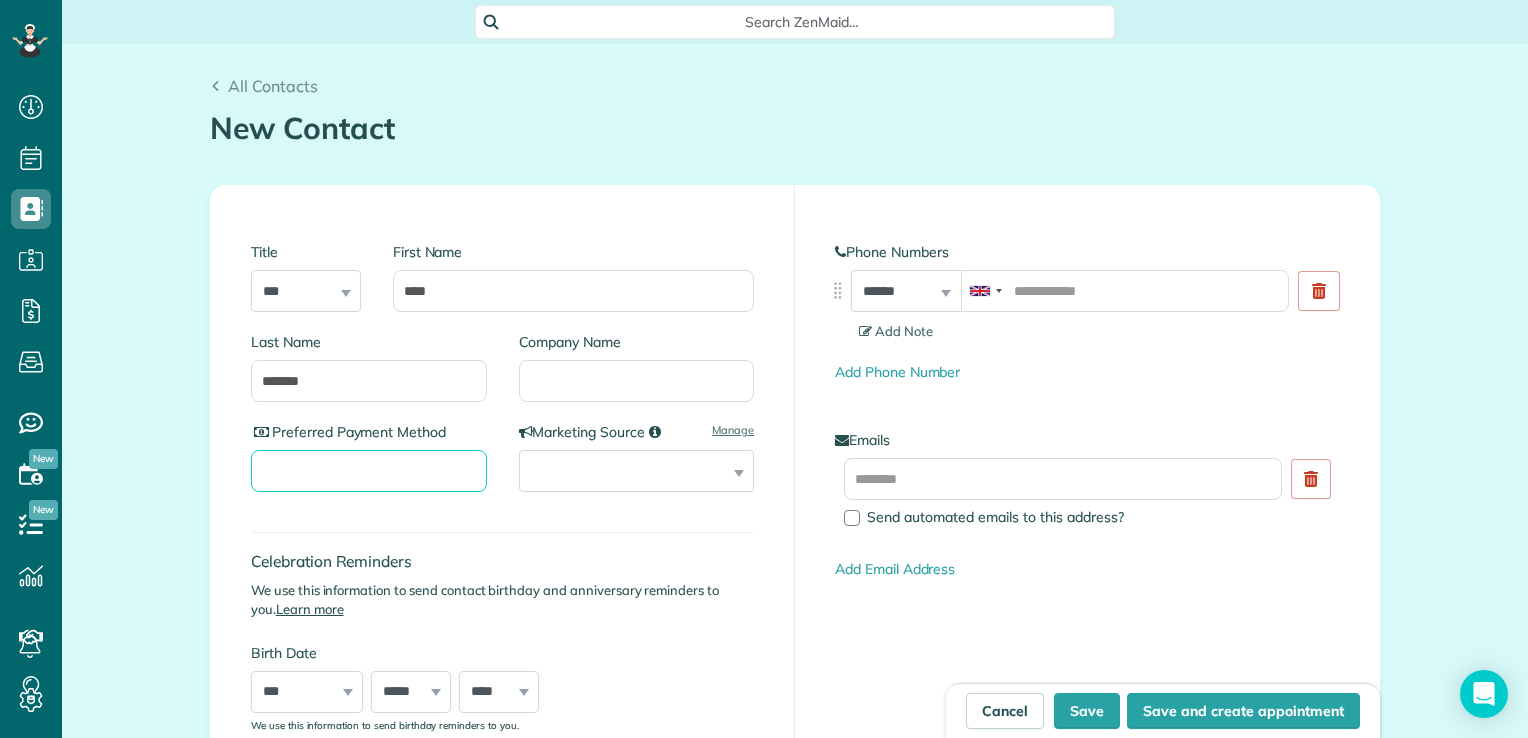 click on "Preferred Payment Method" at bounding box center (369, 471) 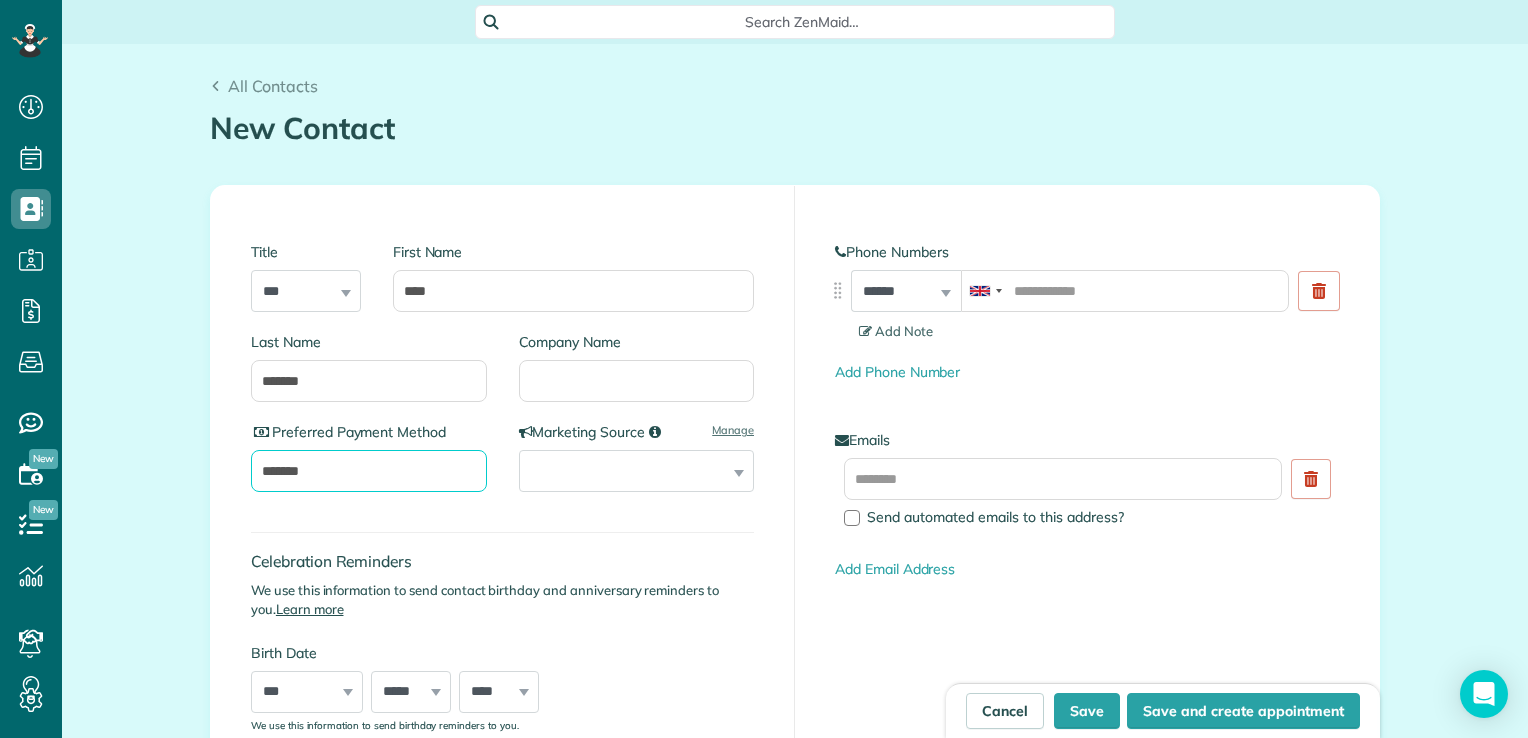 type on "*******" 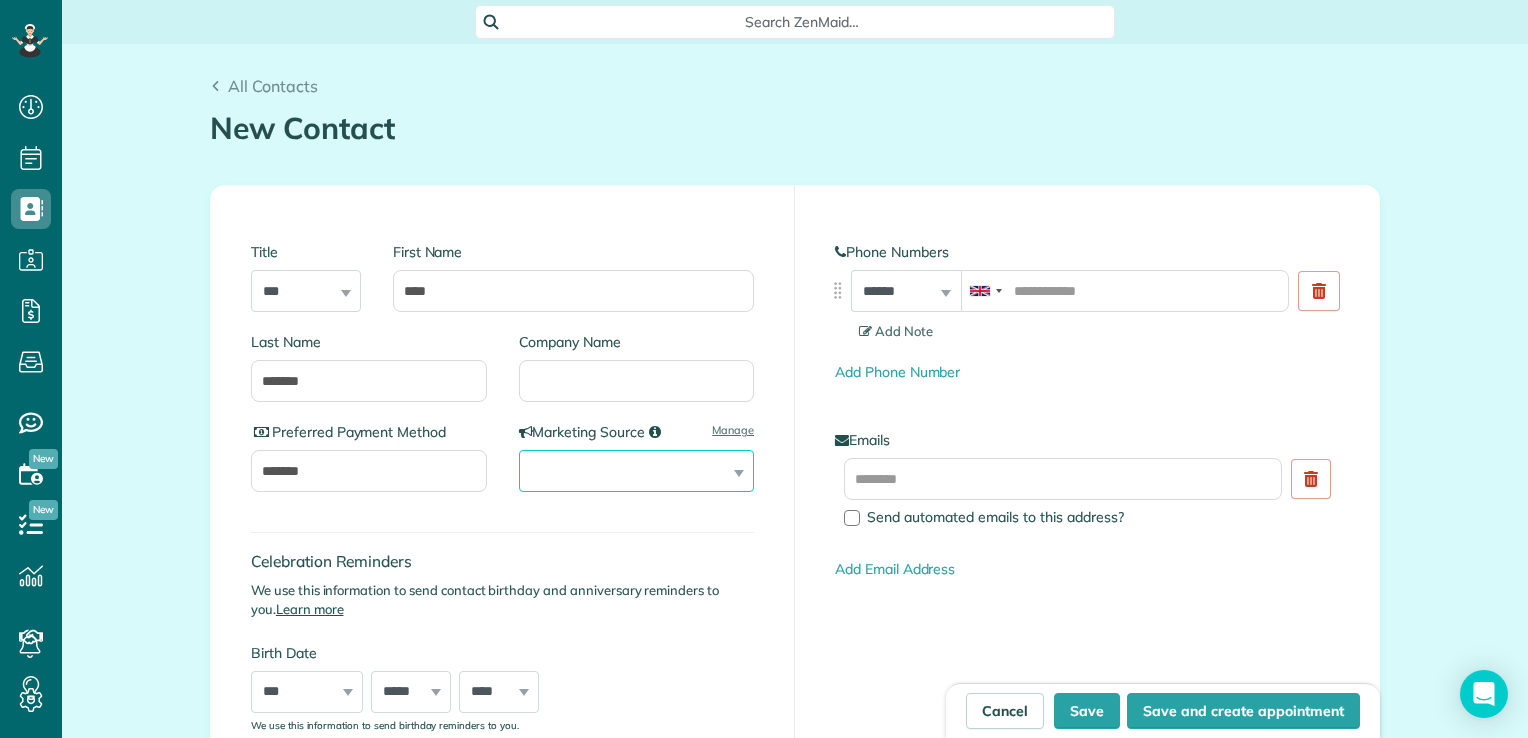click on "**********" at bounding box center (637, 471) 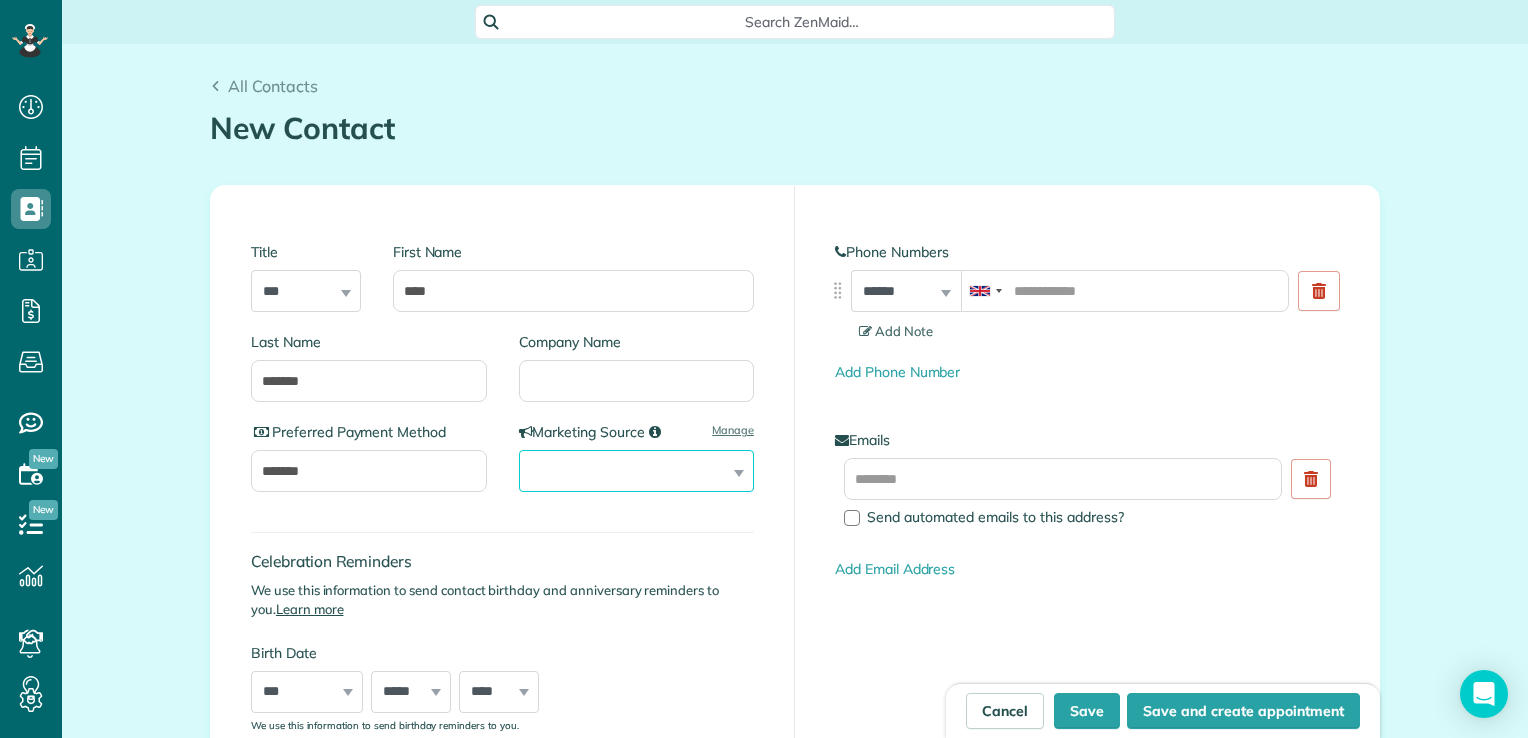 select on "******" 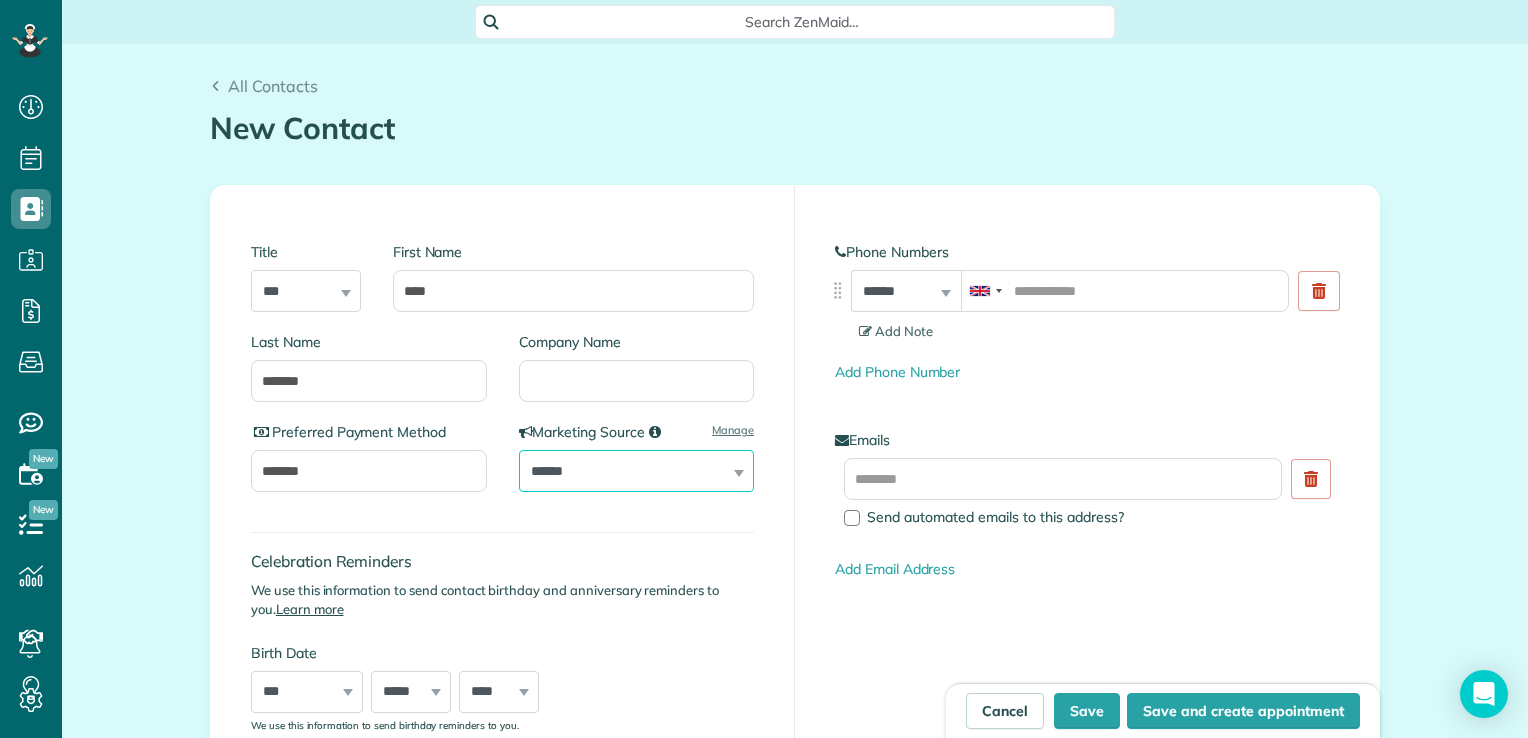 click on "**********" at bounding box center [637, 471] 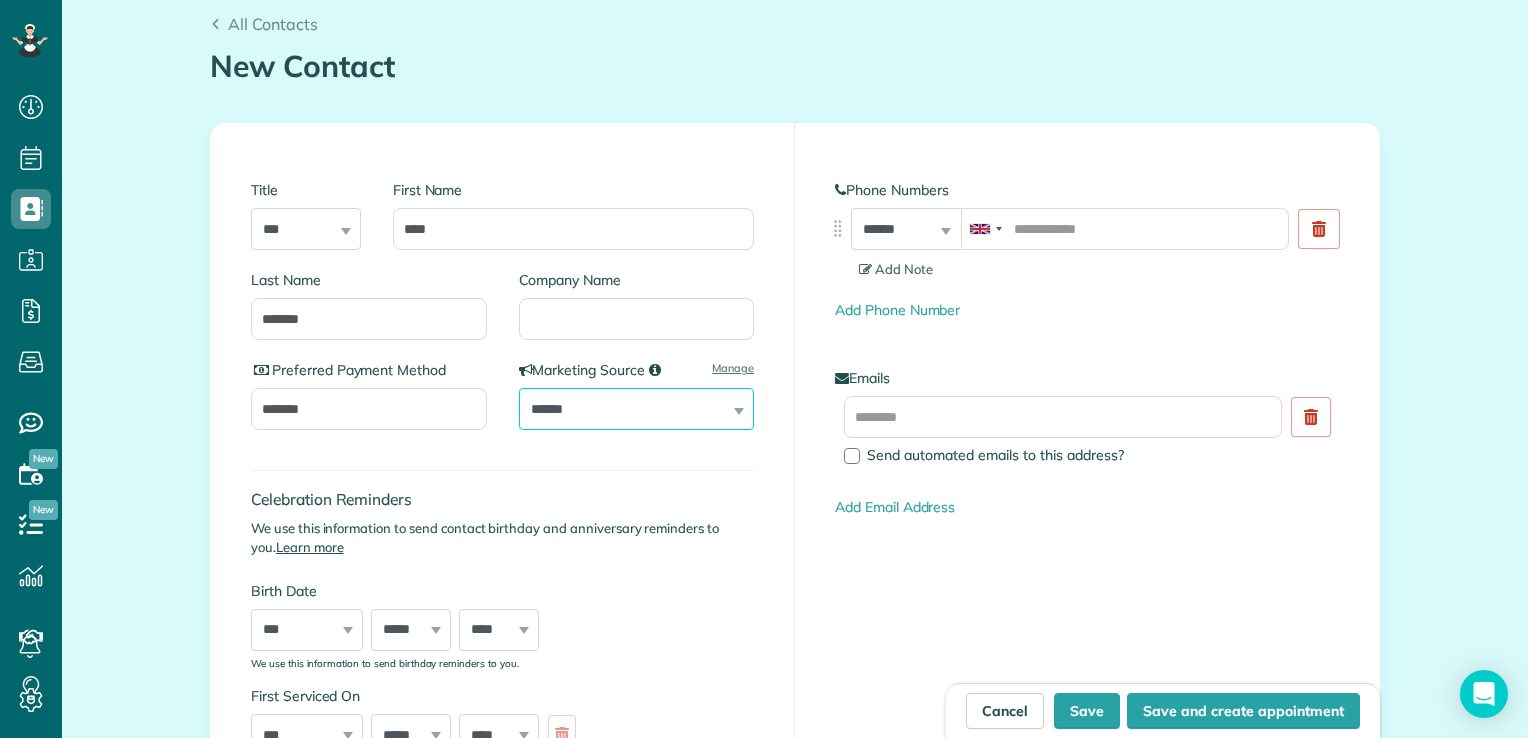 scroll, scrollTop: 59, scrollLeft: 0, axis: vertical 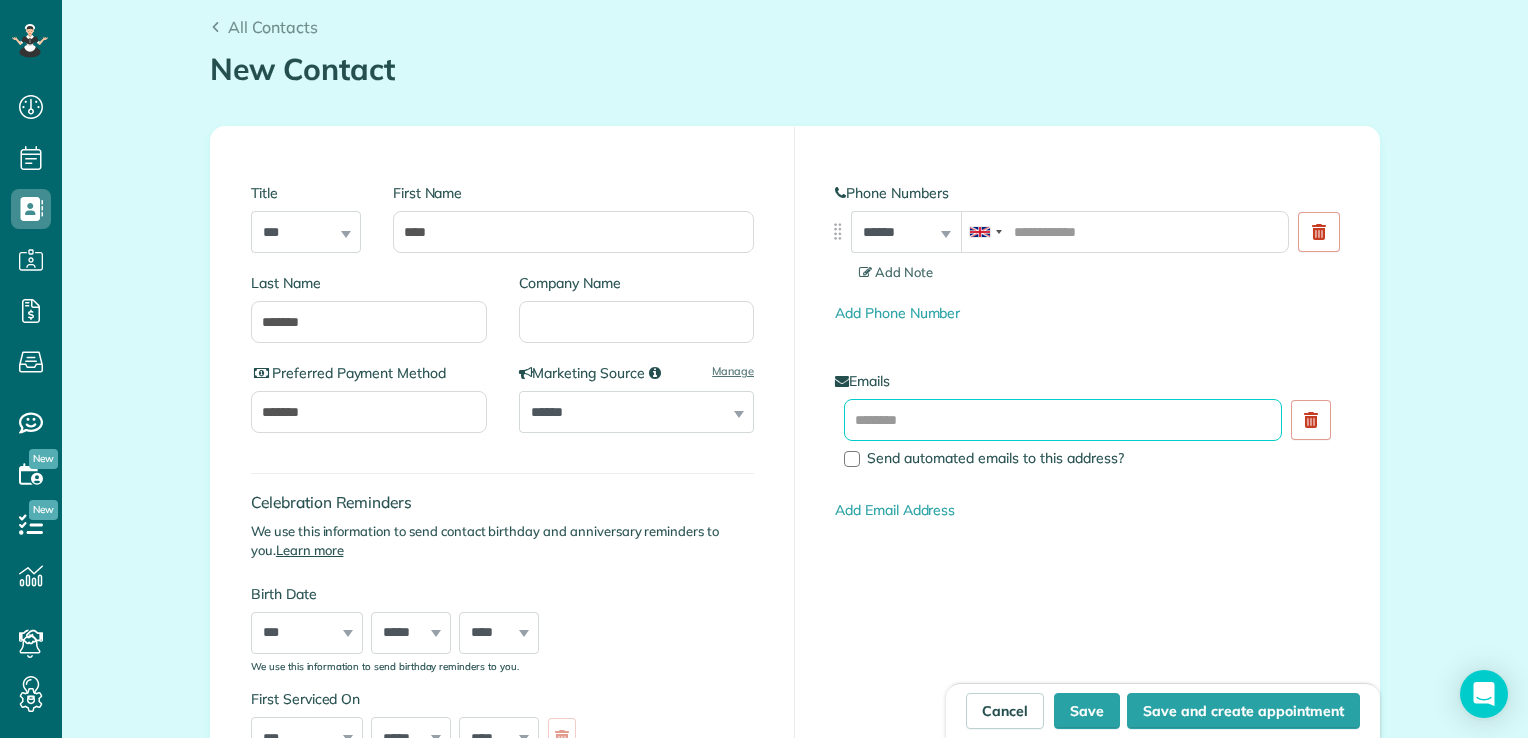 click at bounding box center (1063, 420) 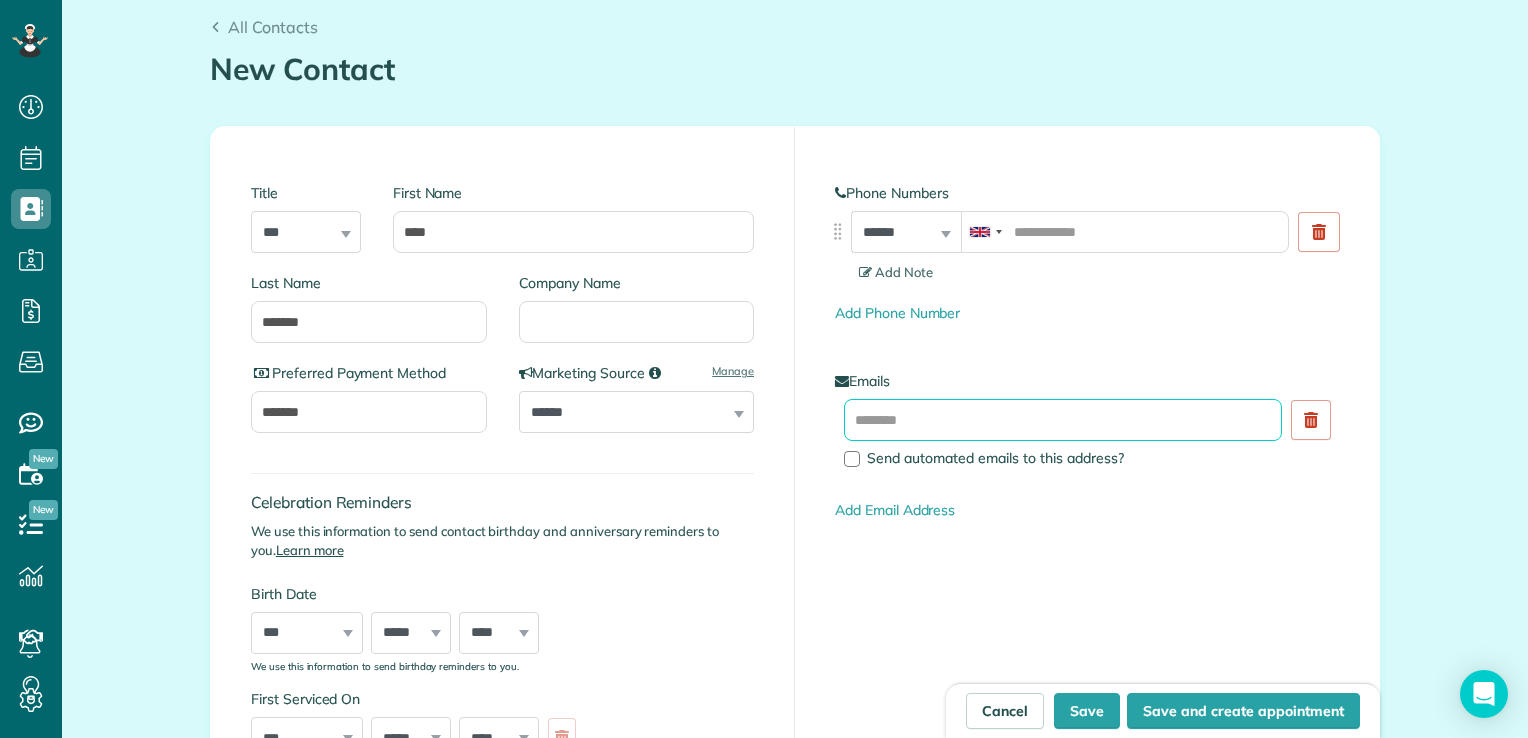 paste on "**********" 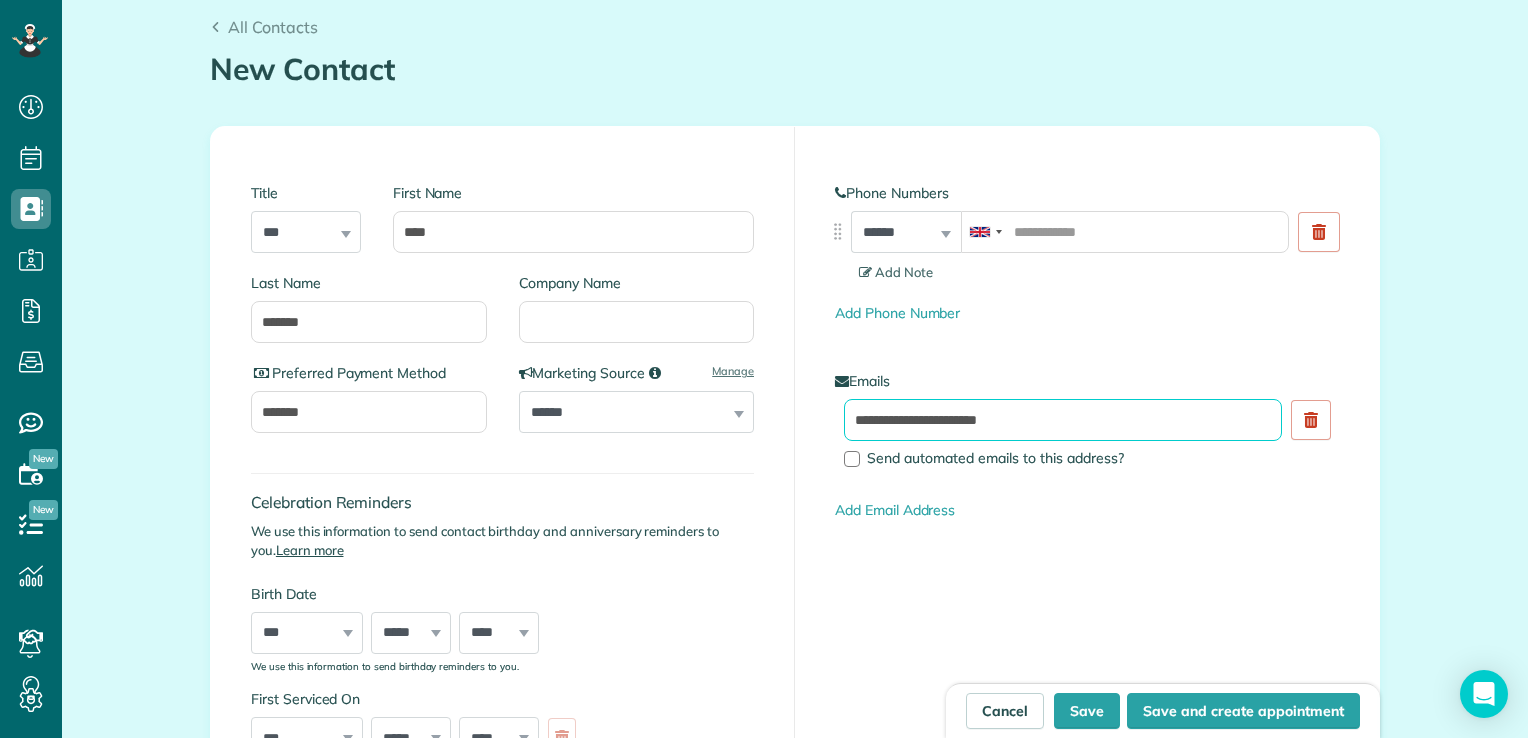 type on "**********" 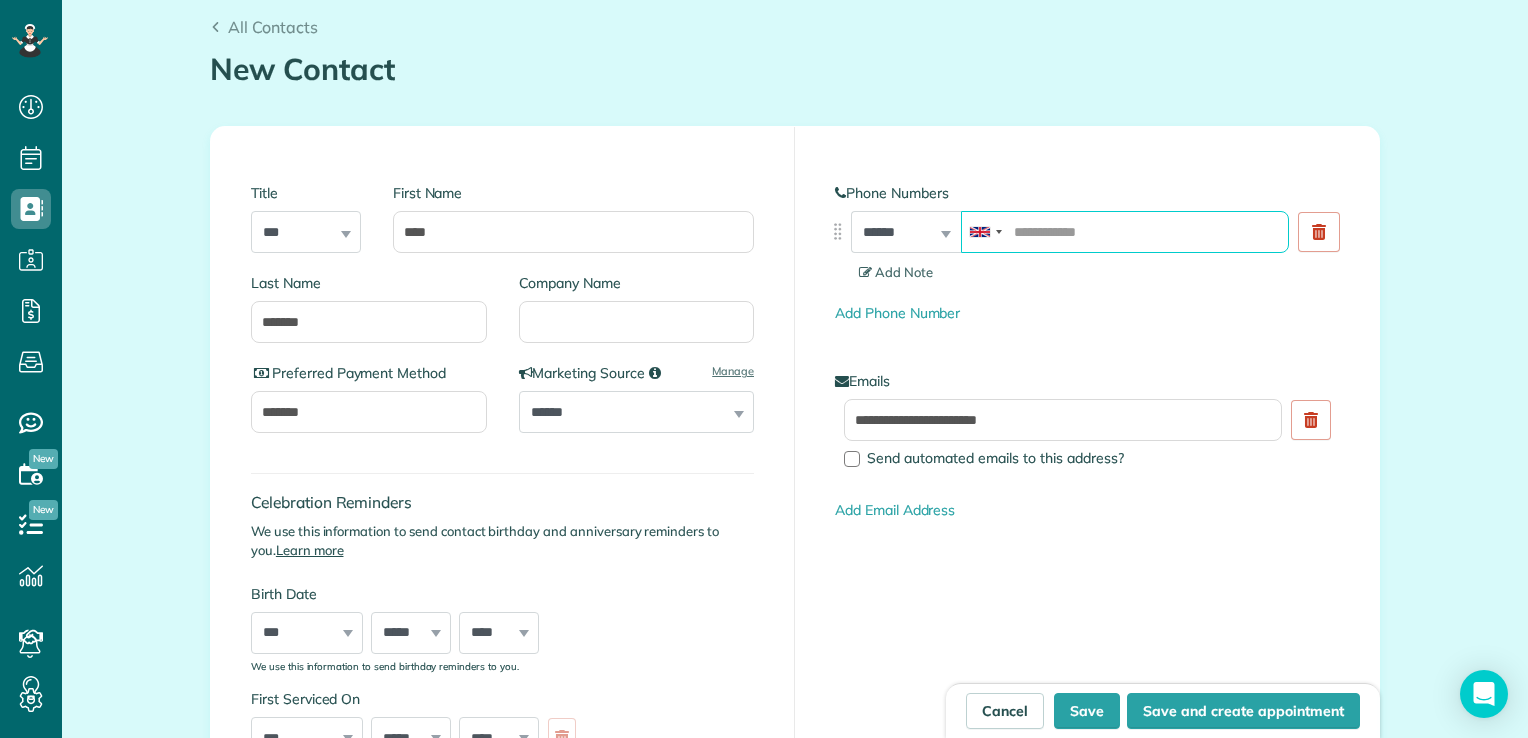 click at bounding box center (1125, 232) 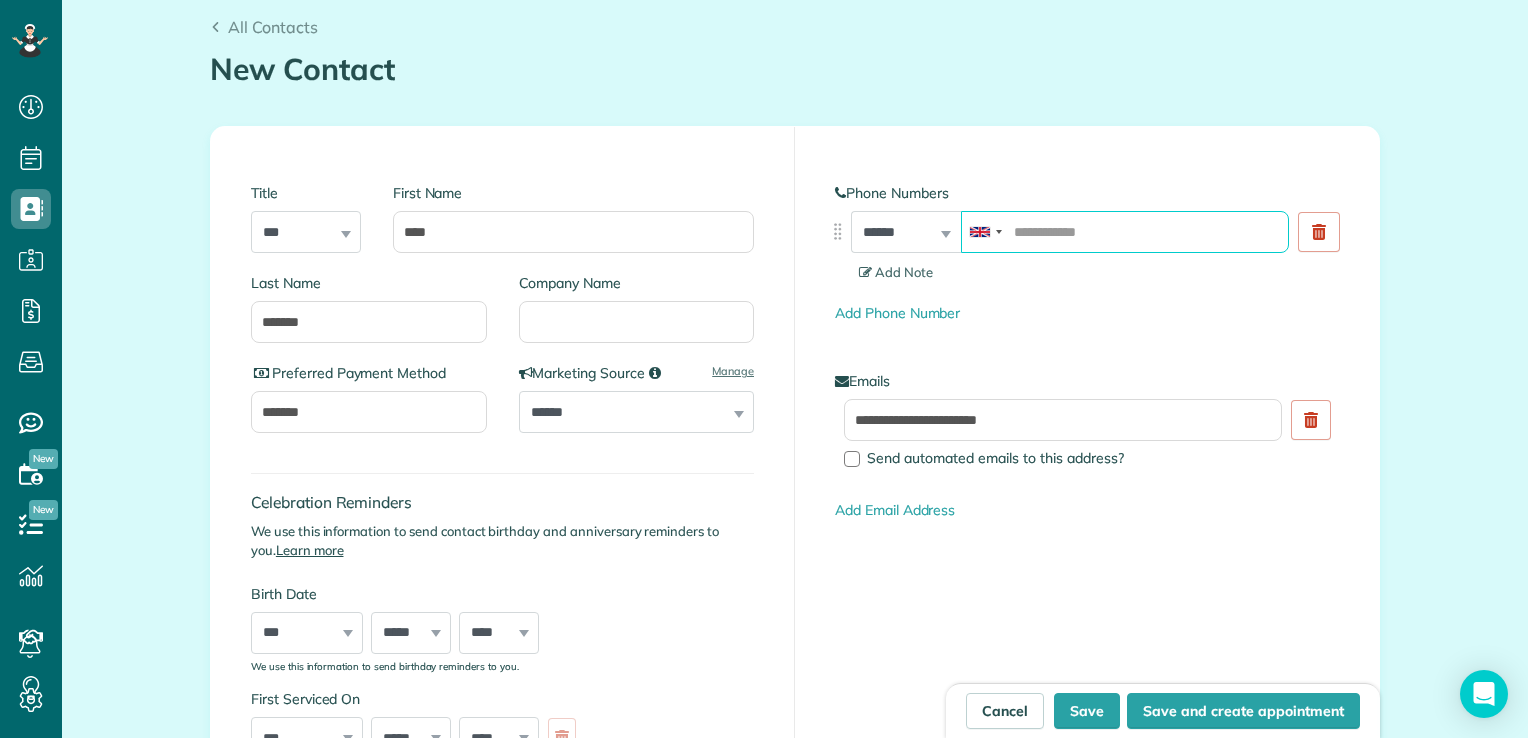 paste on "**********" 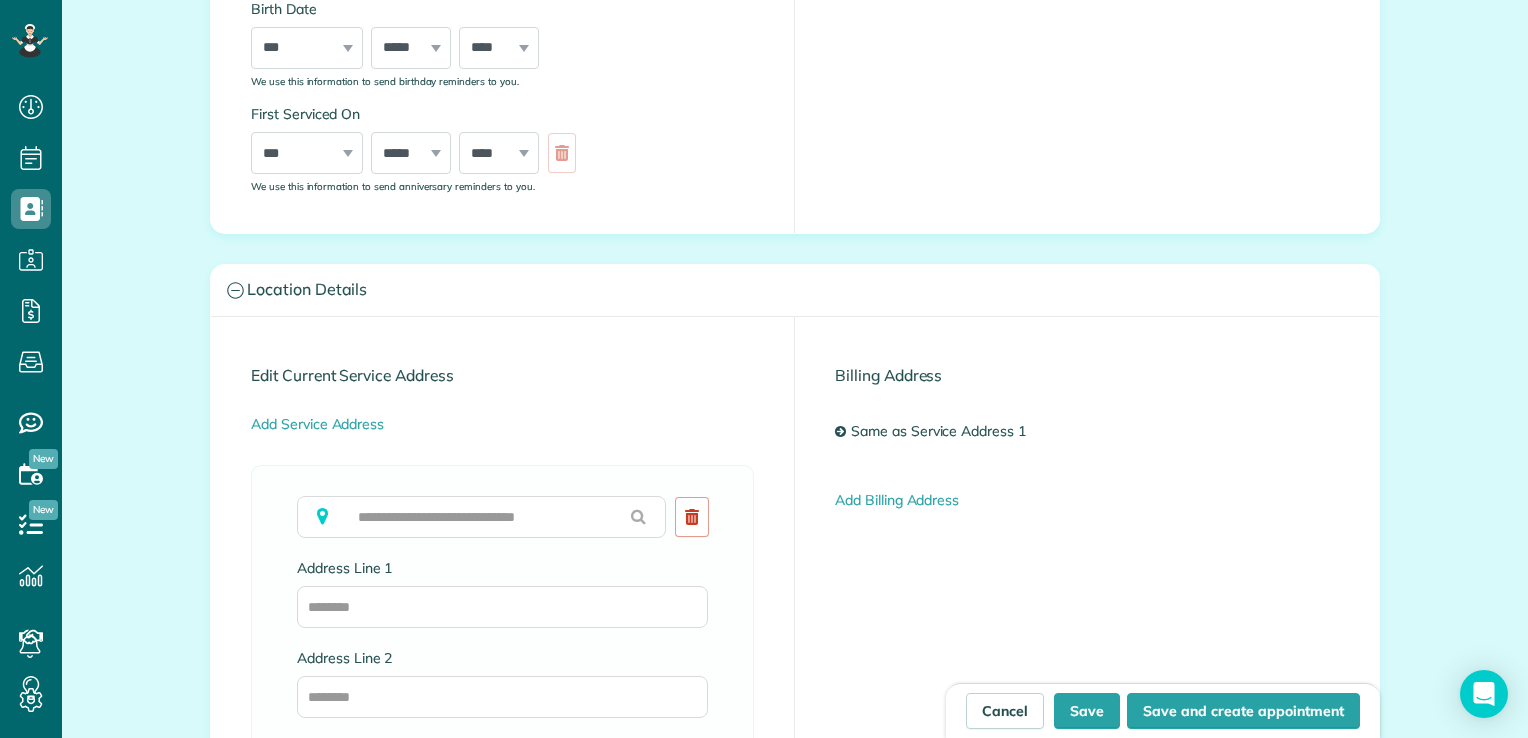 scroll, scrollTop: 780, scrollLeft: 0, axis: vertical 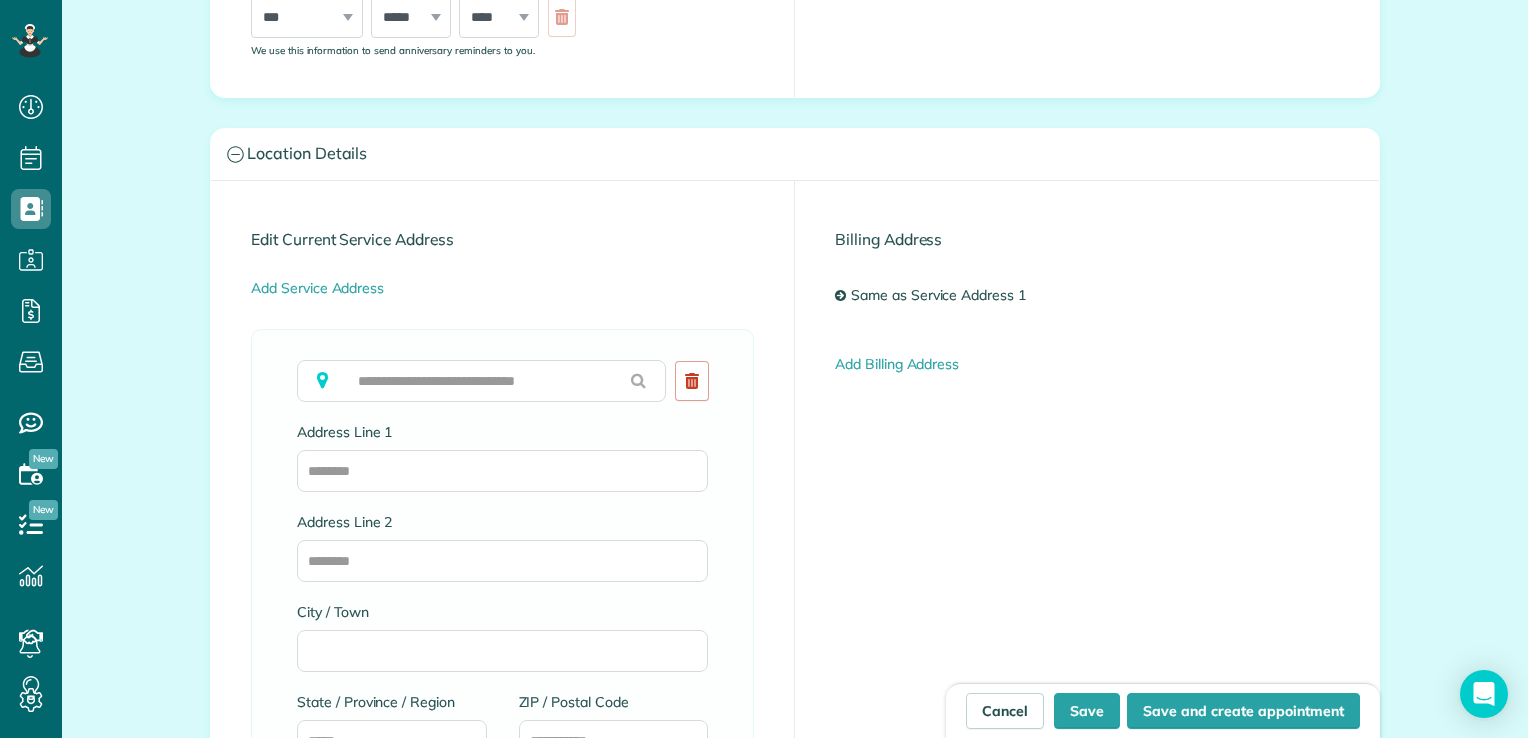type on "**********" 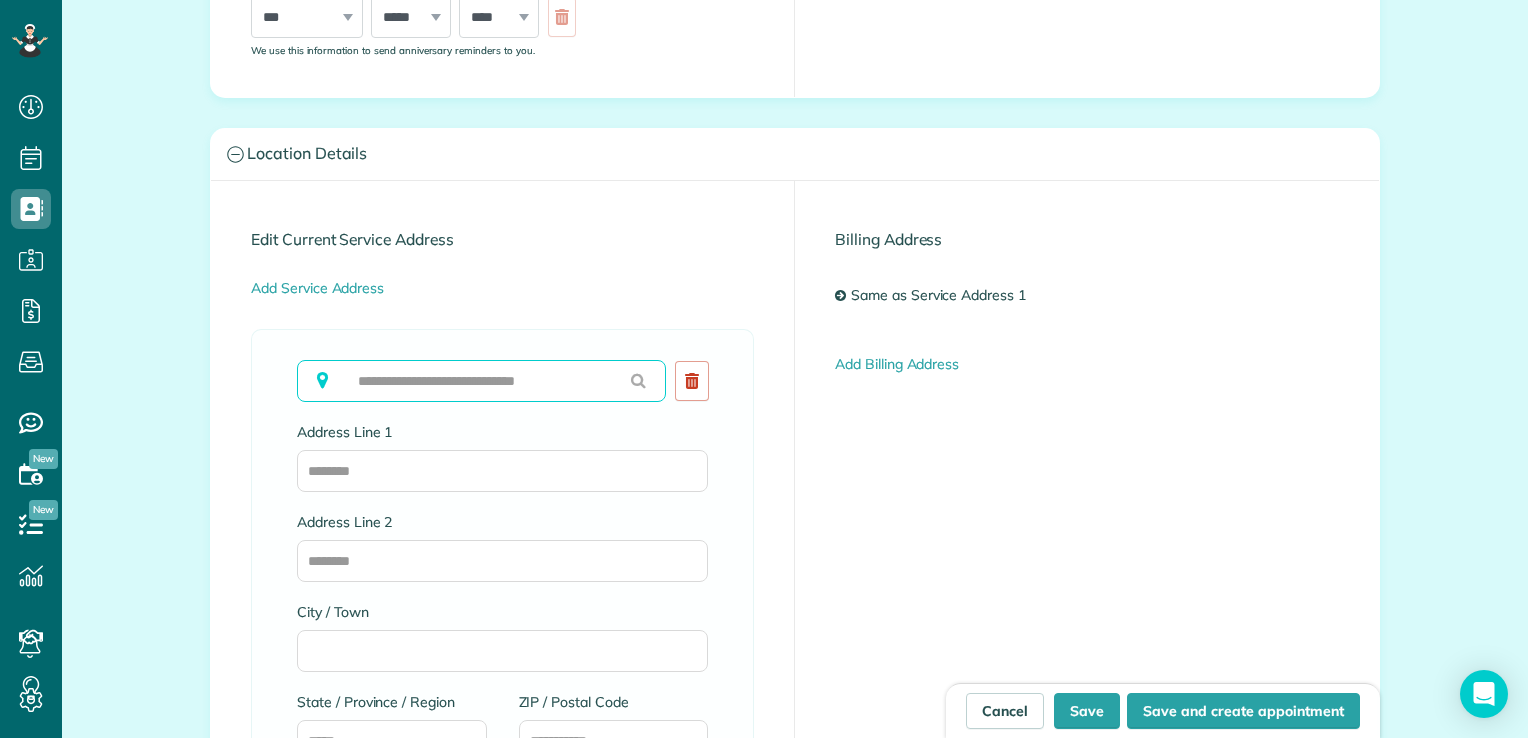 click at bounding box center (481, 381) 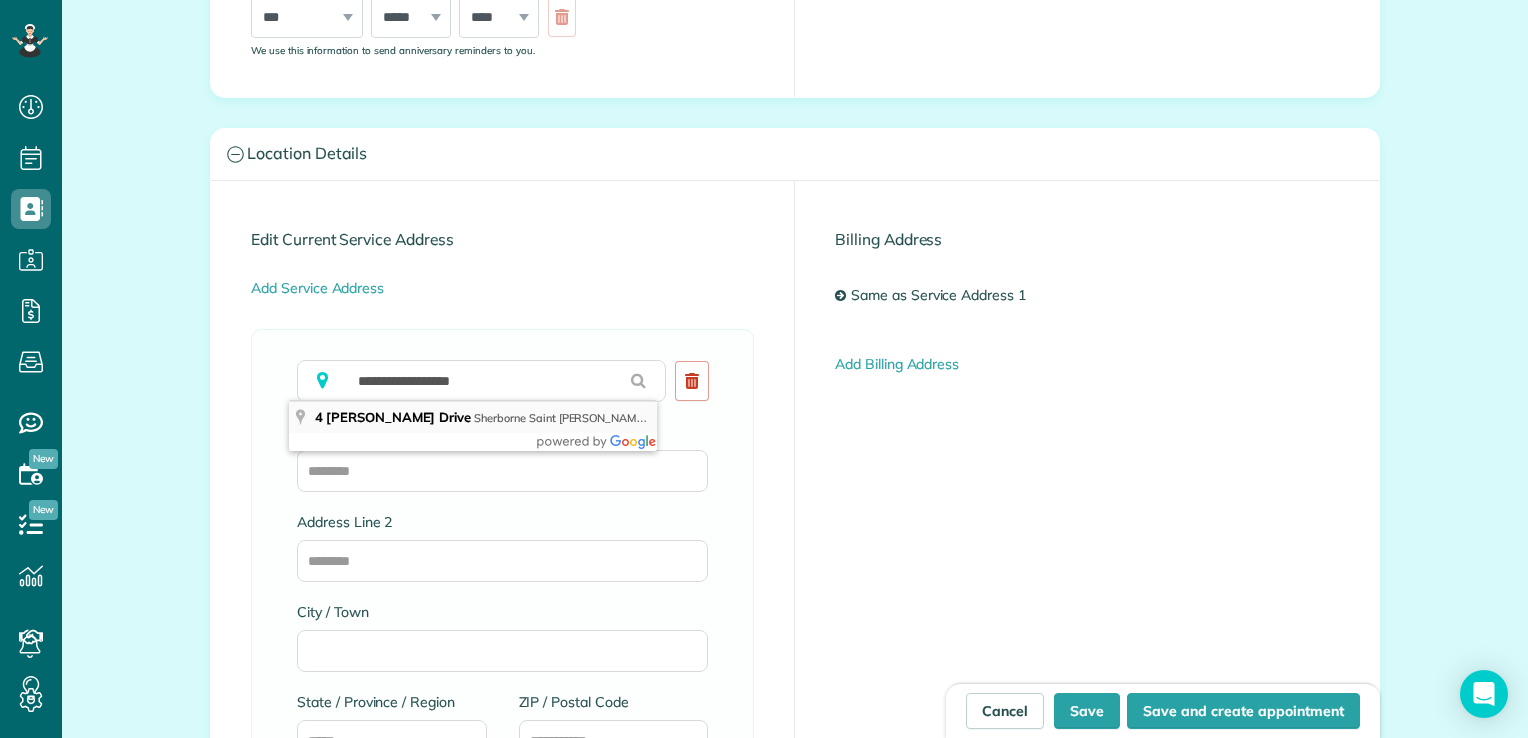 type on "**********" 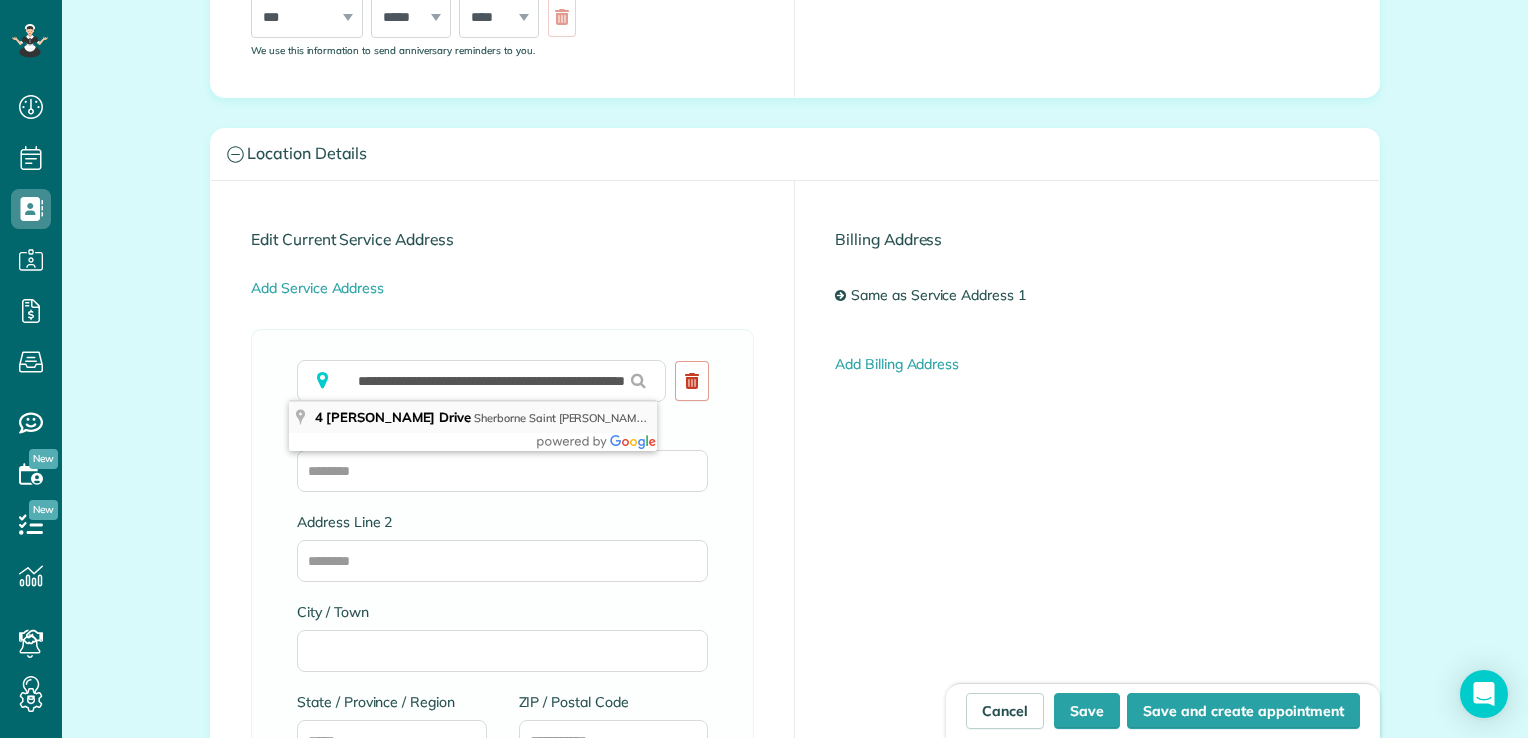 type on "**********" 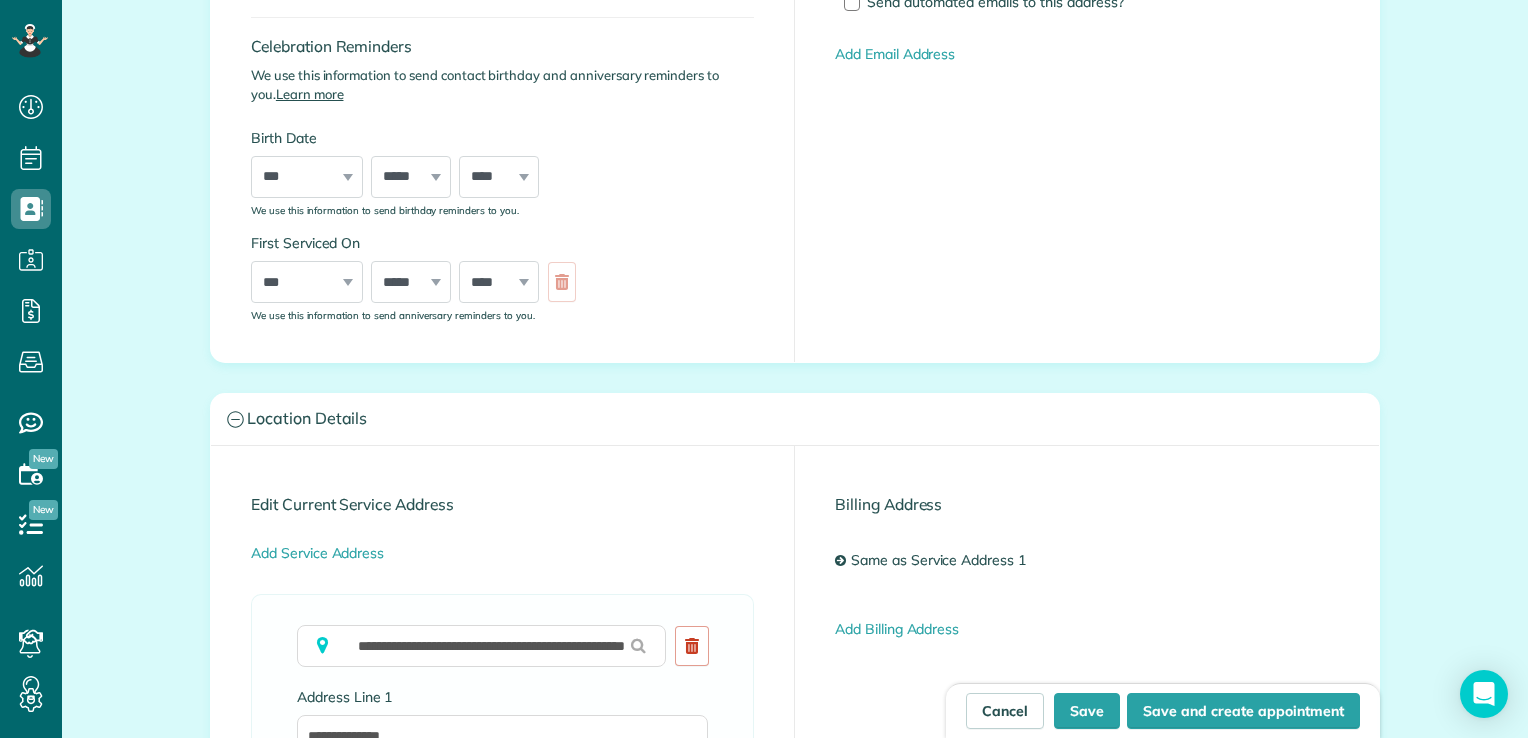 scroll, scrollTop: 519, scrollLeft: 0, axis: vertical 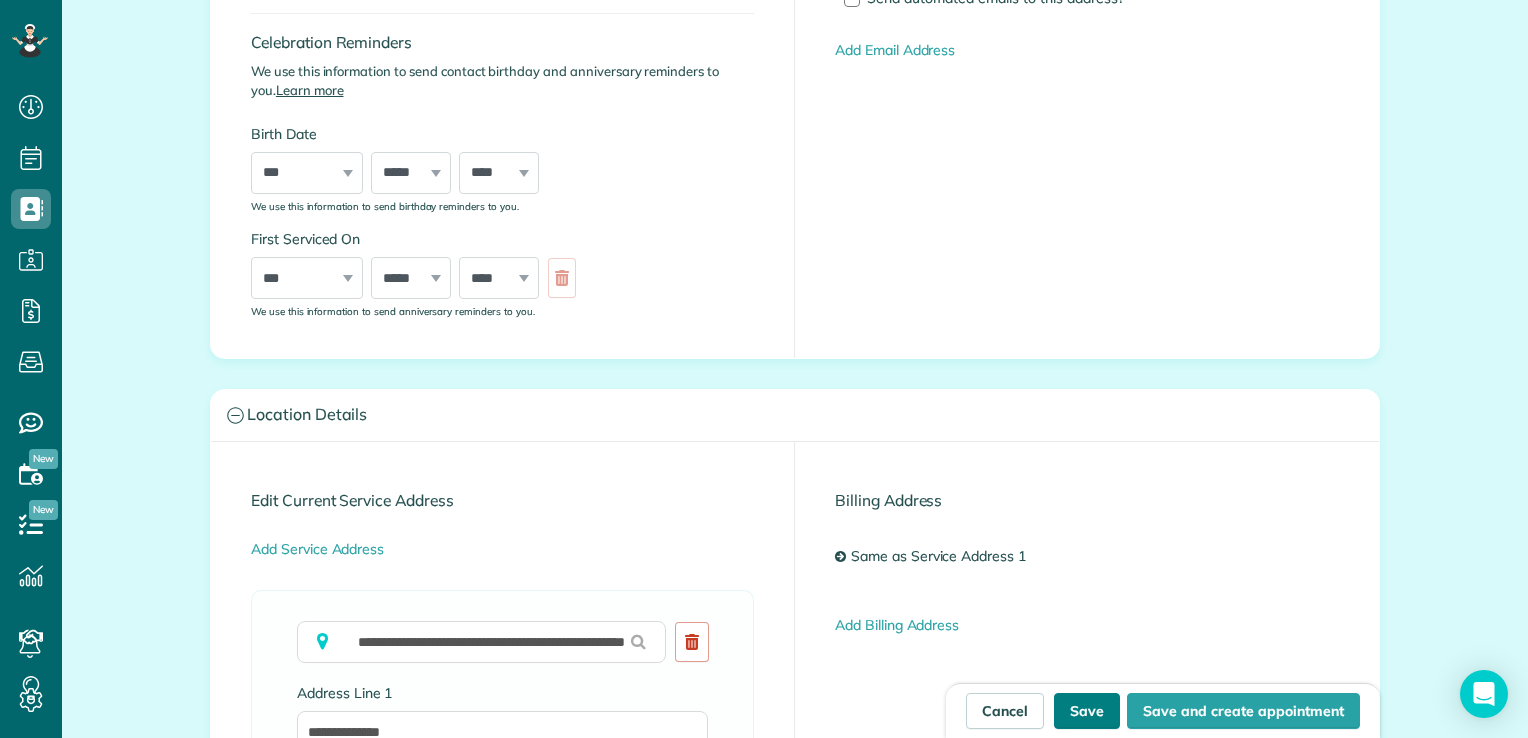 click on "Save" at bounding box center [1087, 711] 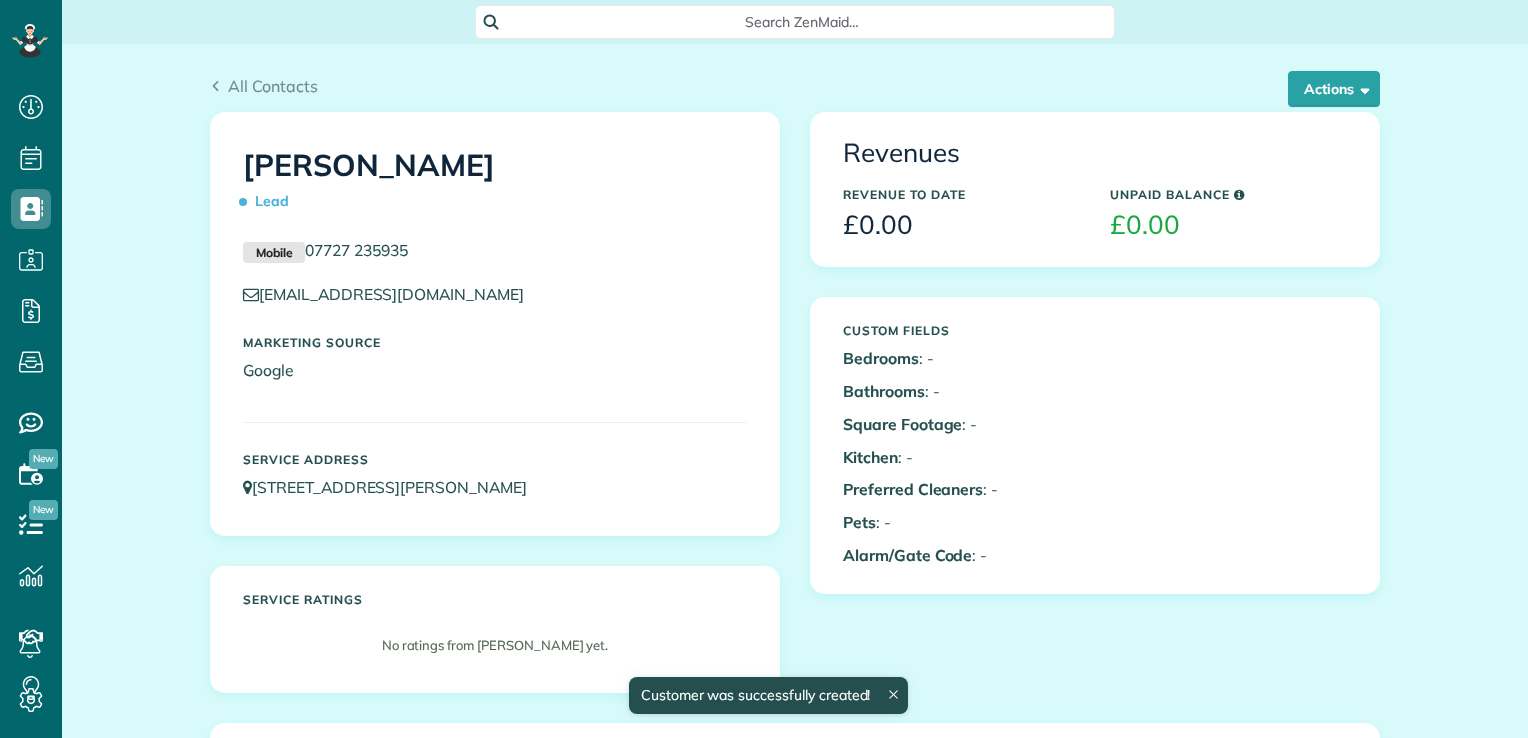 scroll, scrollTop: 0, scrollLeft: 0, axis: both 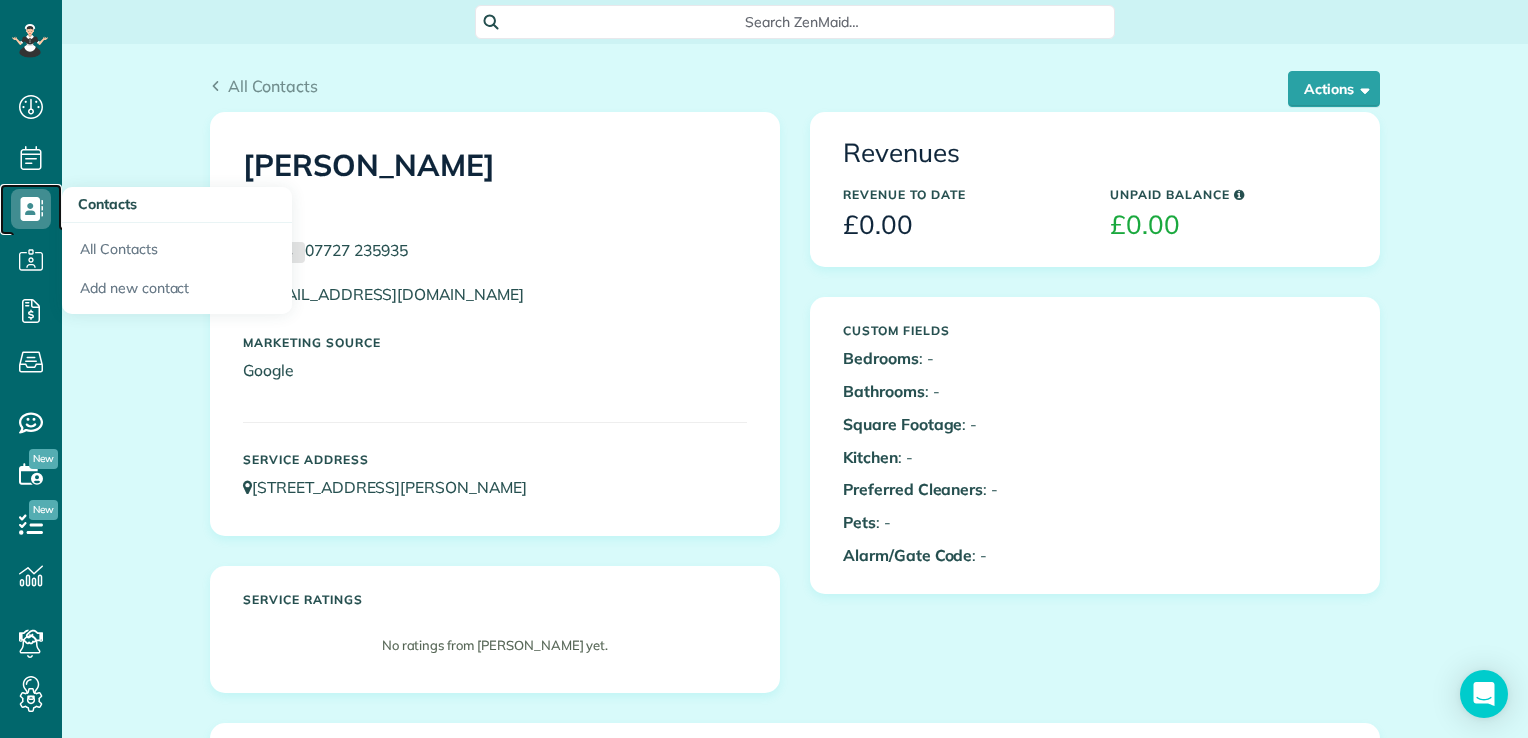 click 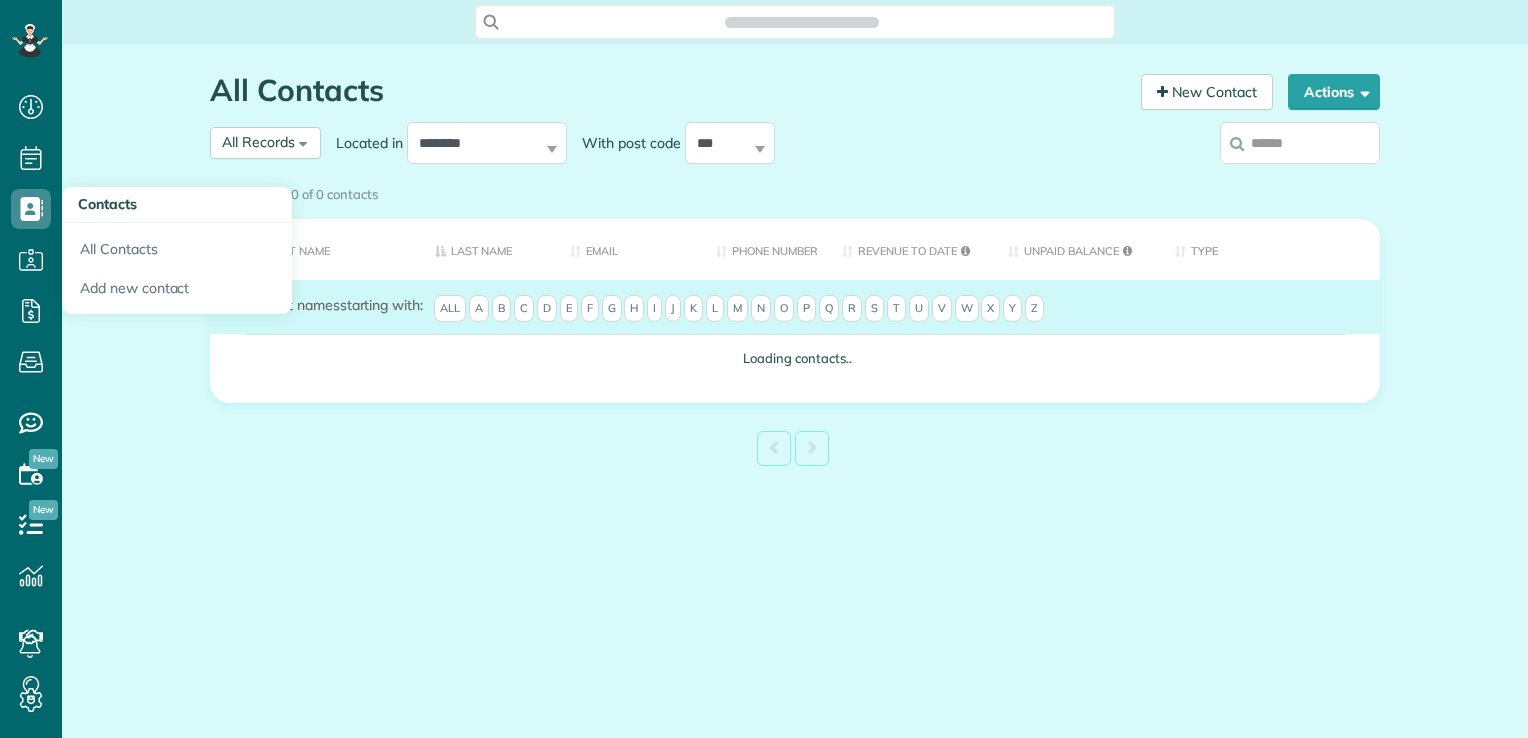 scroll, scrollTop: 0, scrollLeft: 0, axis: both 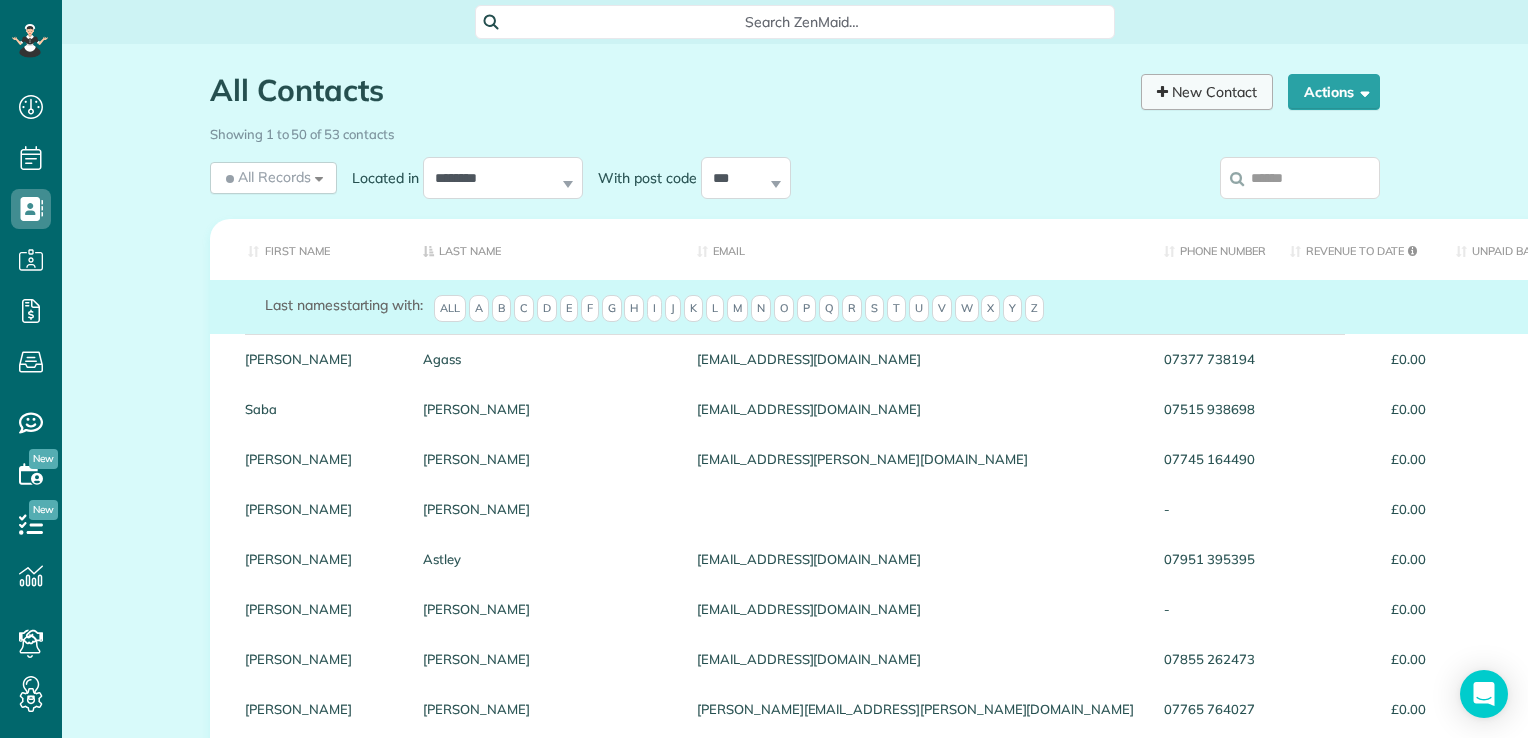 click on "New Contact" at bounding box center [1207, 92] 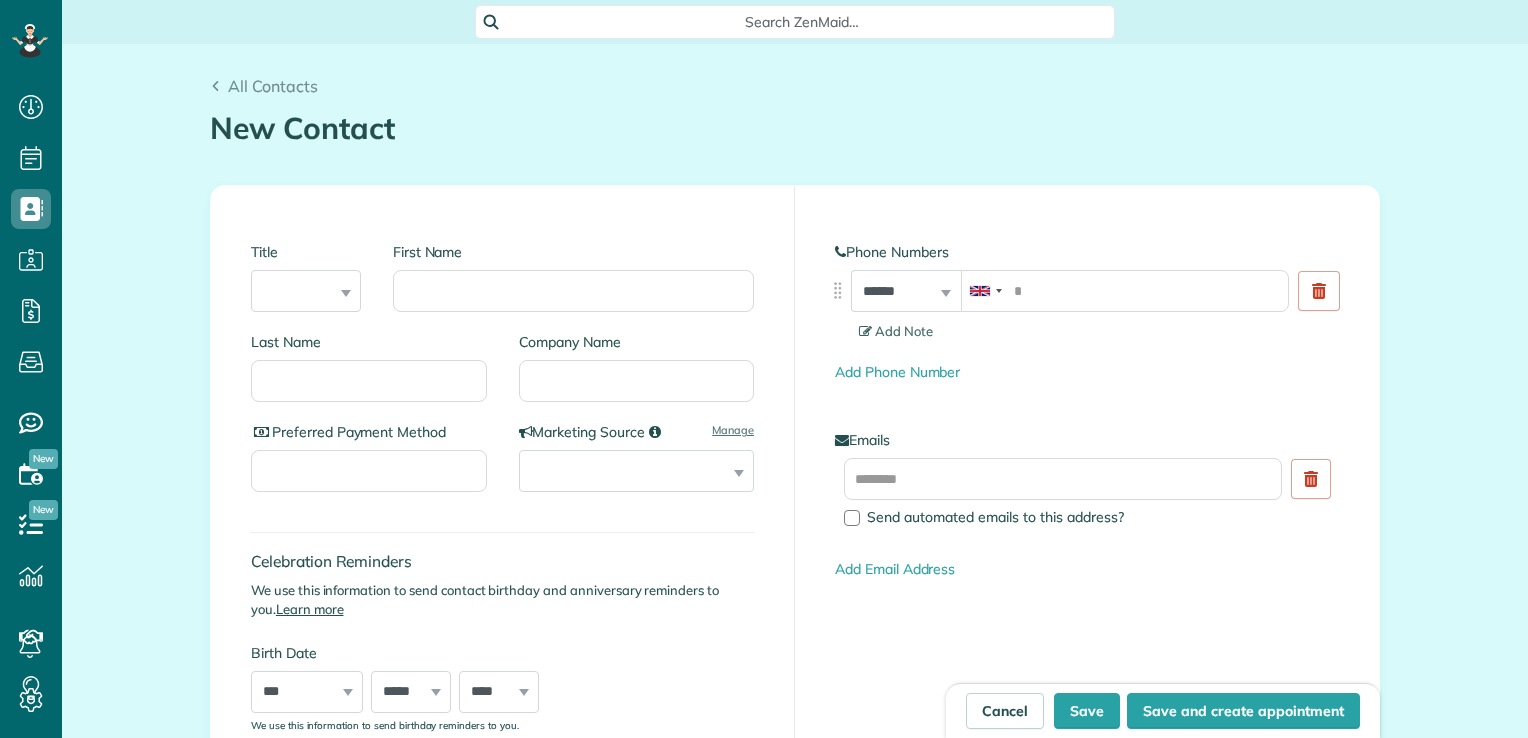 scroll, scrollTop: 0, scrollLeft: 0, axis: both 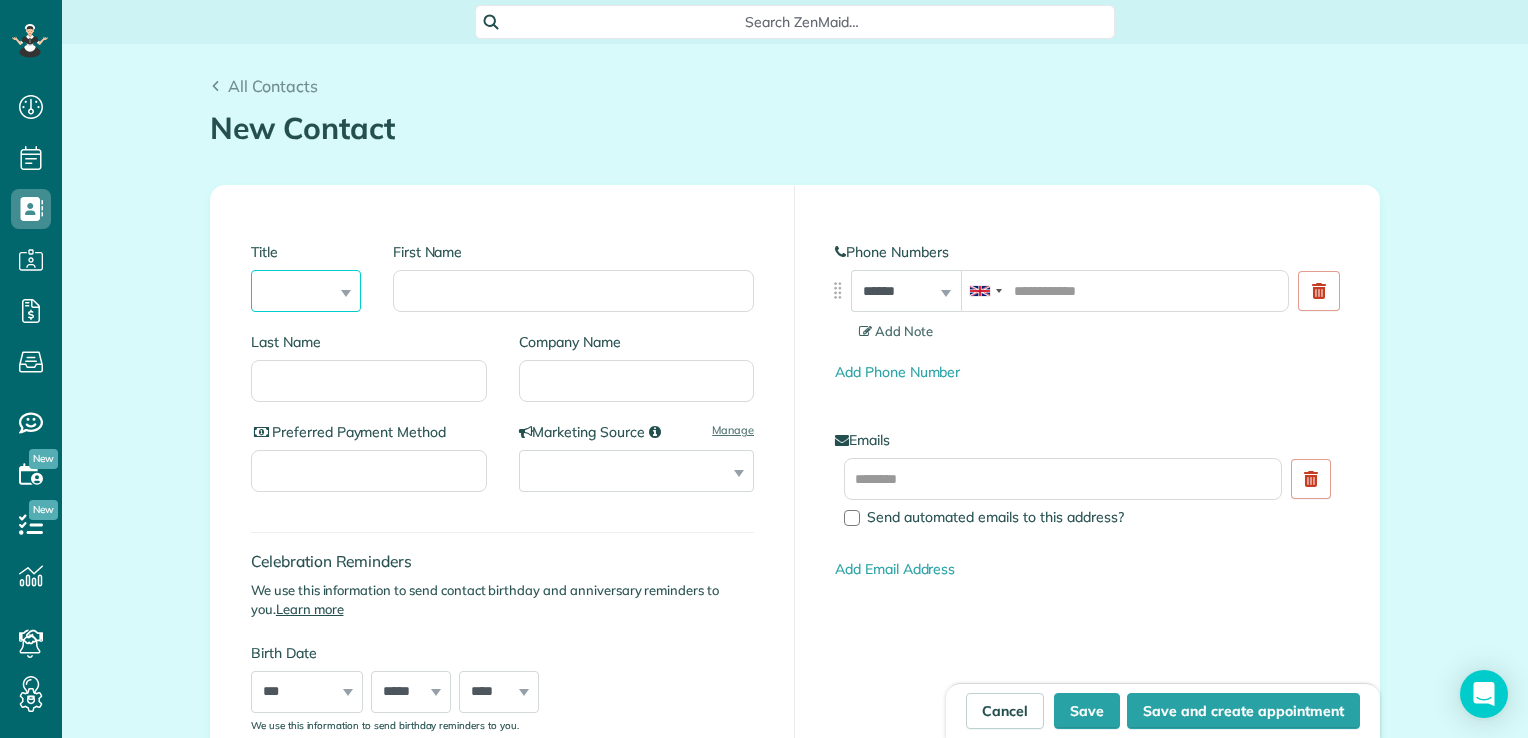click on "***
****
***
***" at bounding box center (306, 291) 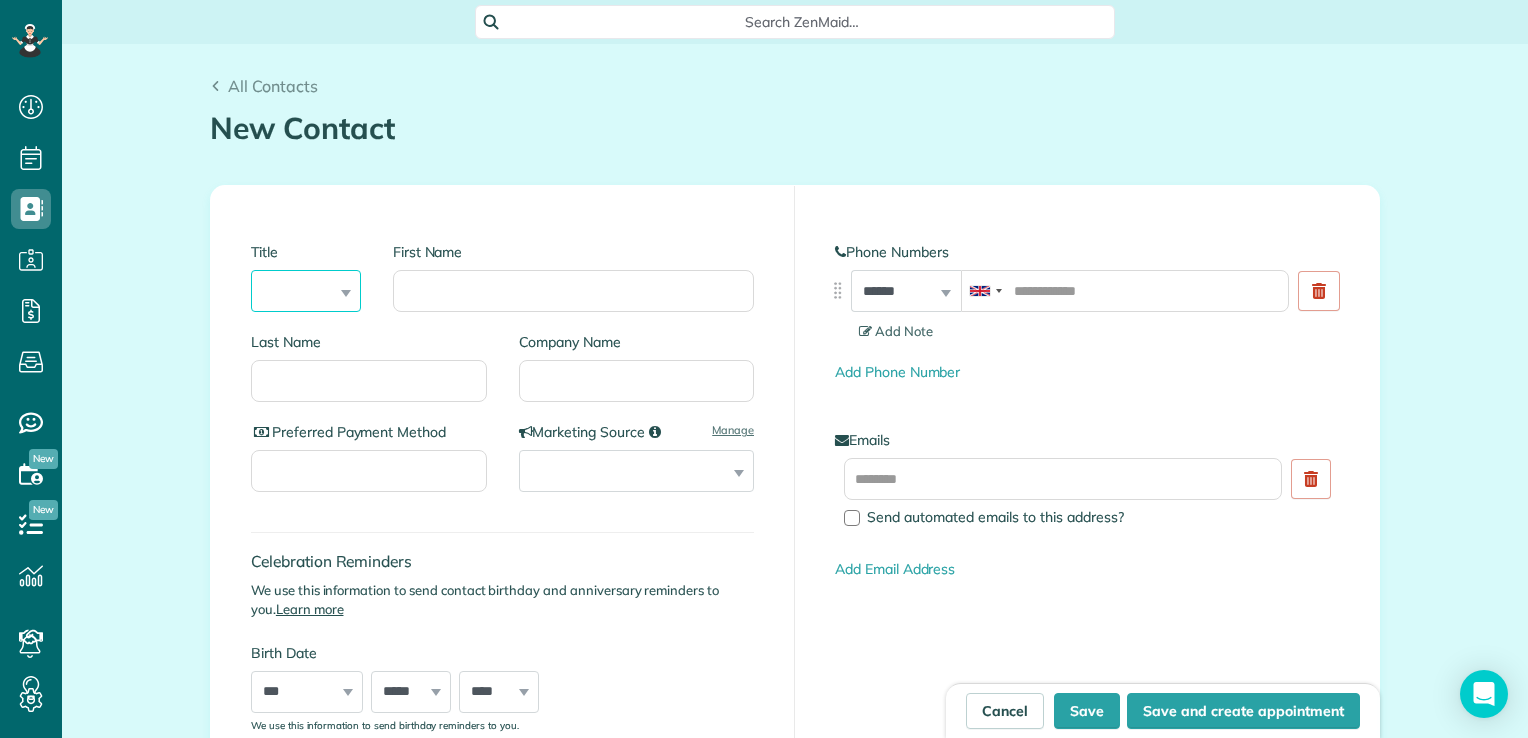 select on "***" 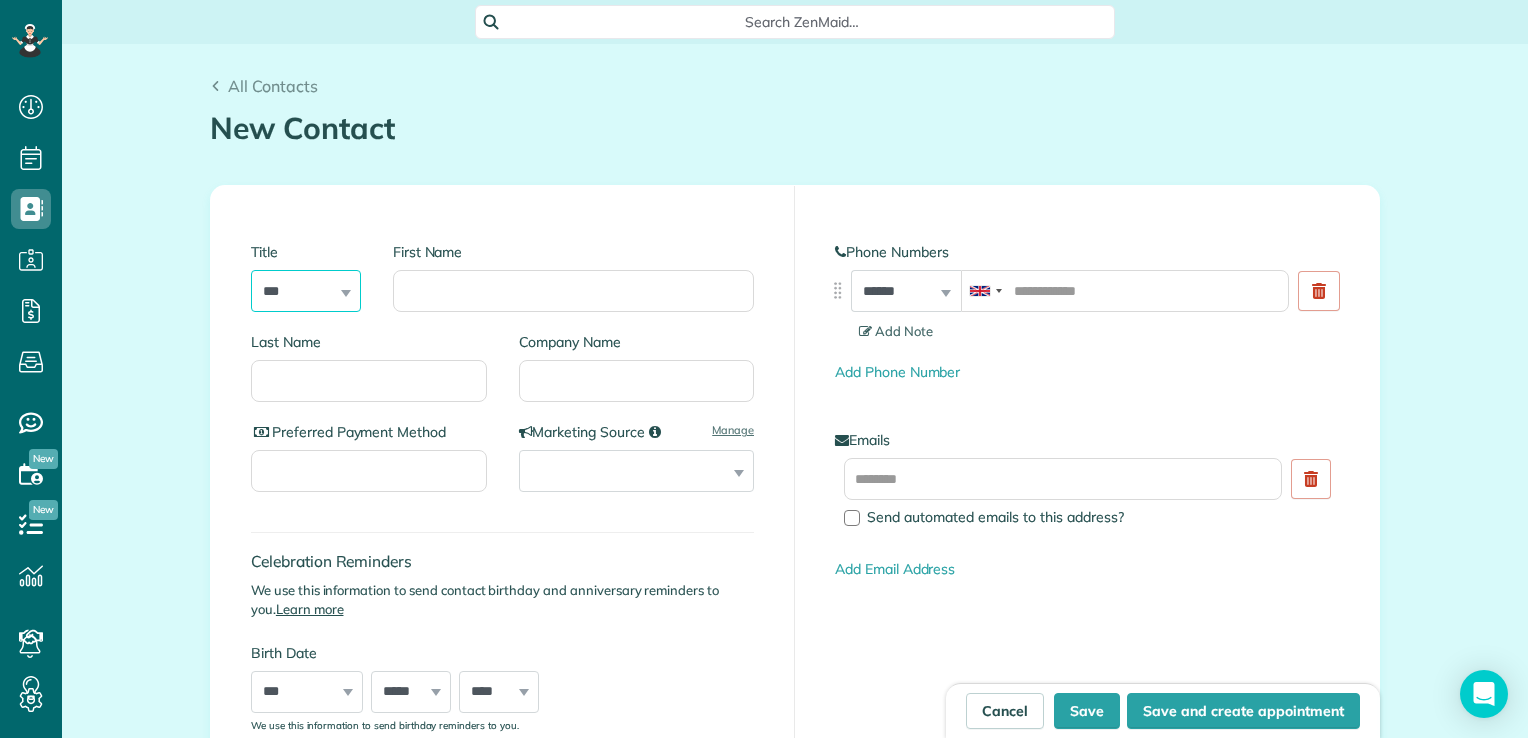 click on "***
****
***
***" at bounding box center [306, 291] 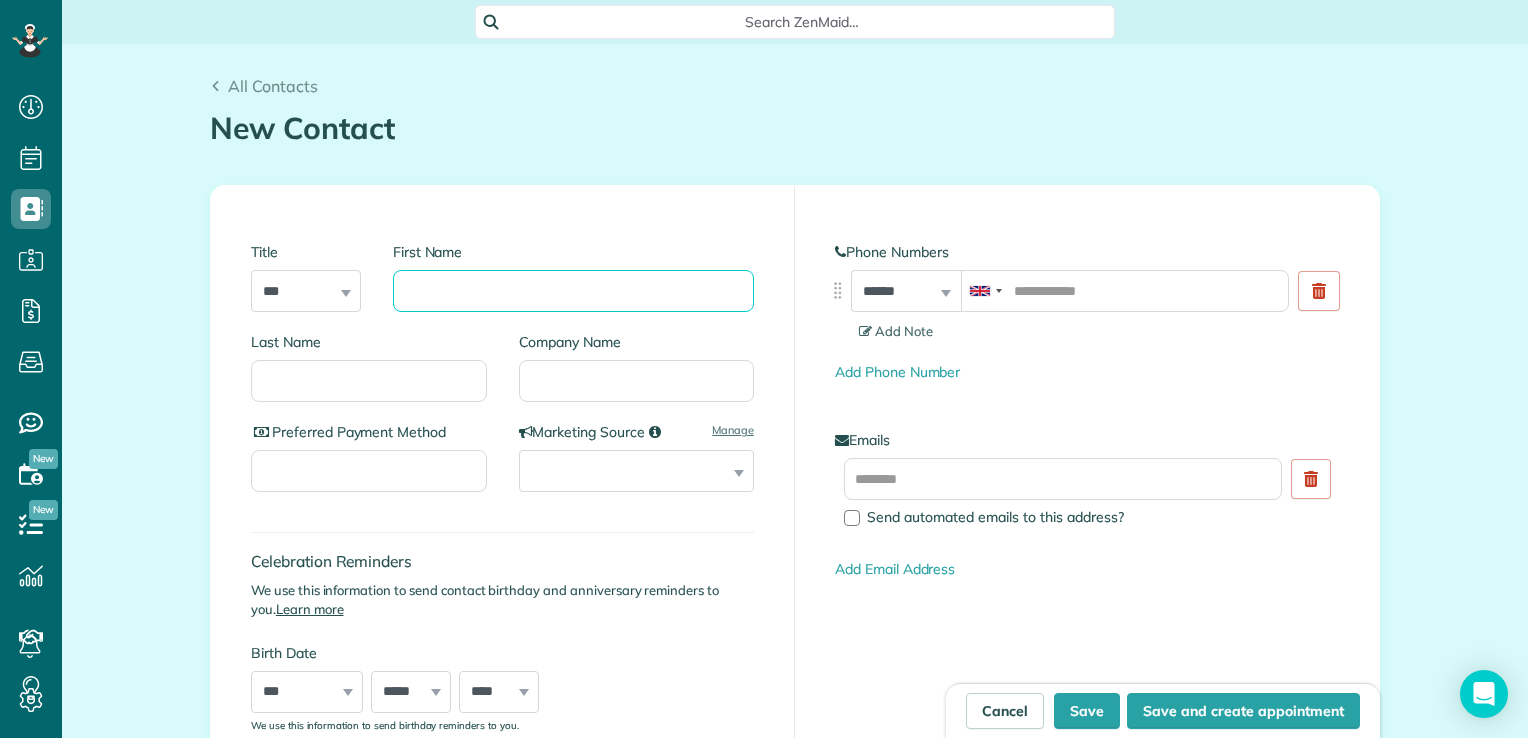 click on "First Name" at bounding box center [573, 291] 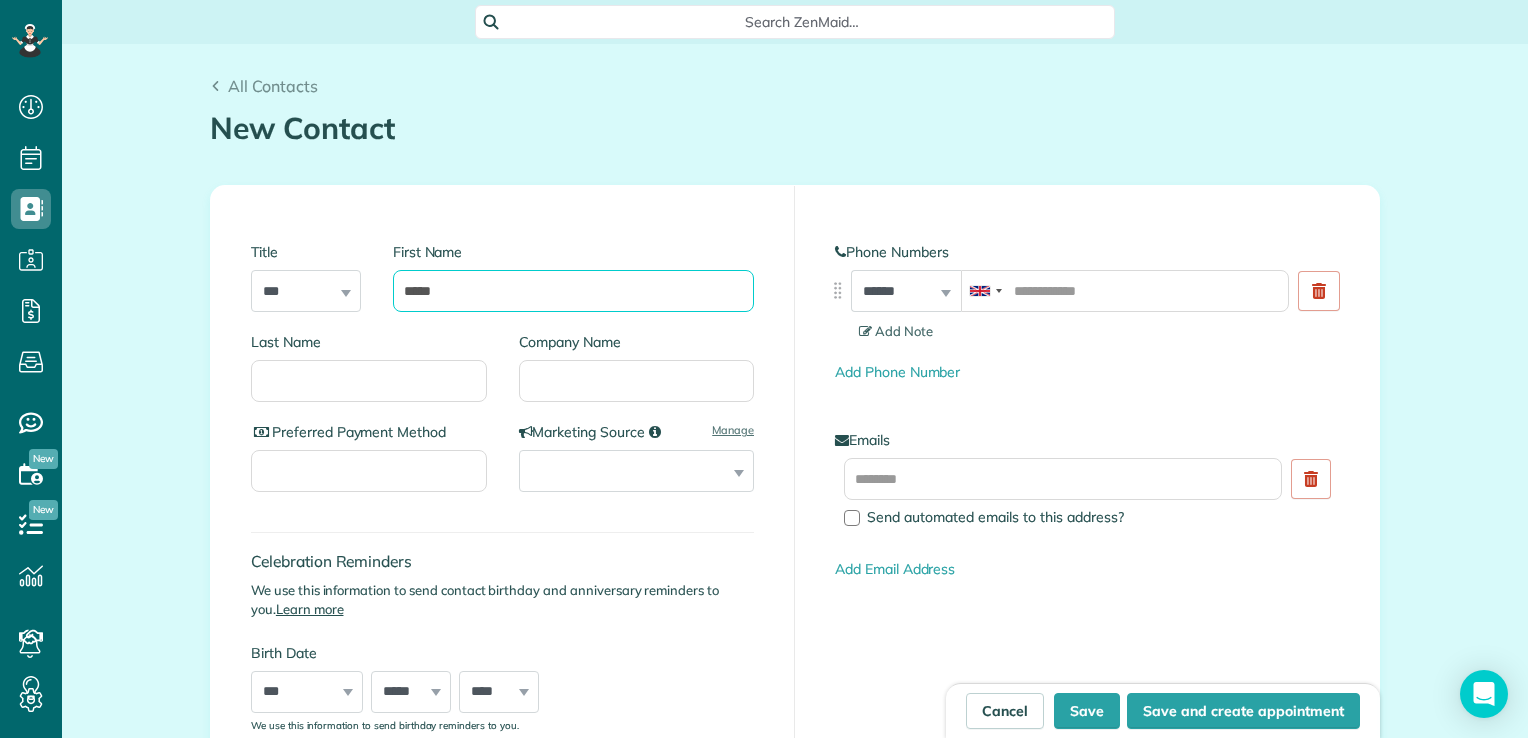 type on "*****" 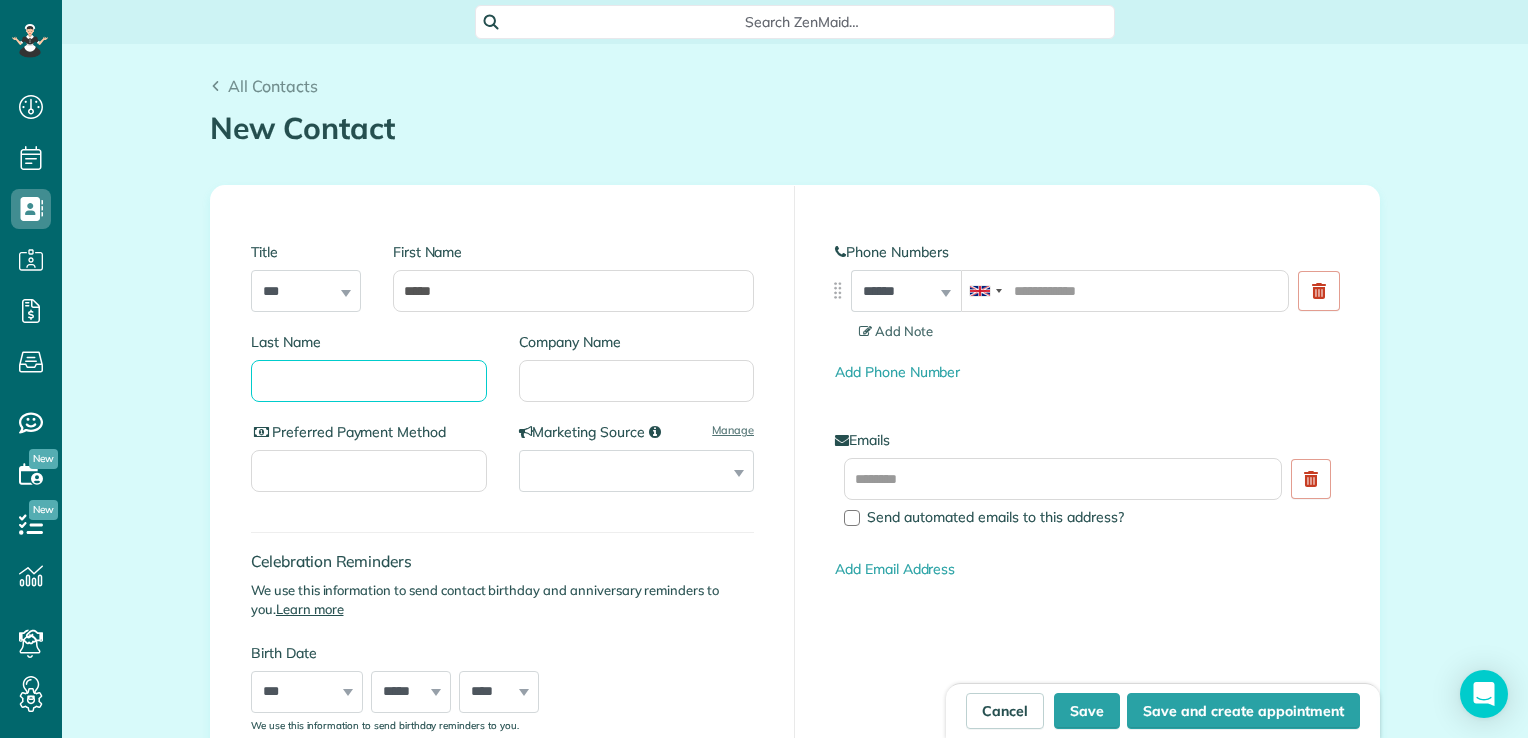 click on "Last Name" at bounding box center (369, 381) 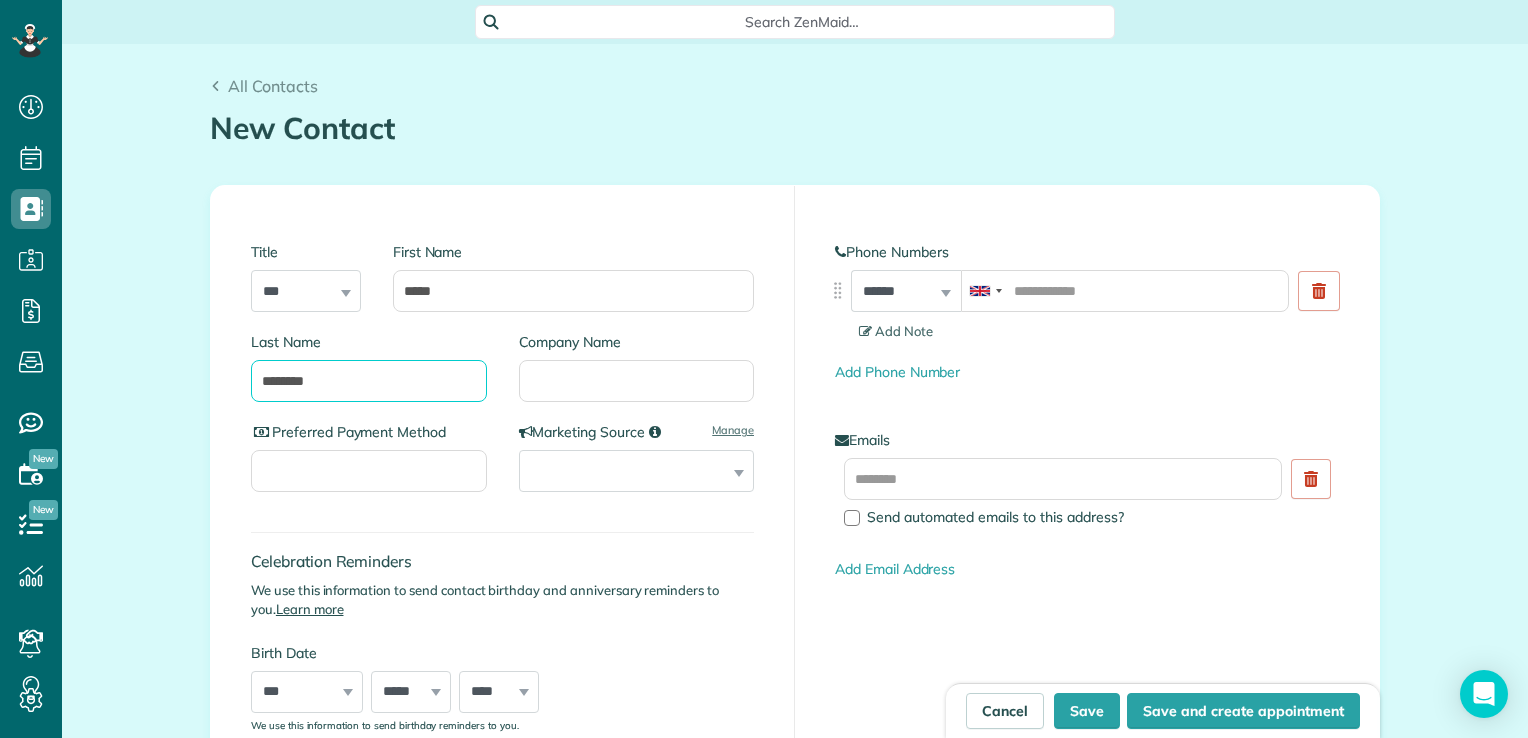 type on "********" 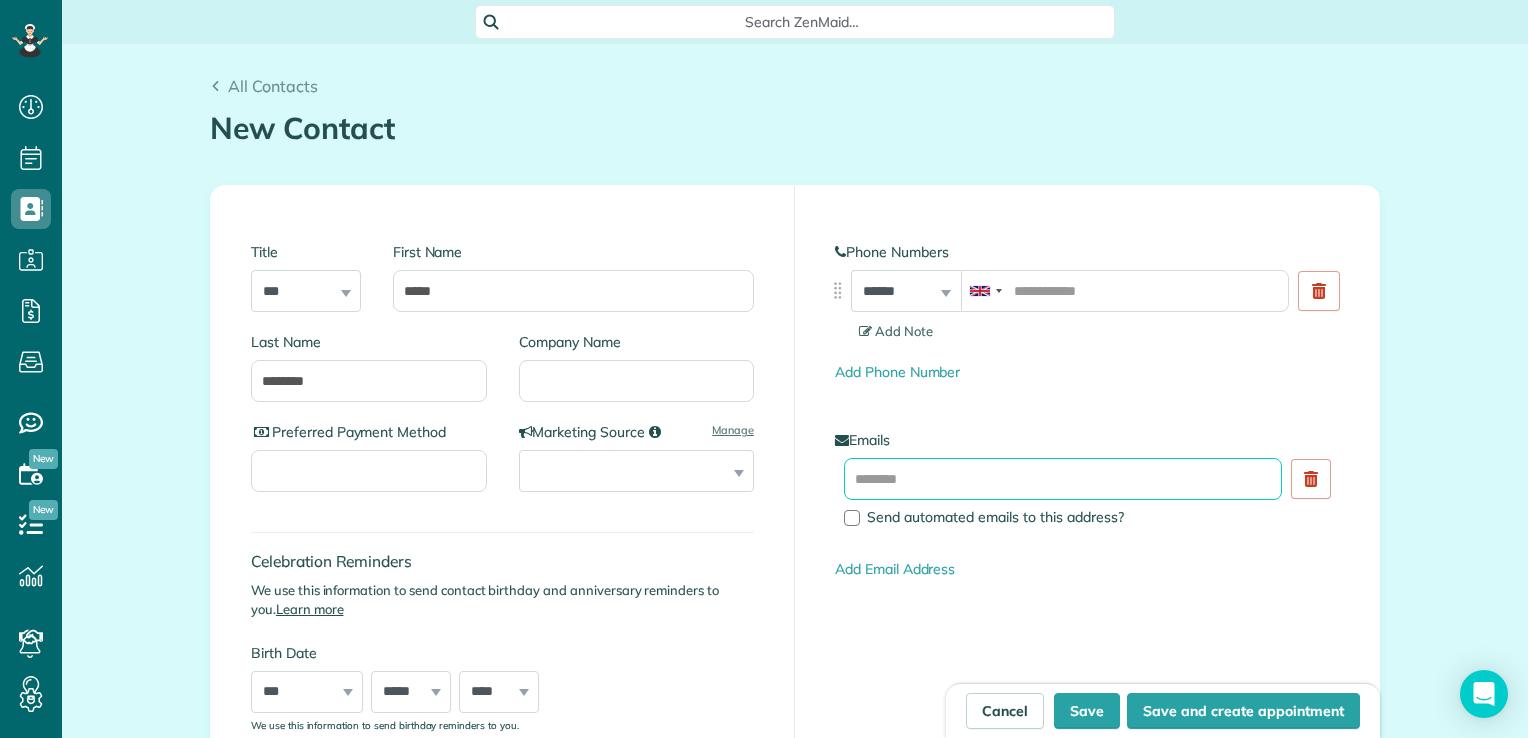 click at bounding box center [1063, 479] 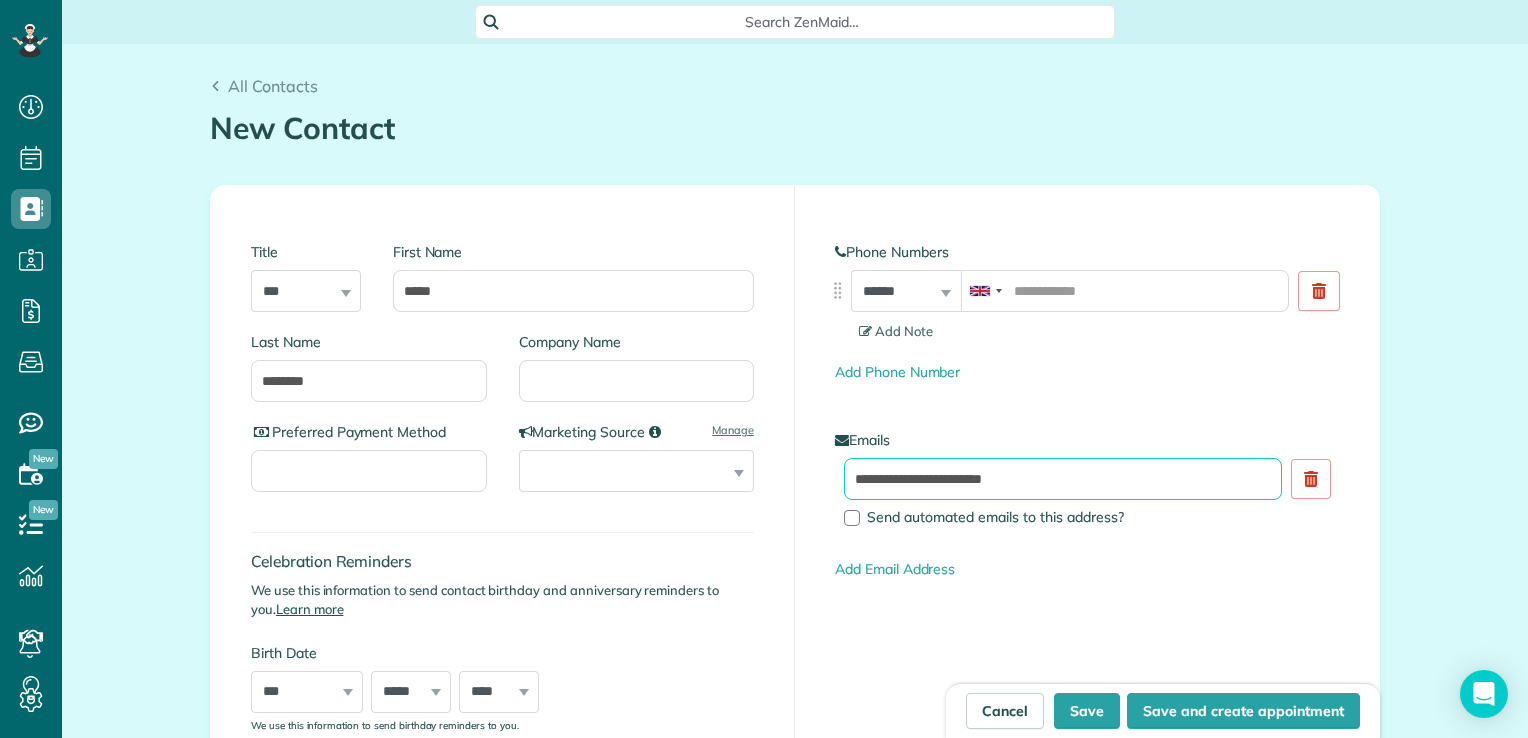 type on "**********" 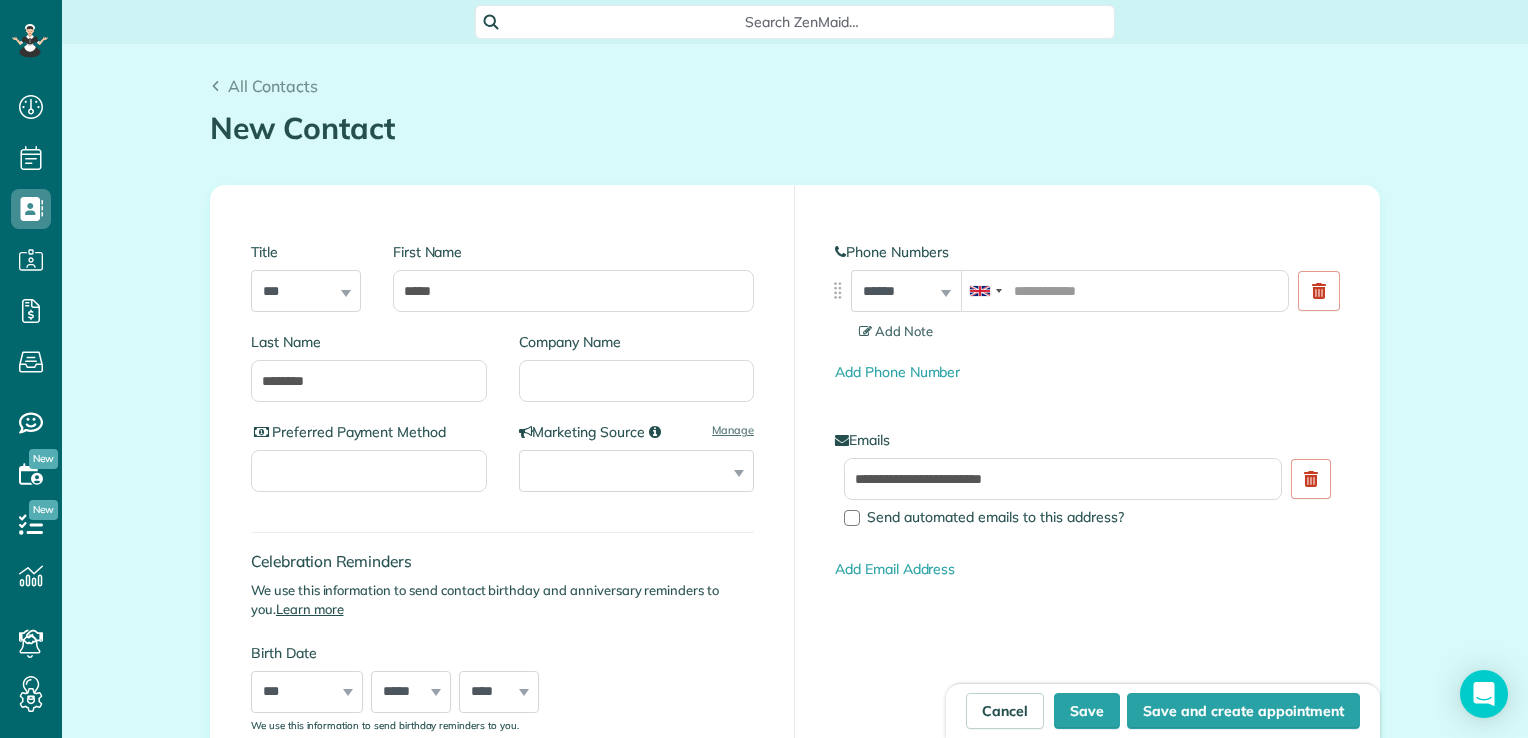 click on "**********" at bounding box center (503, 531) 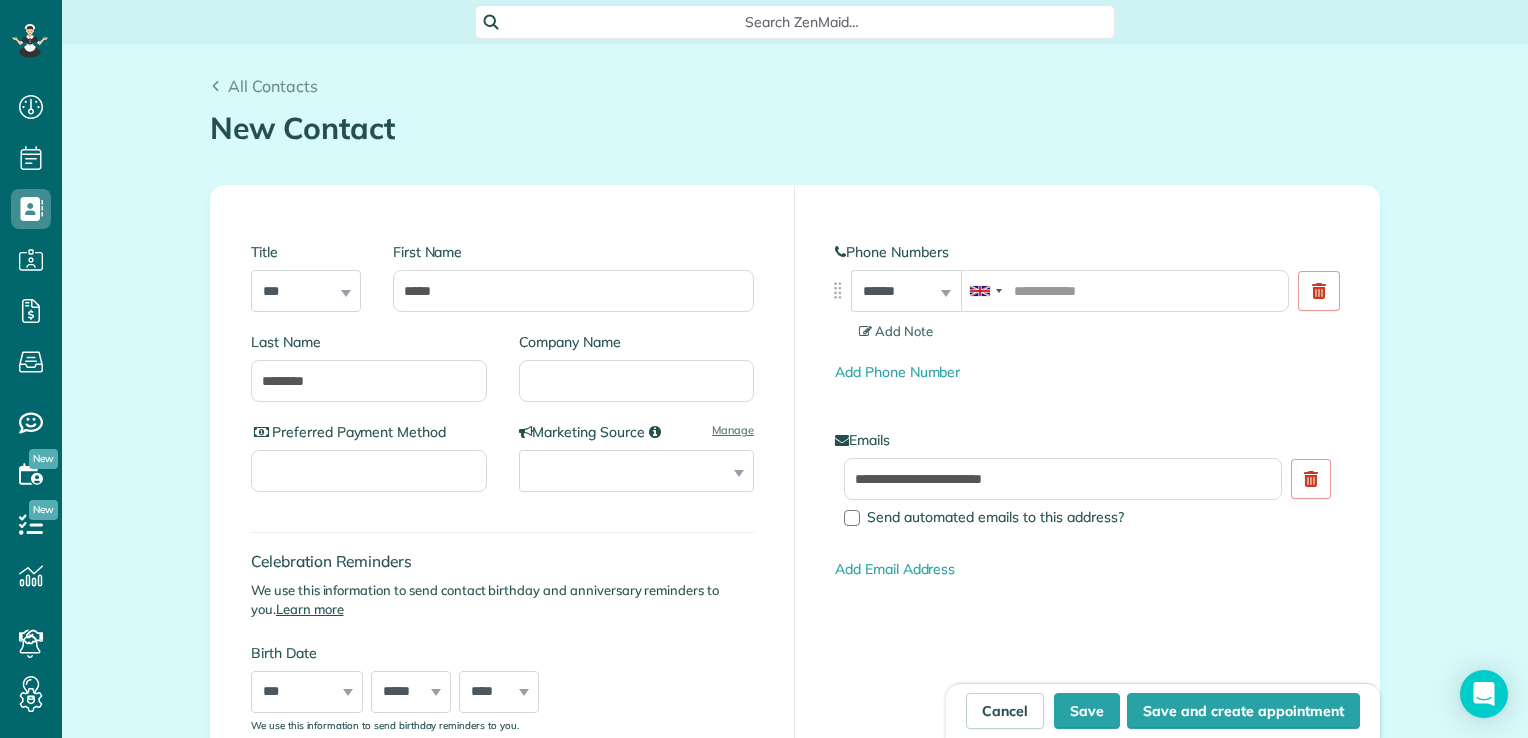 click on "**********" at bounding box center [1087, 531] 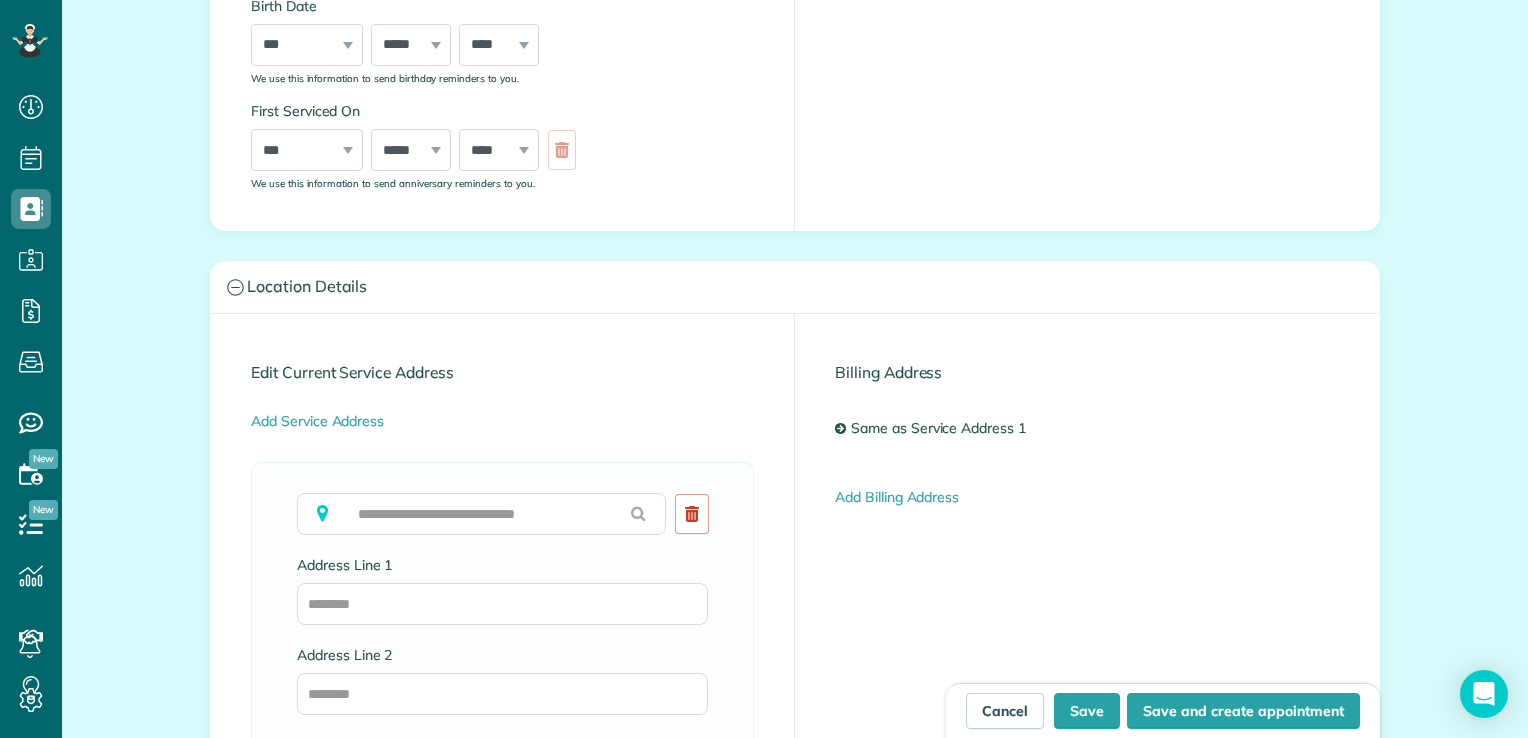 scroll, scrollTop: 648, scrollLeft: 0, axis: vertical 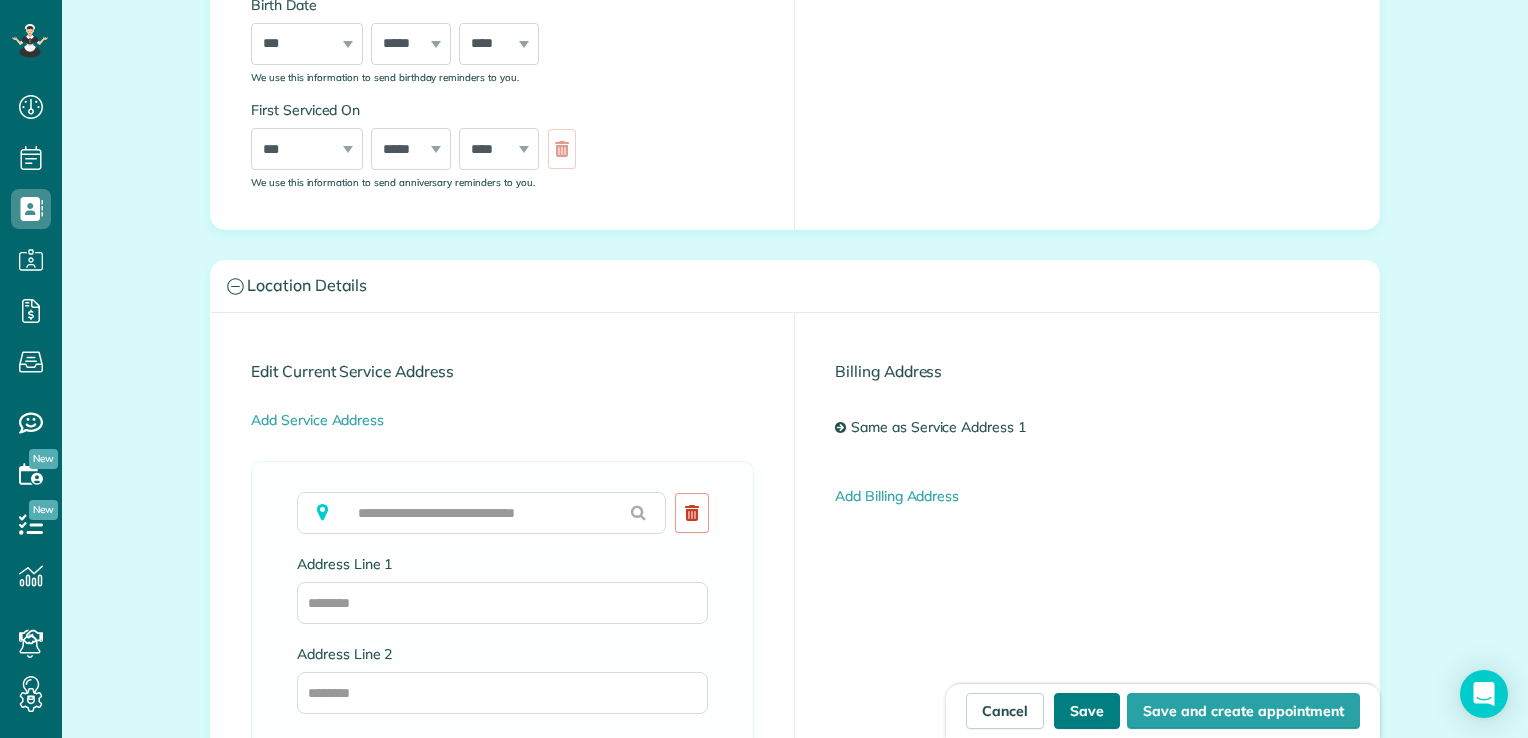 click on "Save" at bounding box center (1087, 711) 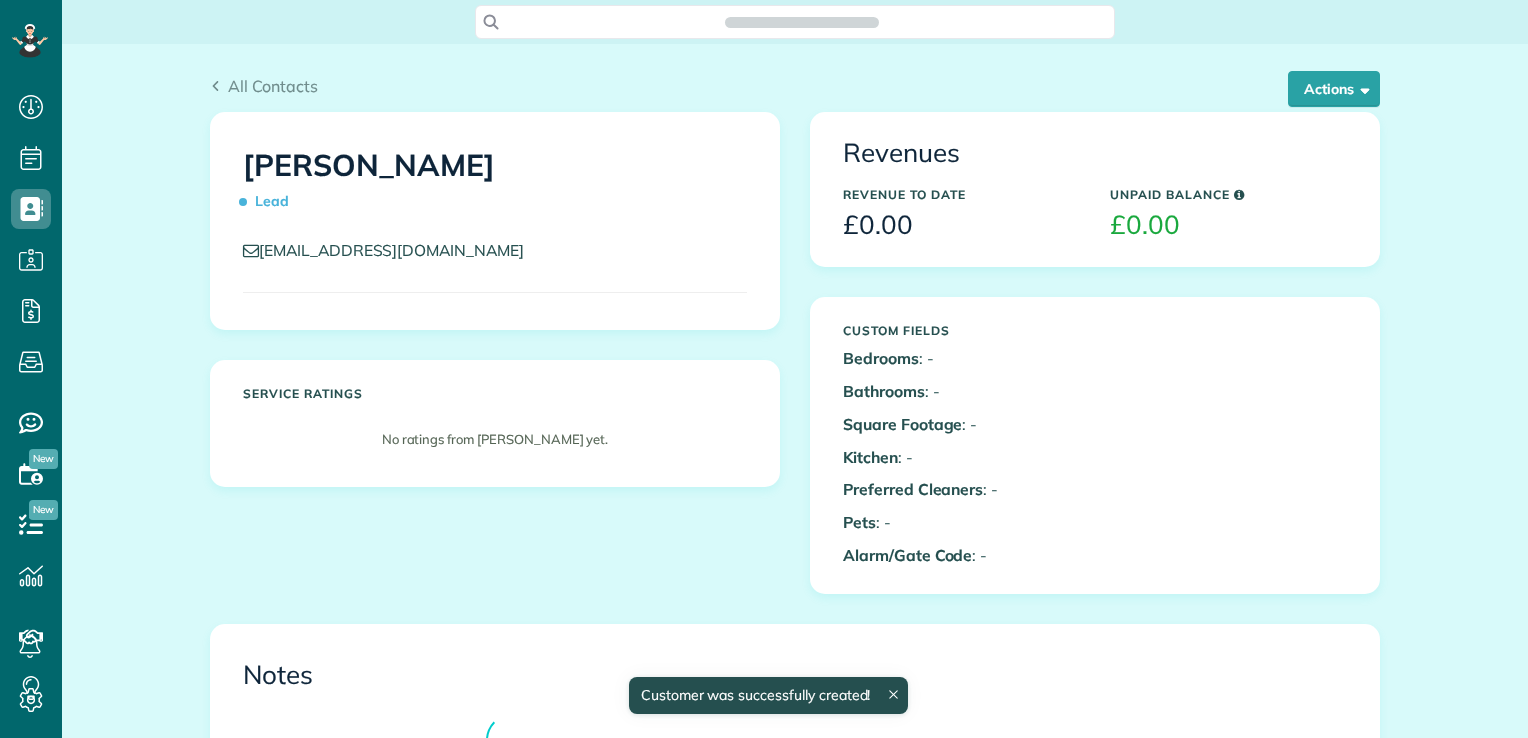 scroll, scrollTop: 0, scrollLeft: 0, axis: both 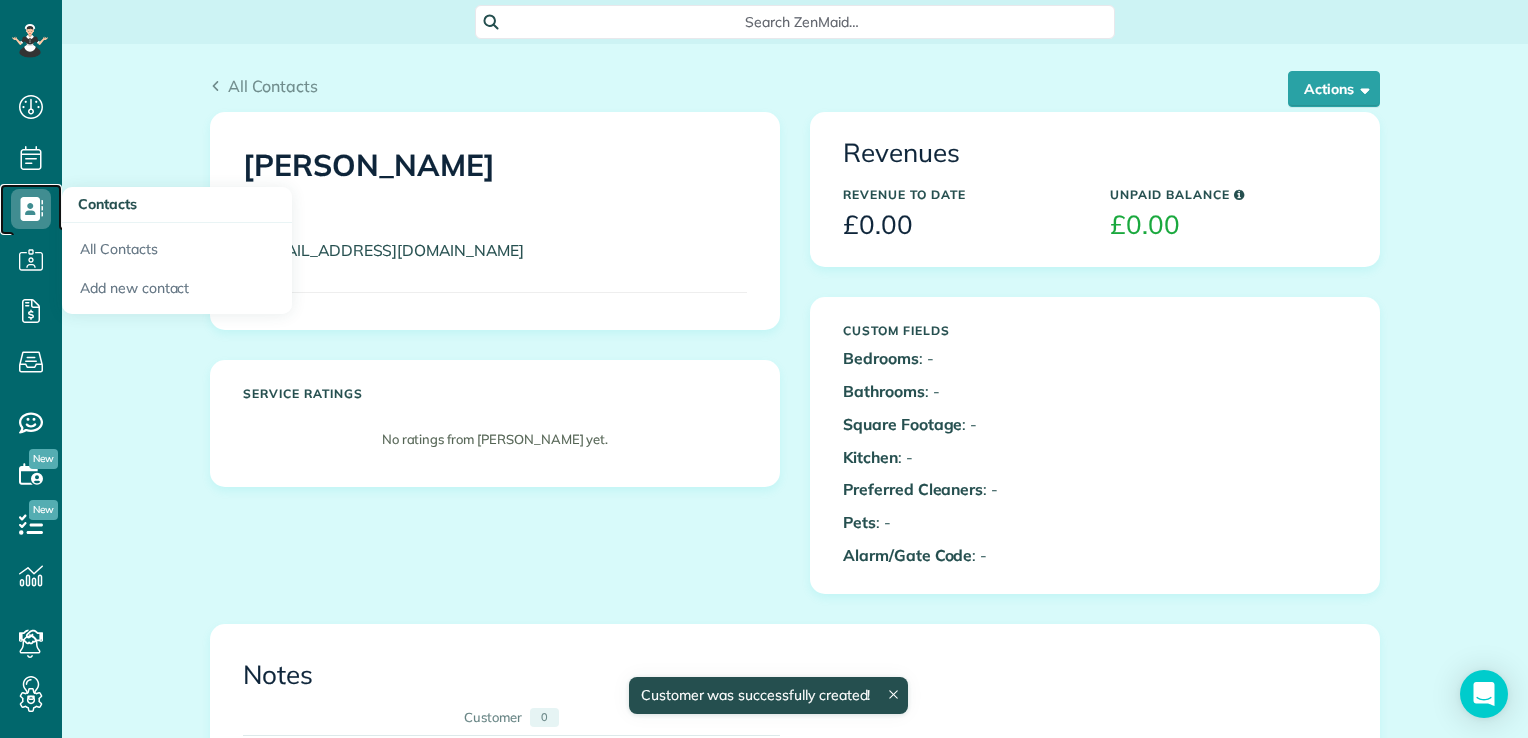 click 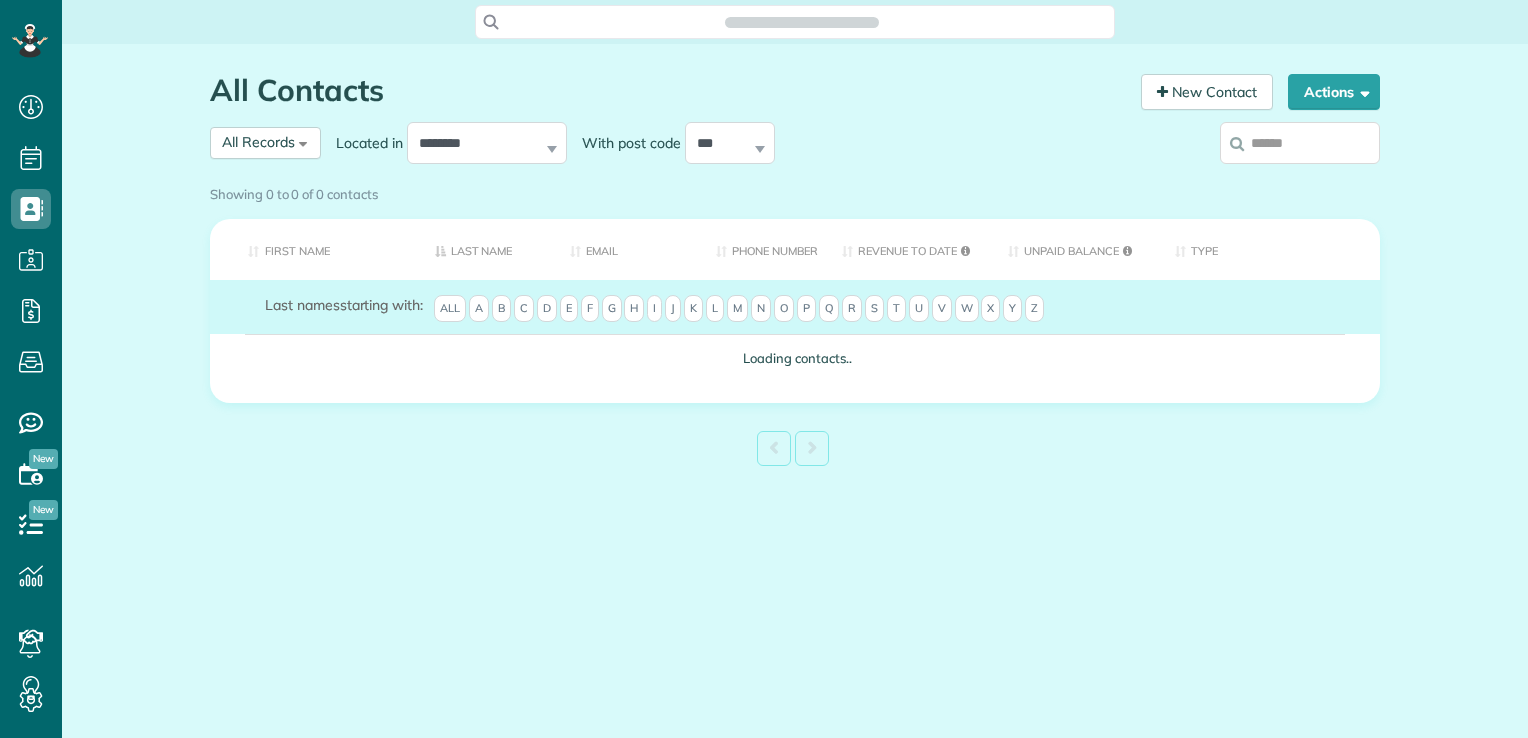 scroll, scrollTop: 0, scrollLeft: 0, axis: both 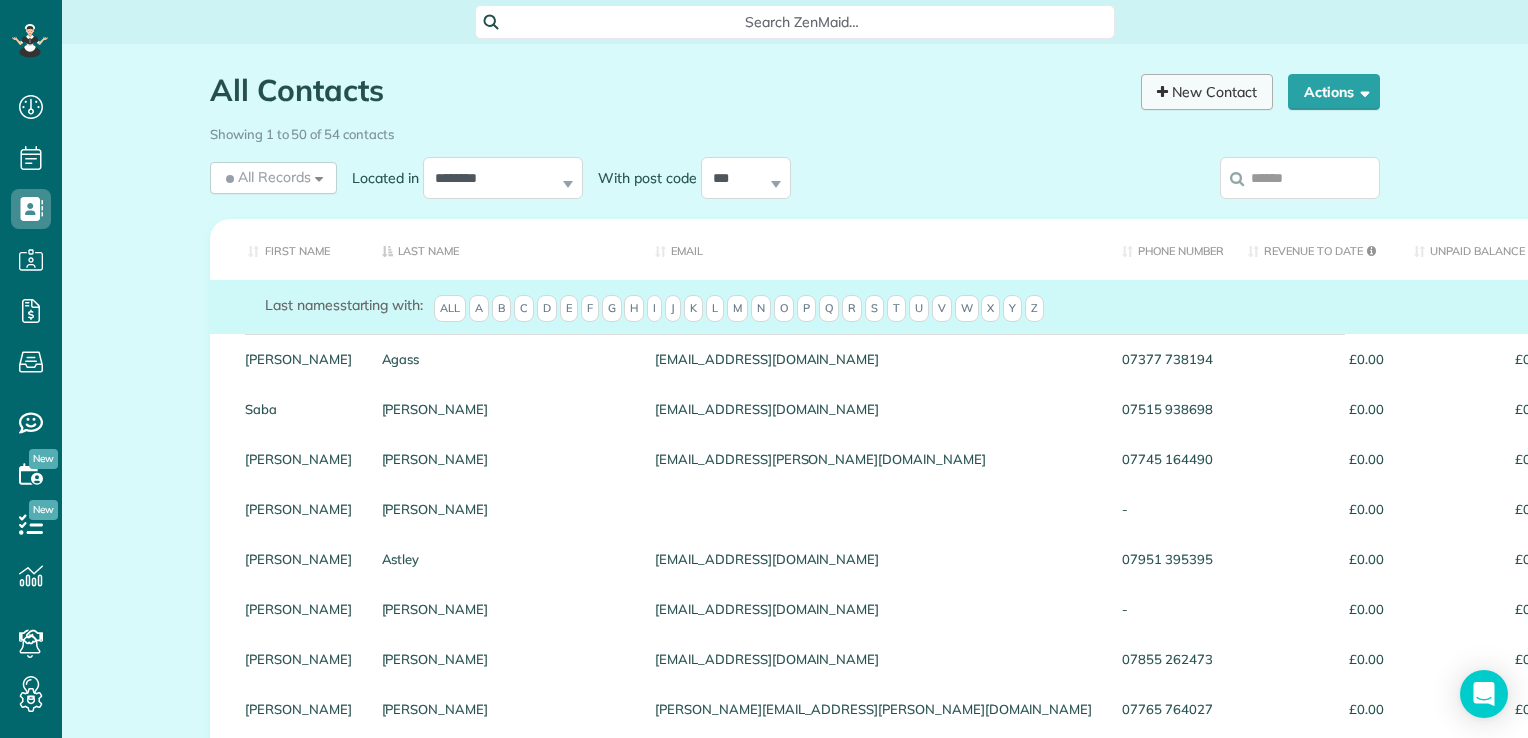 click on "New Contact" at bounding box center [1207, 92] 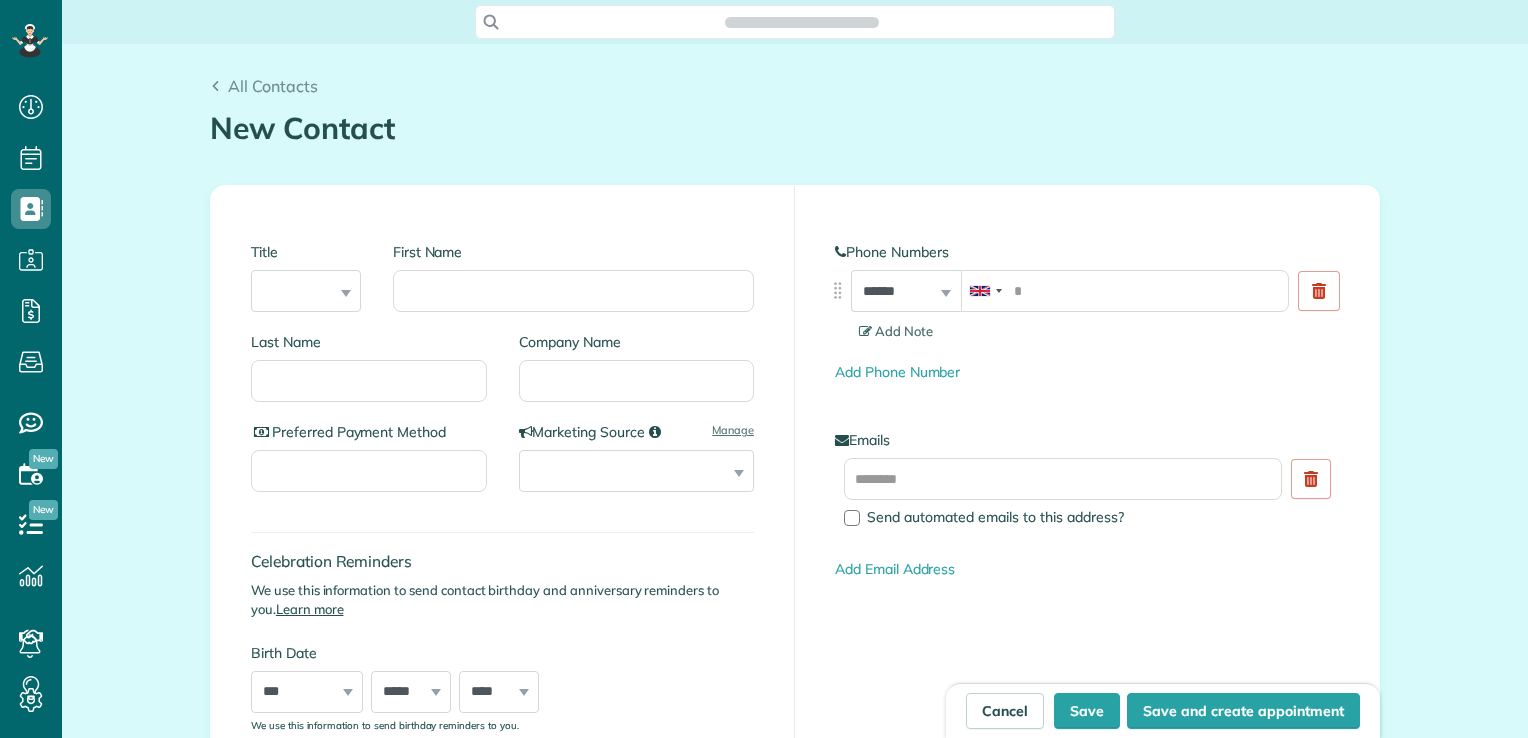 scroll, scrollTop: 0, scrollLeft: 0, axis: both 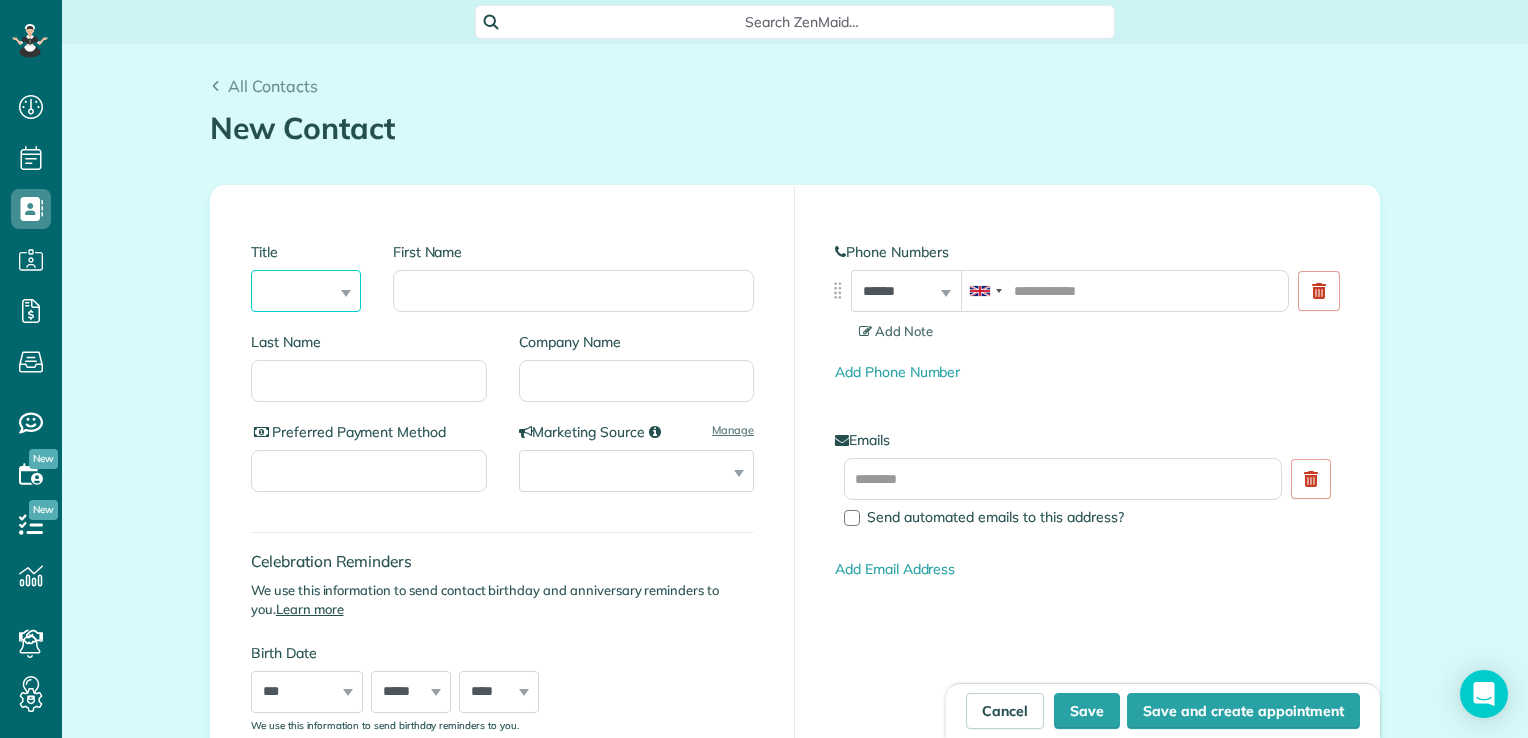 click on "***
****
***
***" at bounding box center (306, 291) 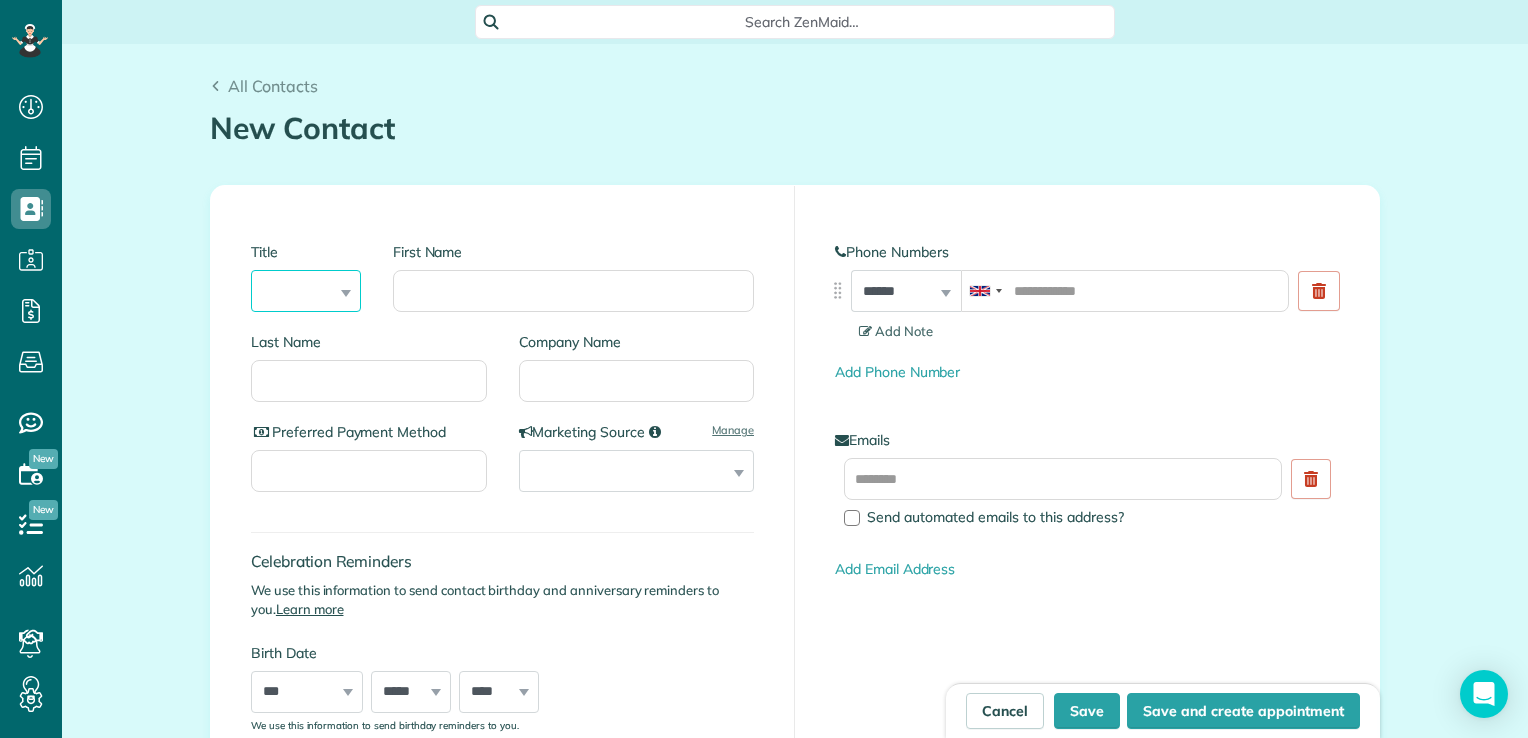 select on "***" 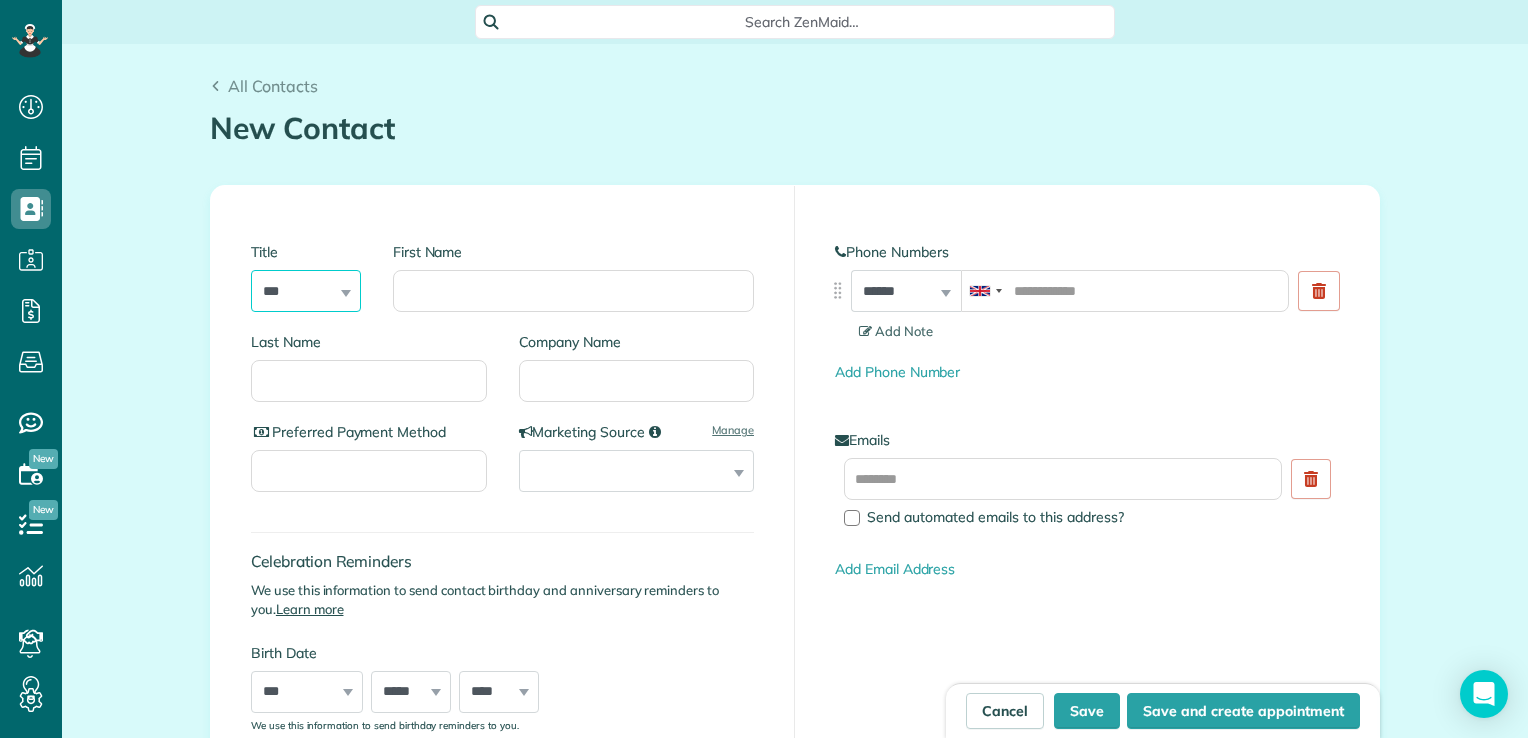 click on "***
****
***
***" at bounding box center [306, 291] 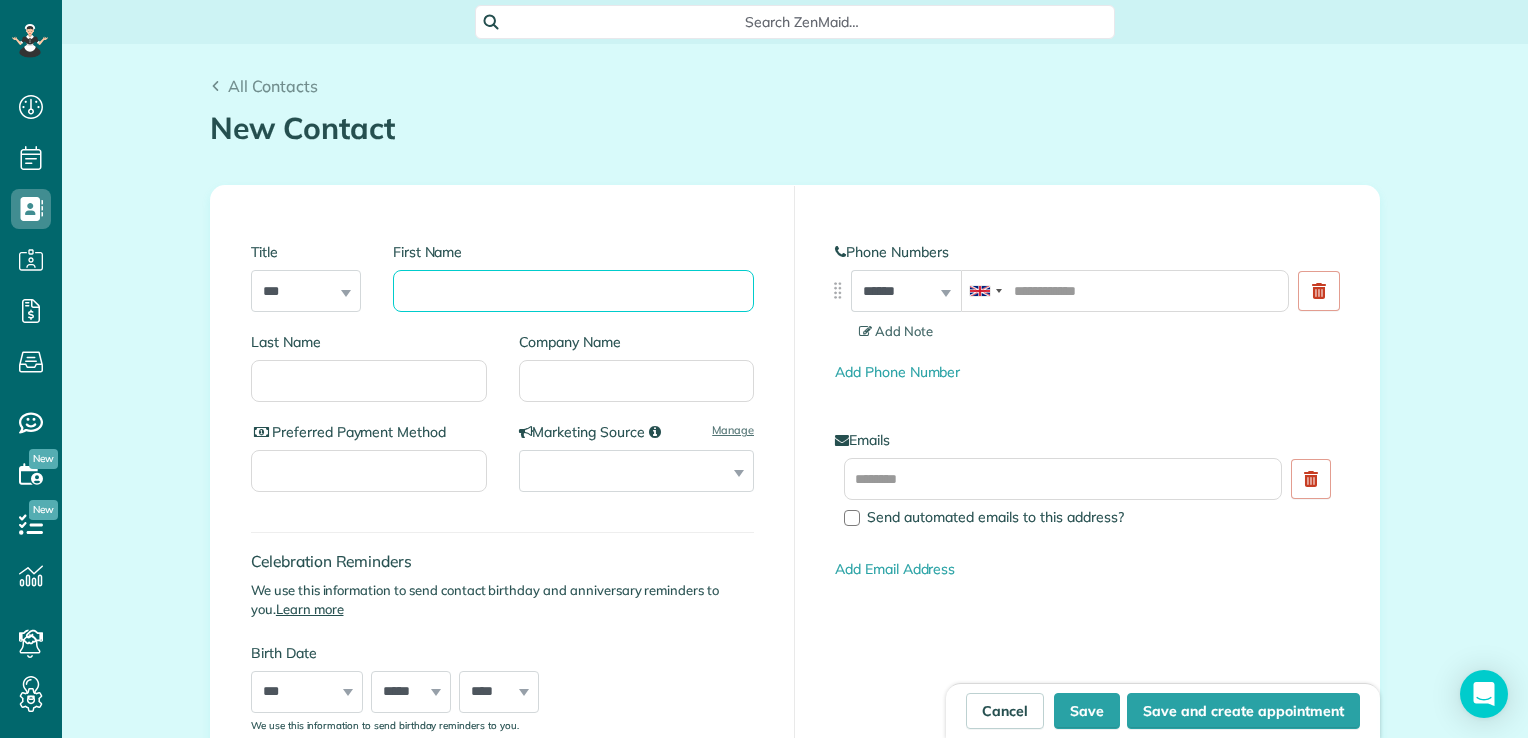 click on "First Name" at bounding box center (573, 291) 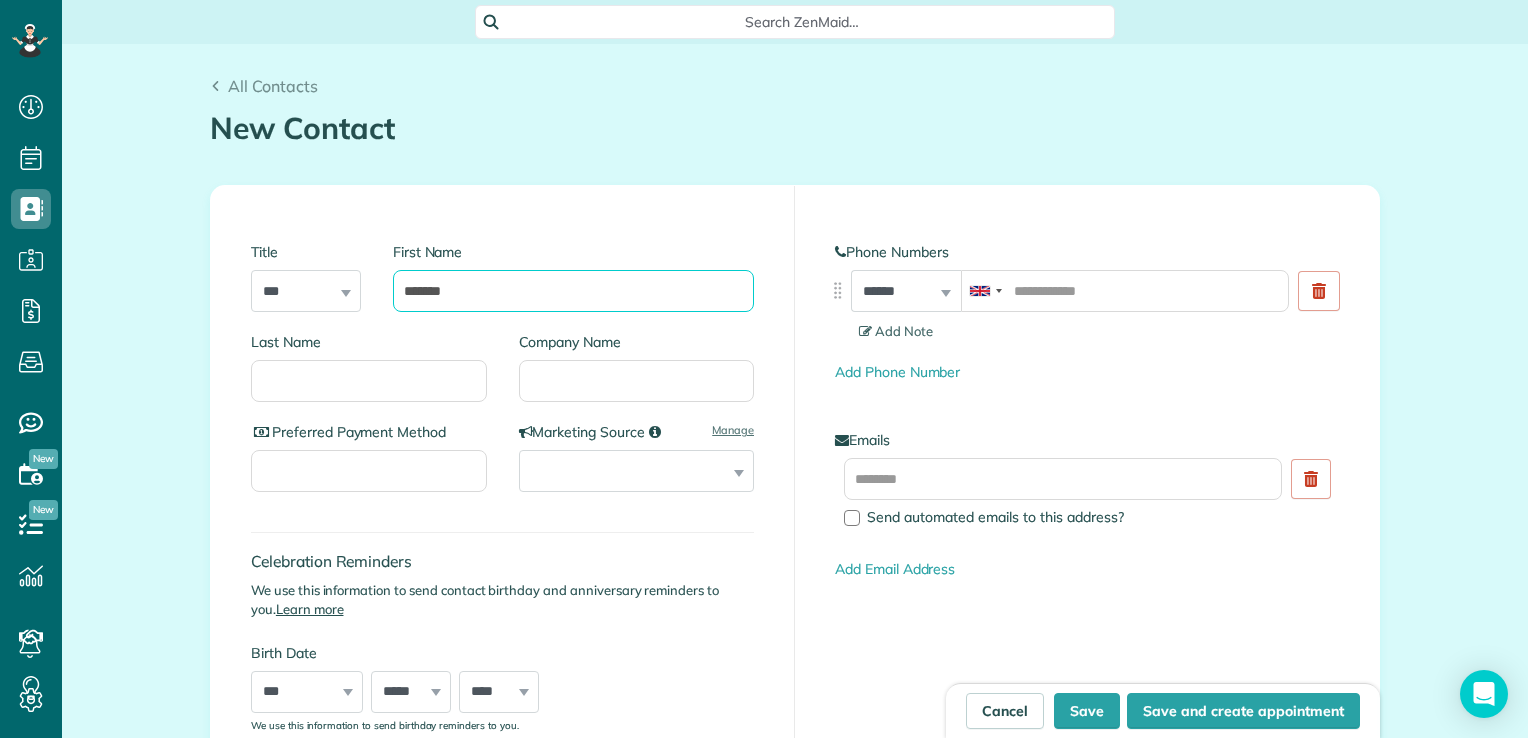 type on "*******" 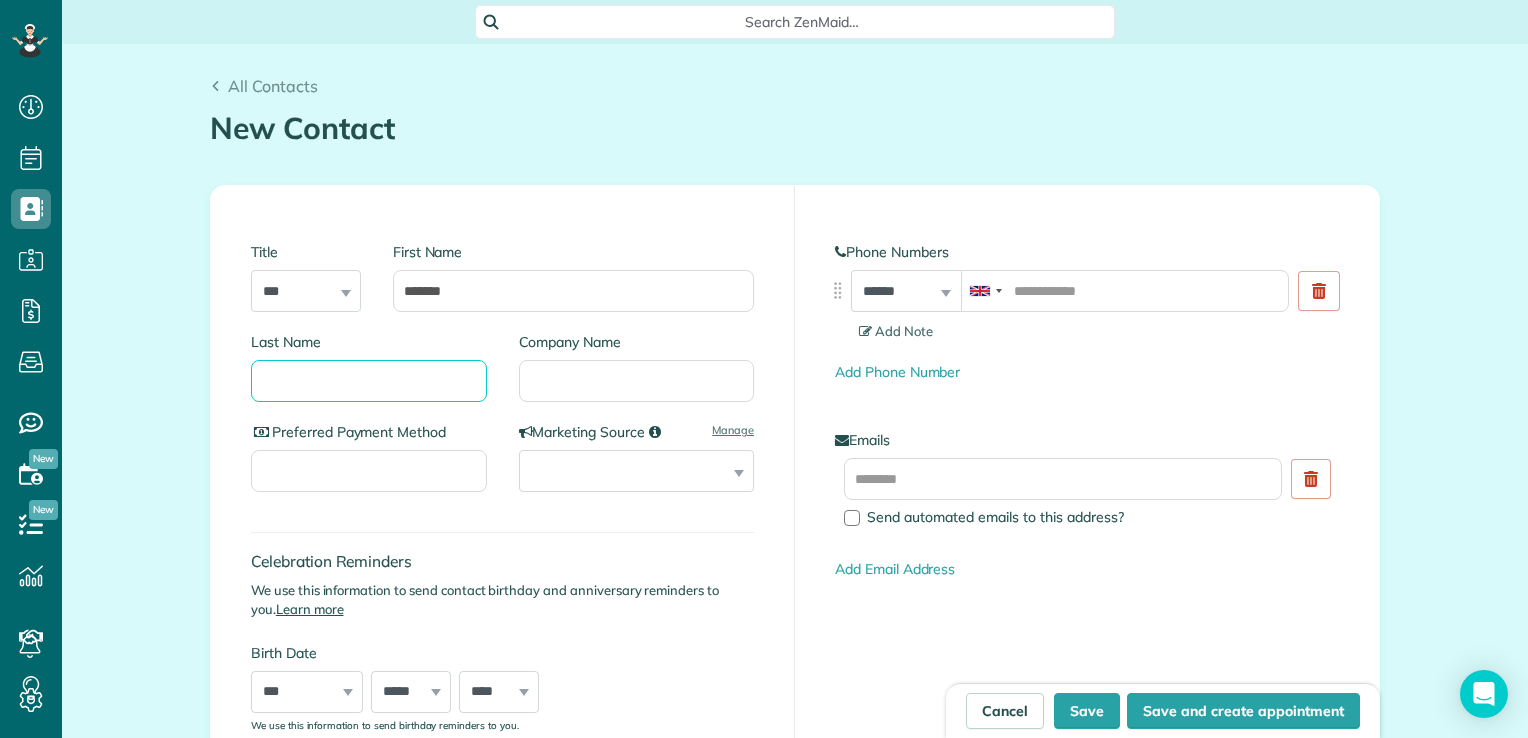 click on "Last Name" at bounding box center [369, 381] 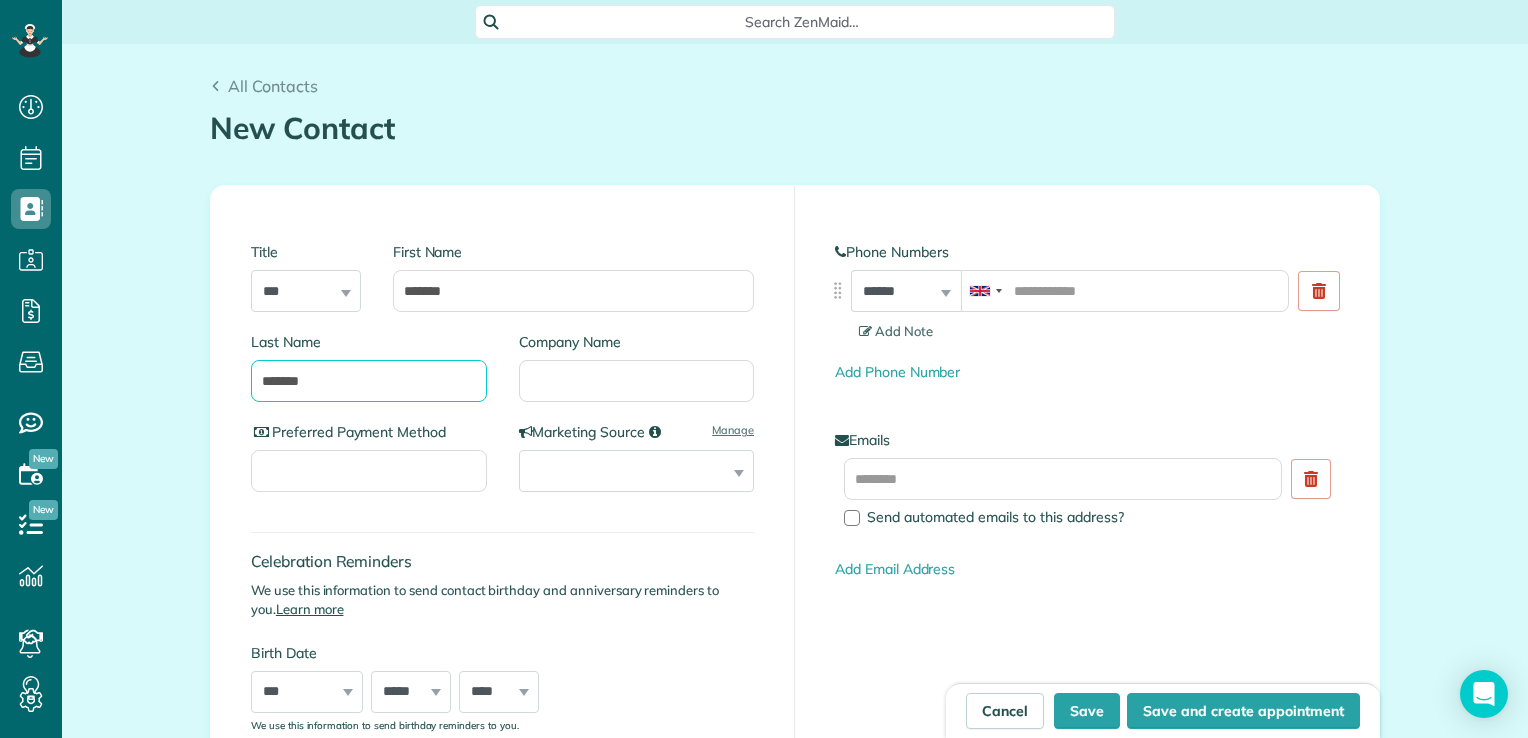 type on "*******" 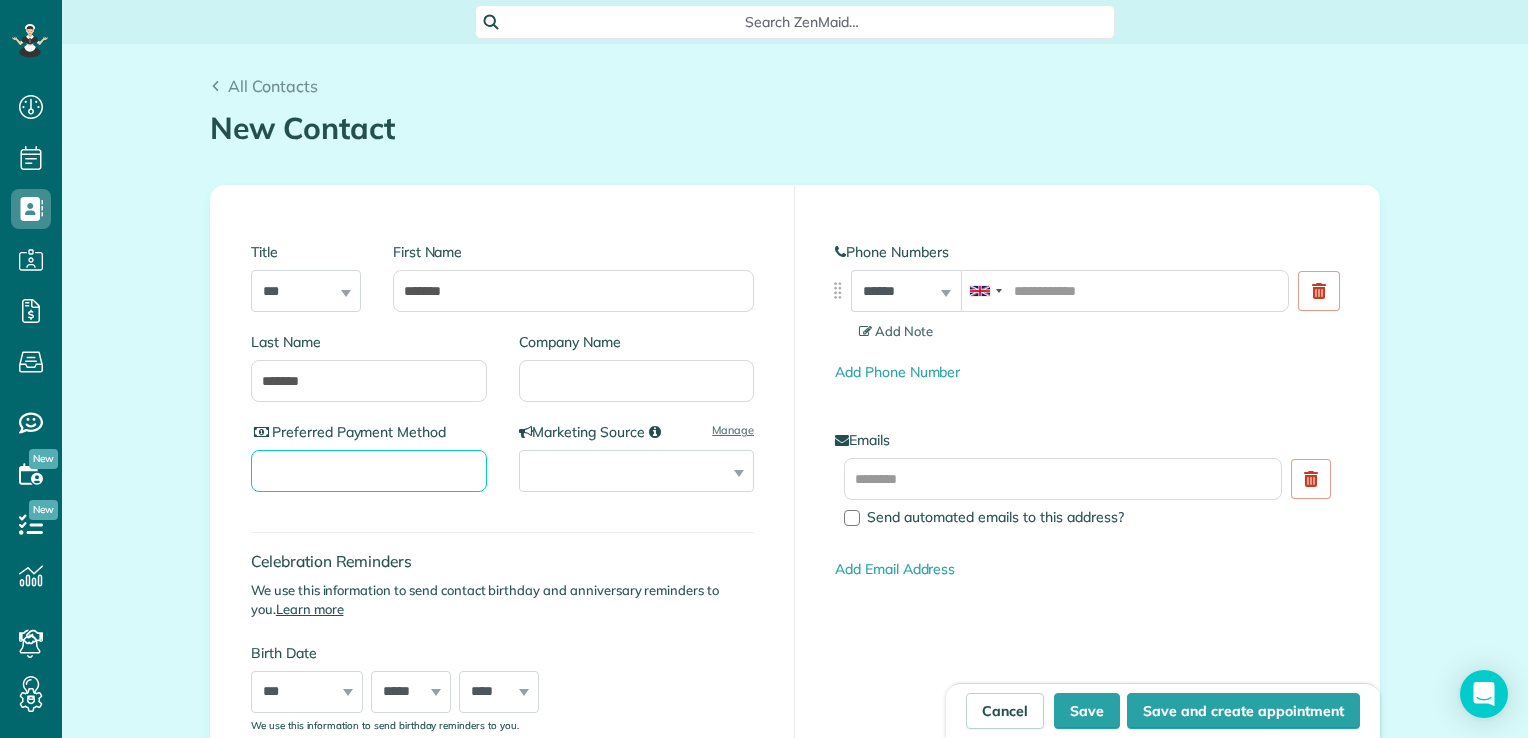 click on "Preferred Payment Method" at bounding box center (369, 471) 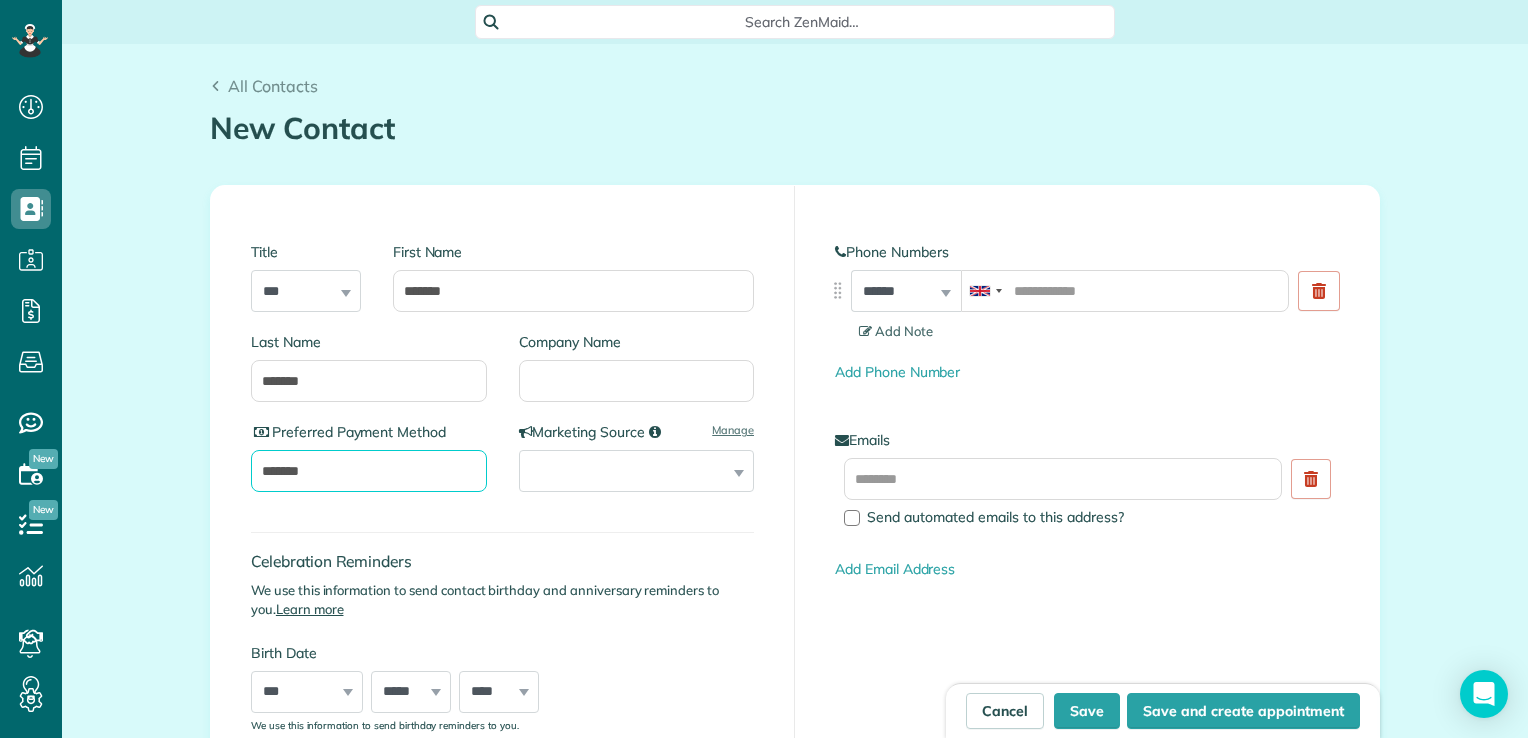 type on "*******" 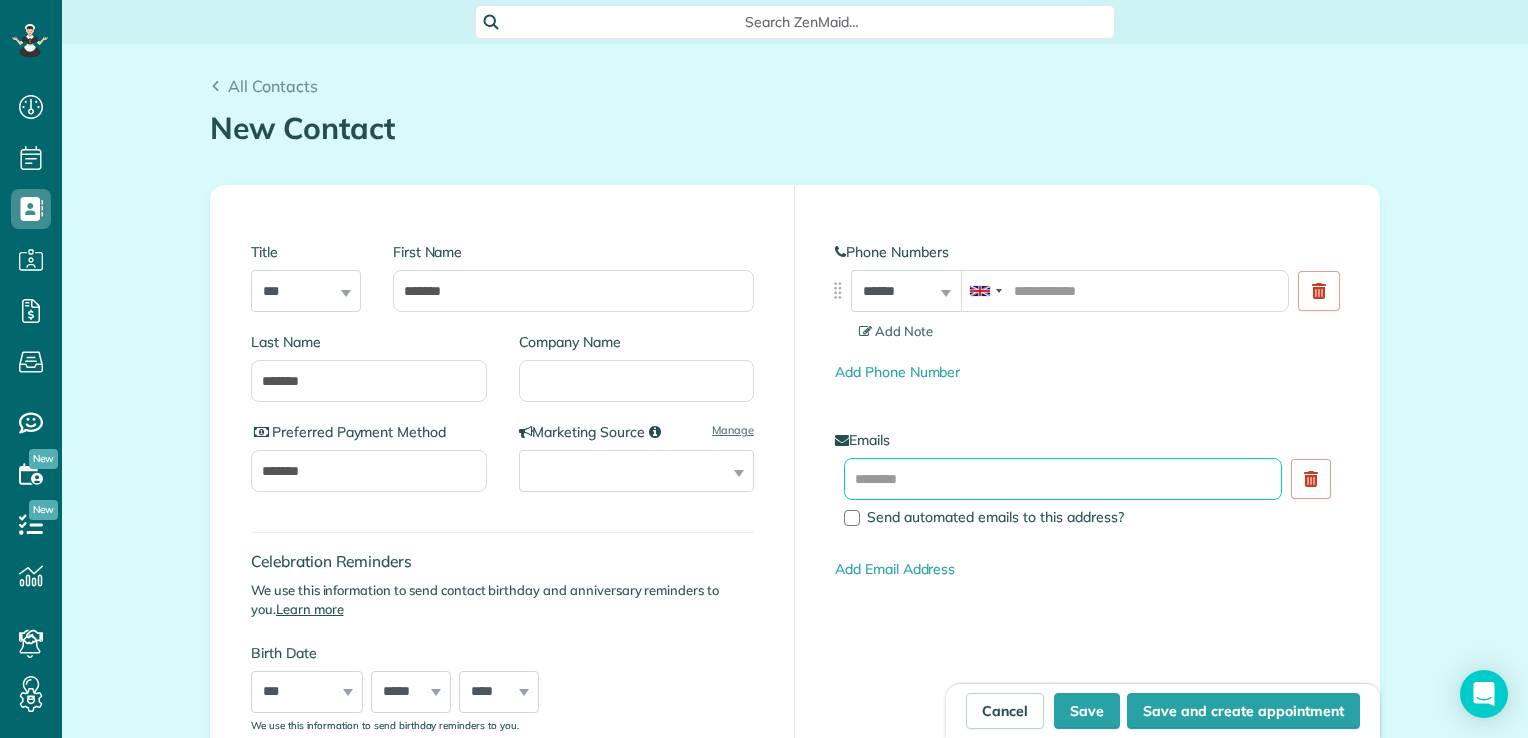 click at bounding box center (1063, 479) 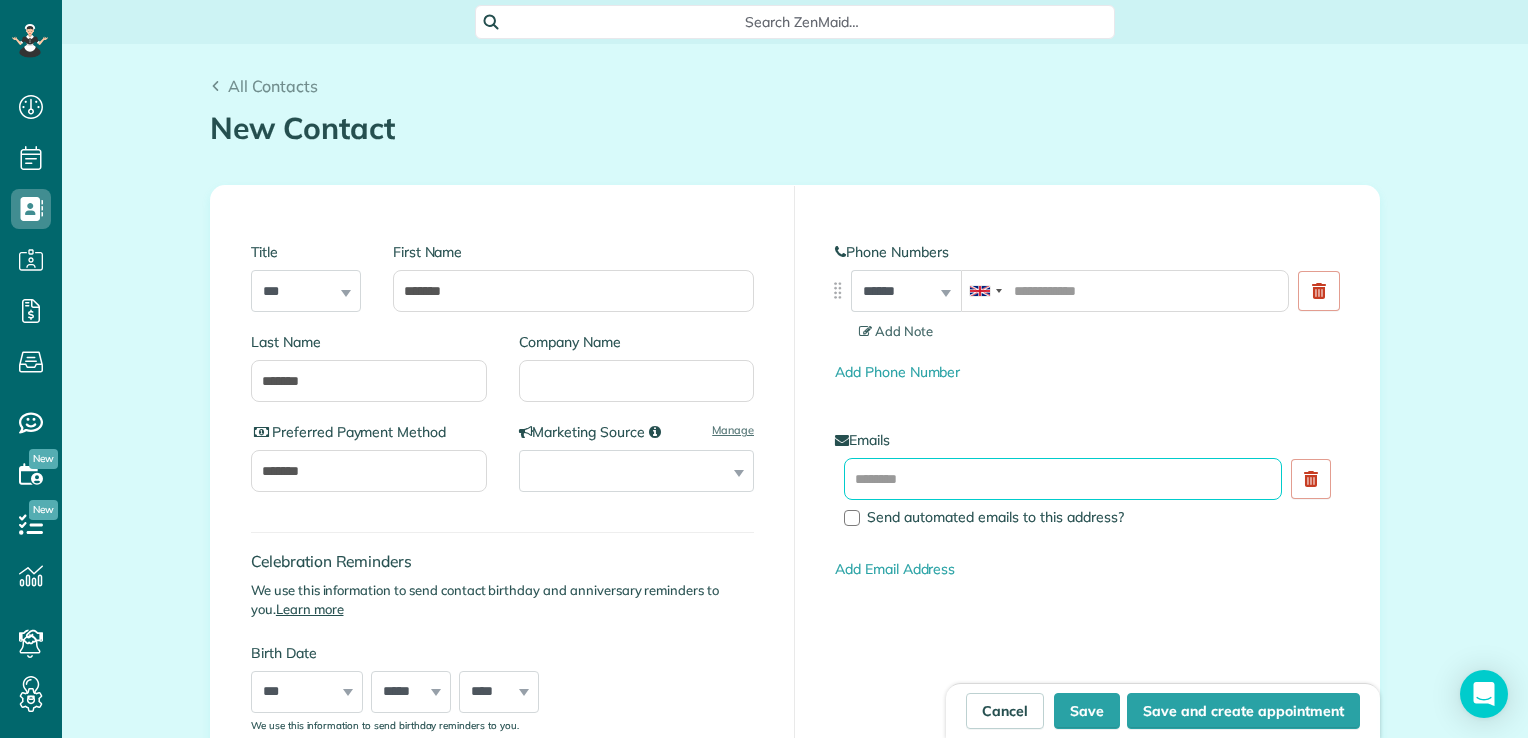 paste on "**********" 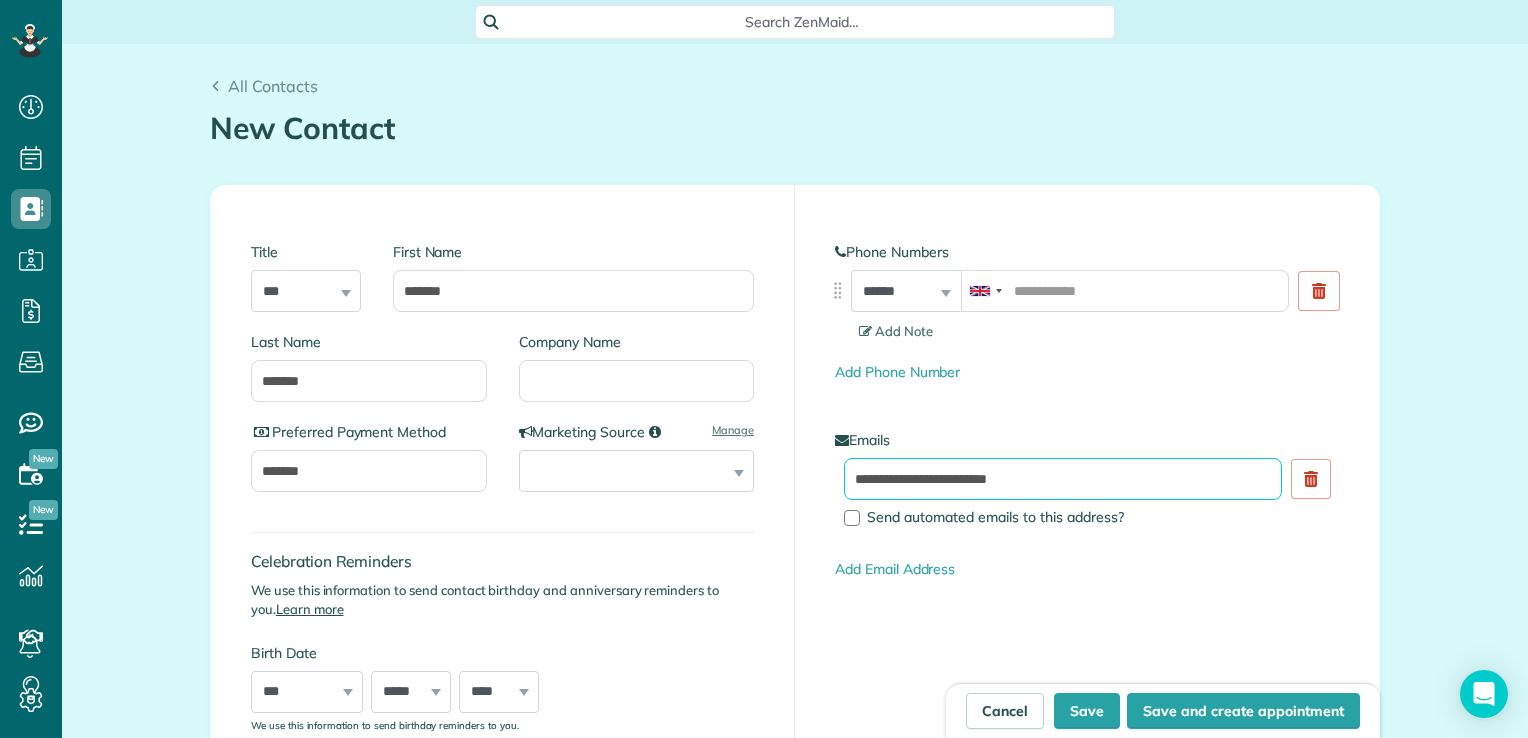 type on "**********" 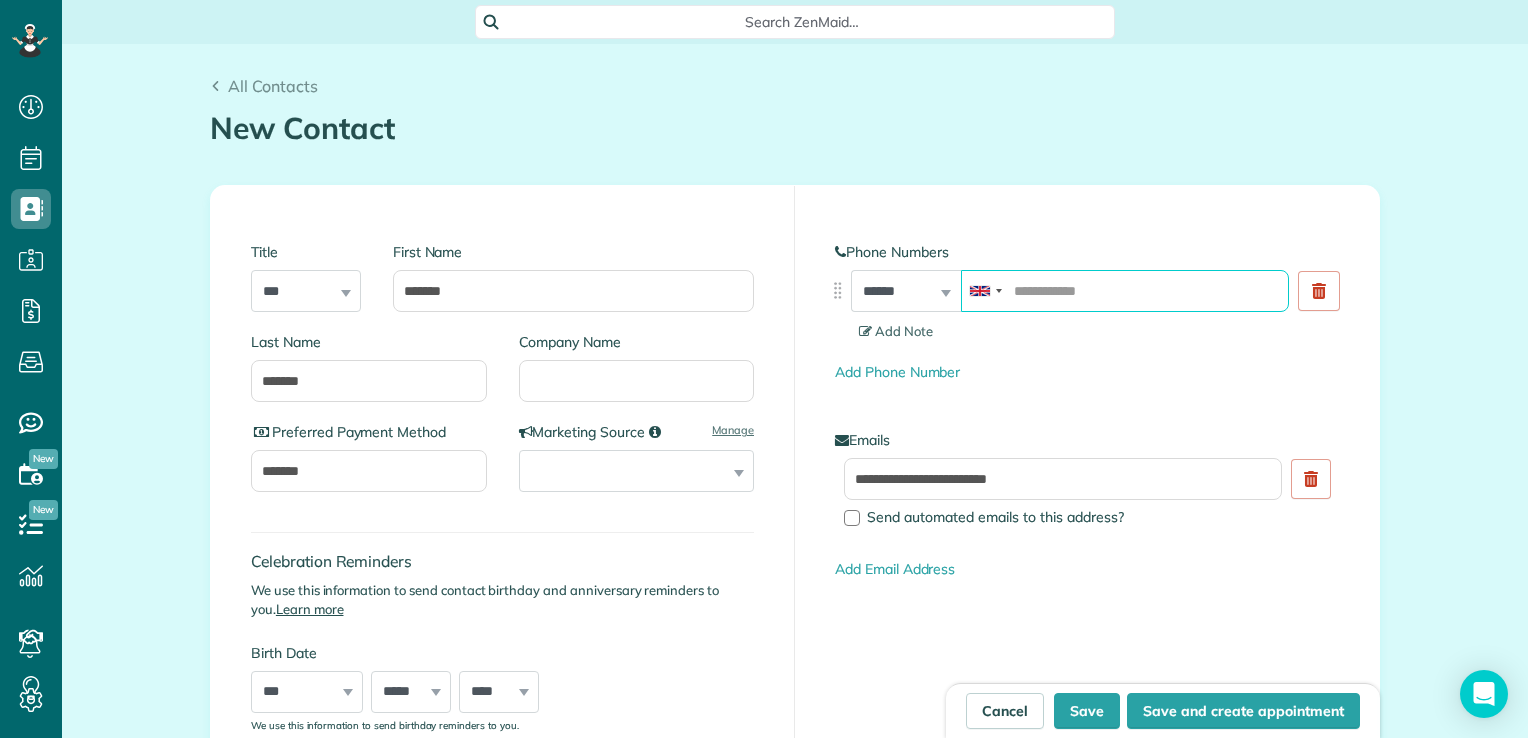 click at bounding box center [1125, 291] 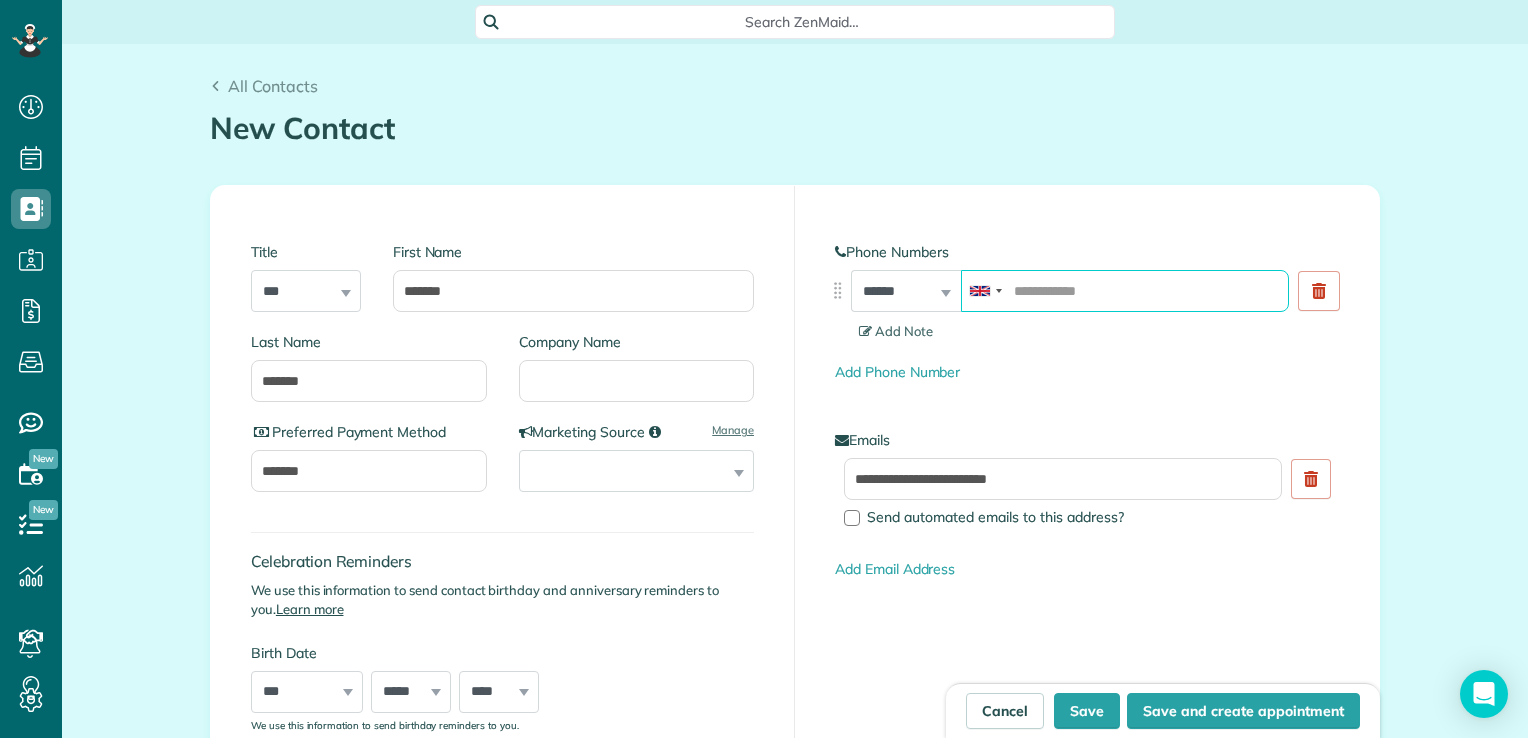 paste on "**********" 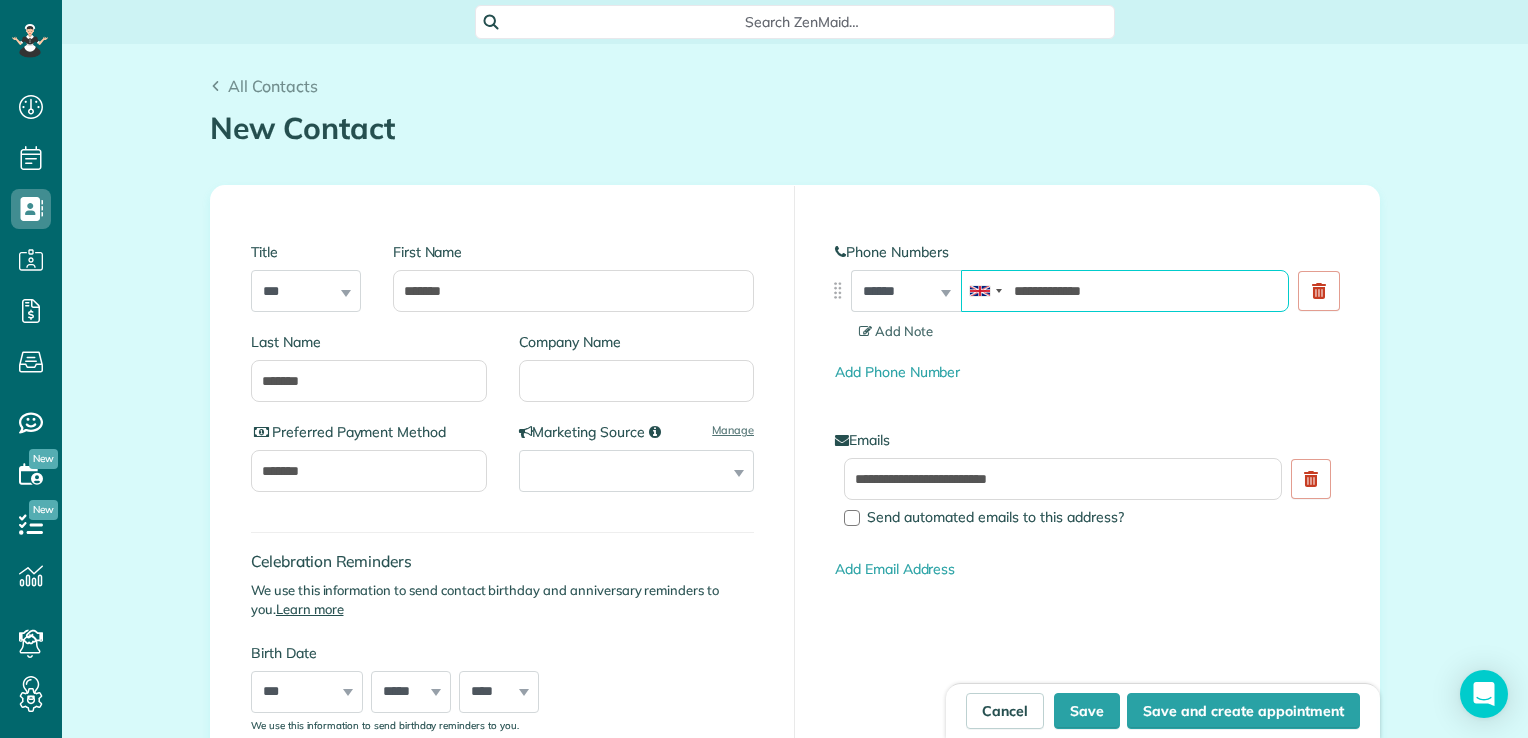 type on "**********" 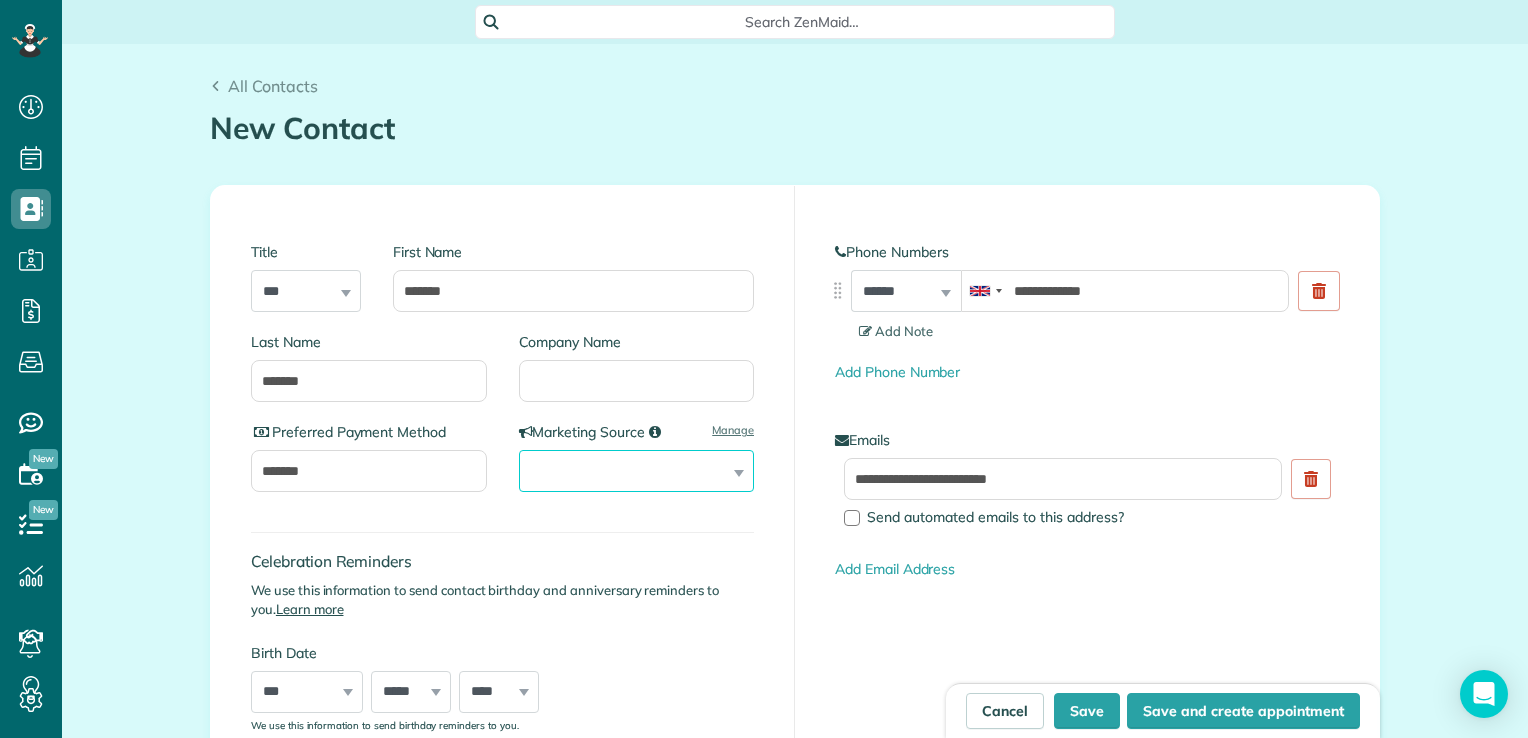 click on "**********" at bounding box center (637, 471) 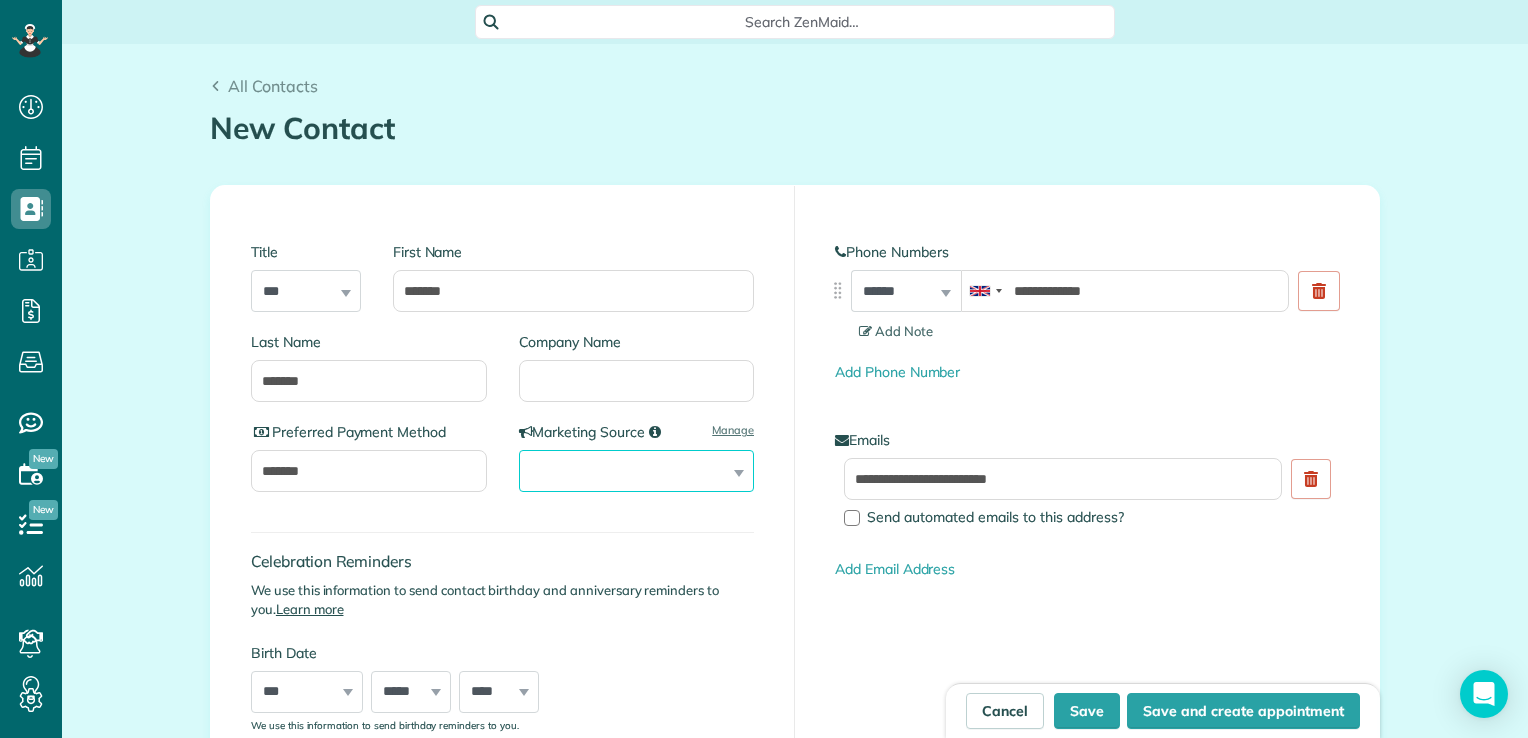 select on "******" 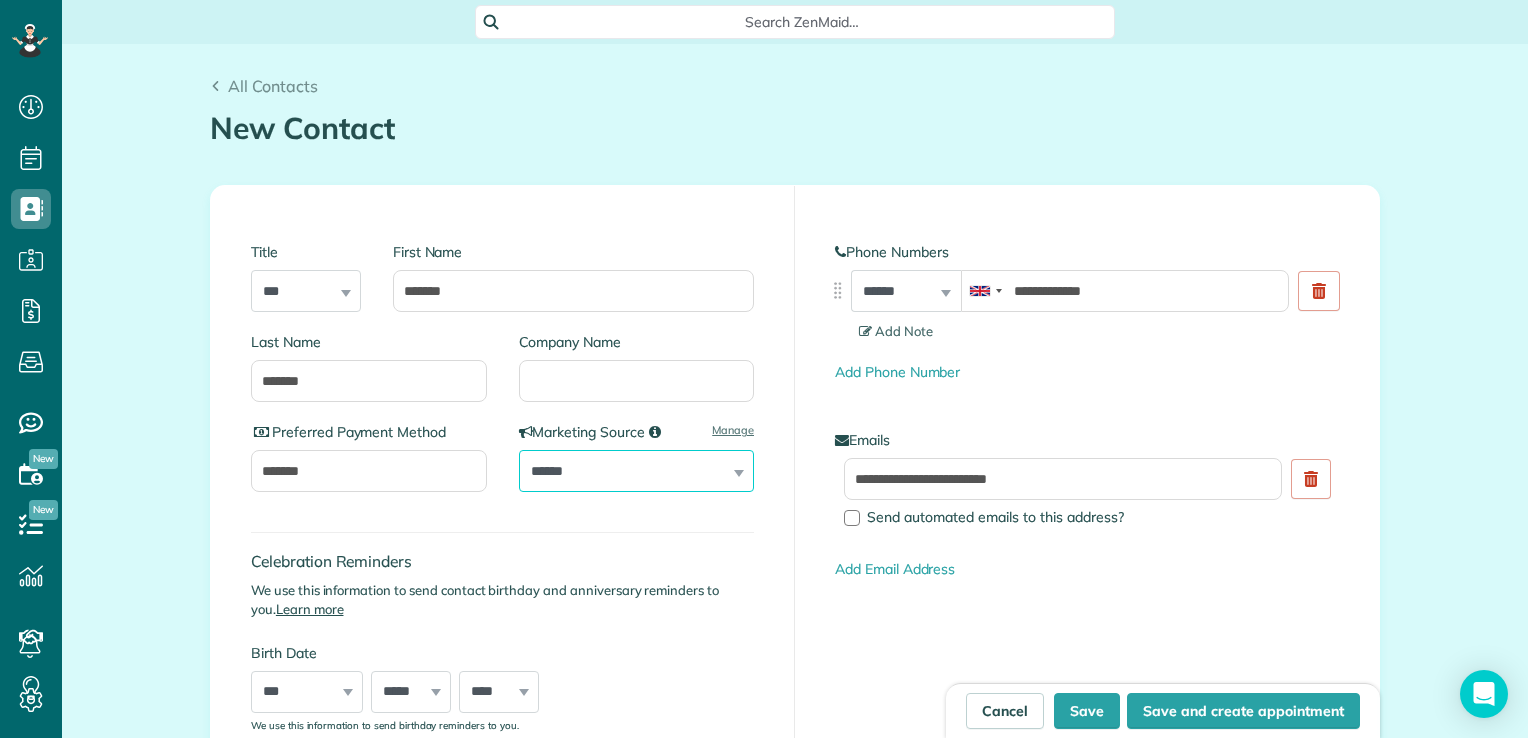 click on "**********" at bounding box center [637, 471] 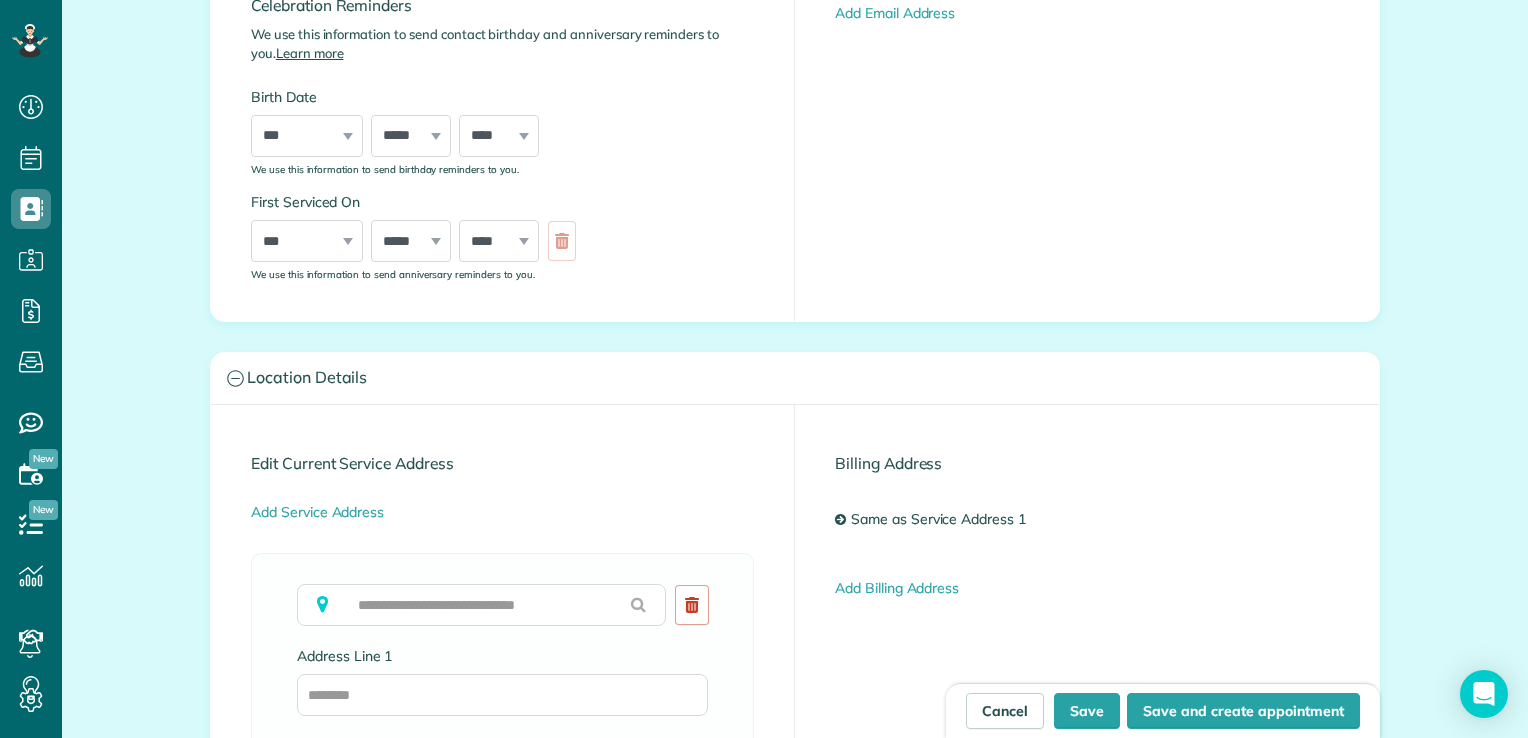 scroll, scrollTop: 558, scrollLeft: 0, axis: vertical 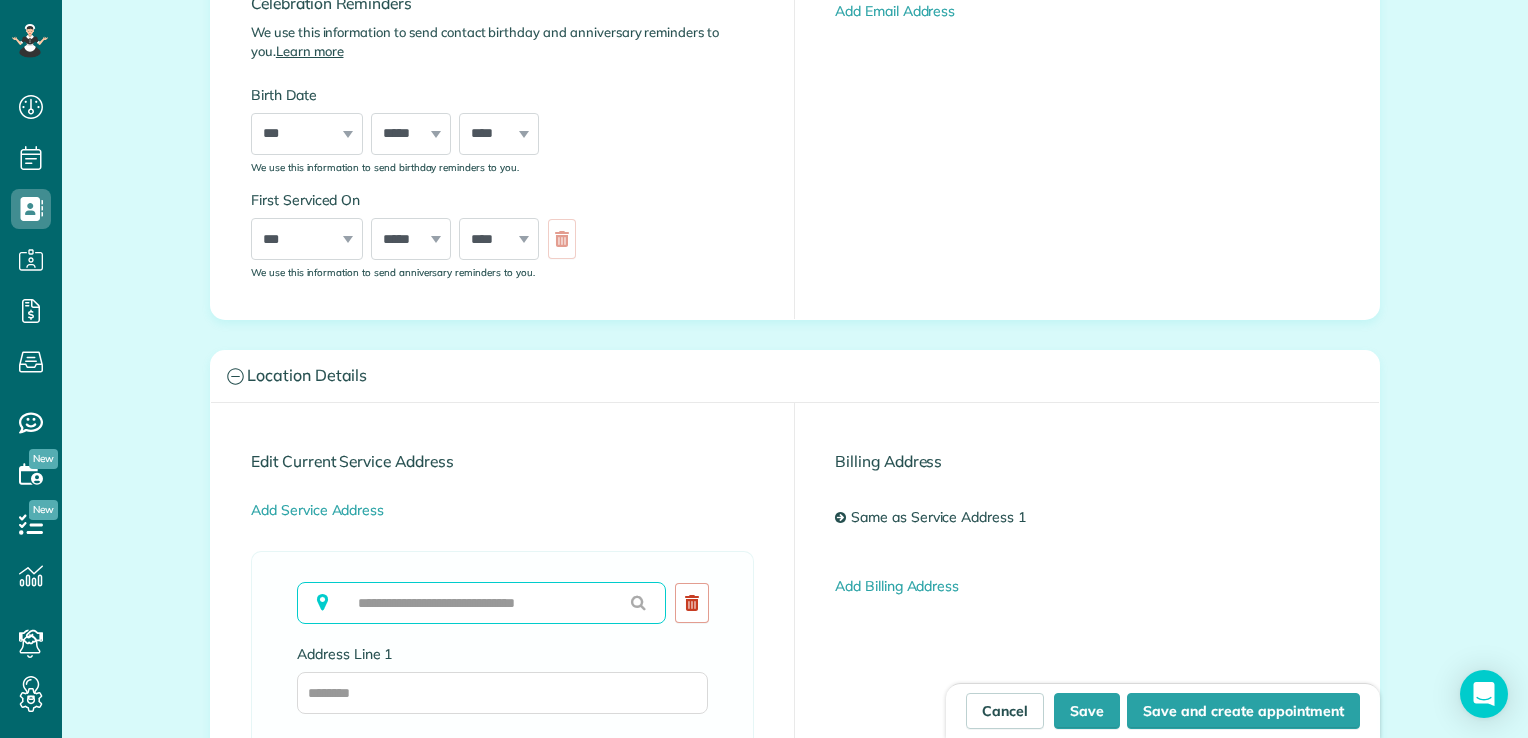 click at bounding box center [481, 603] 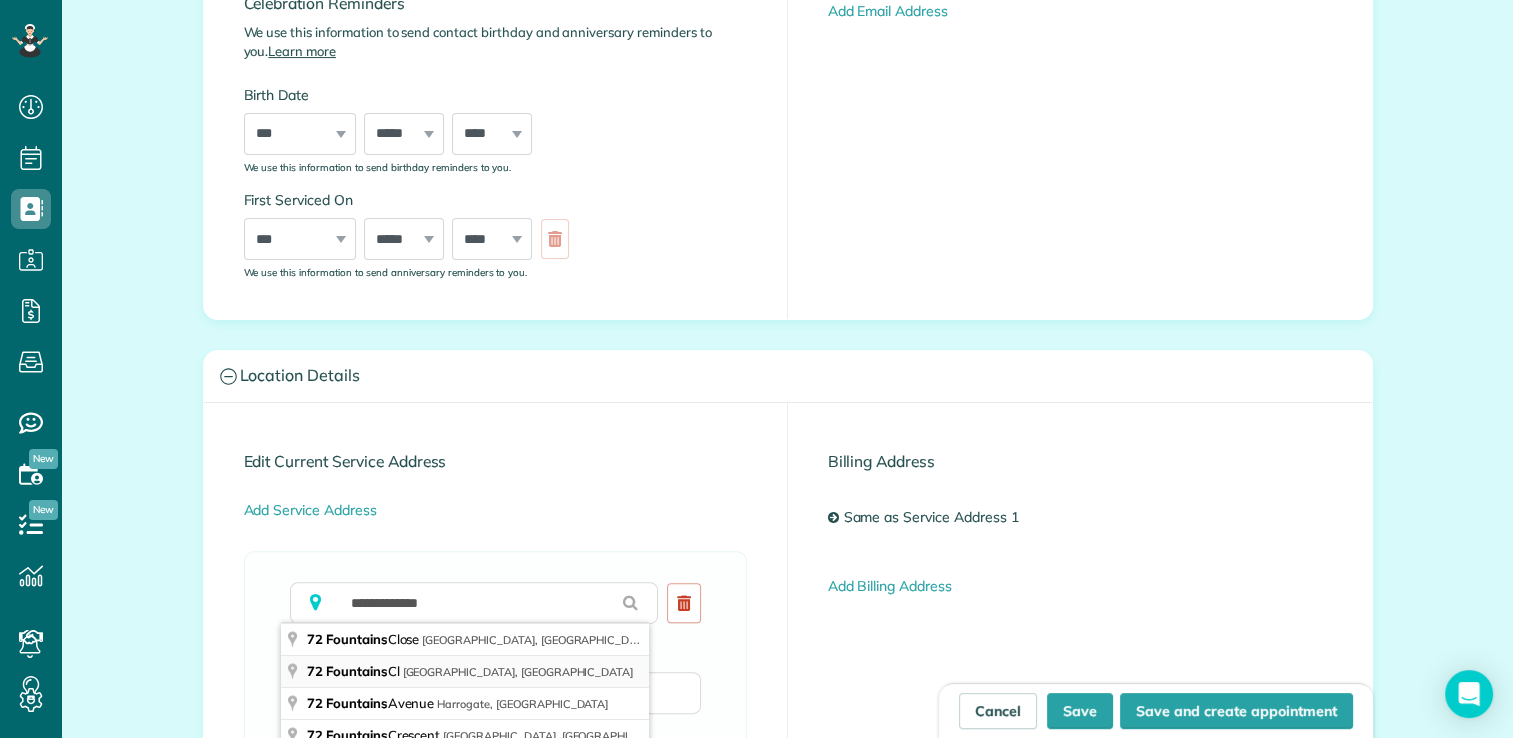 type on "**********" 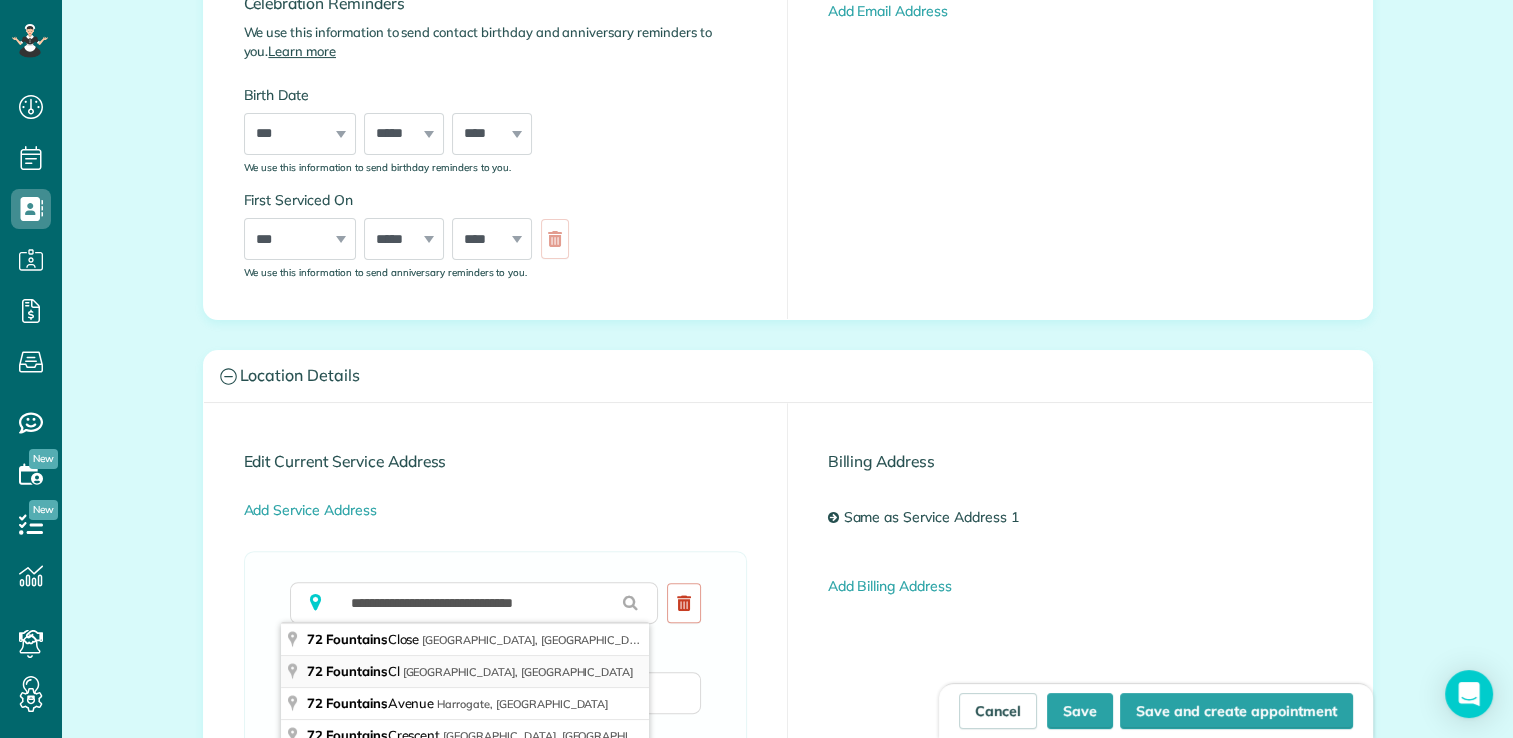 type on "**********" 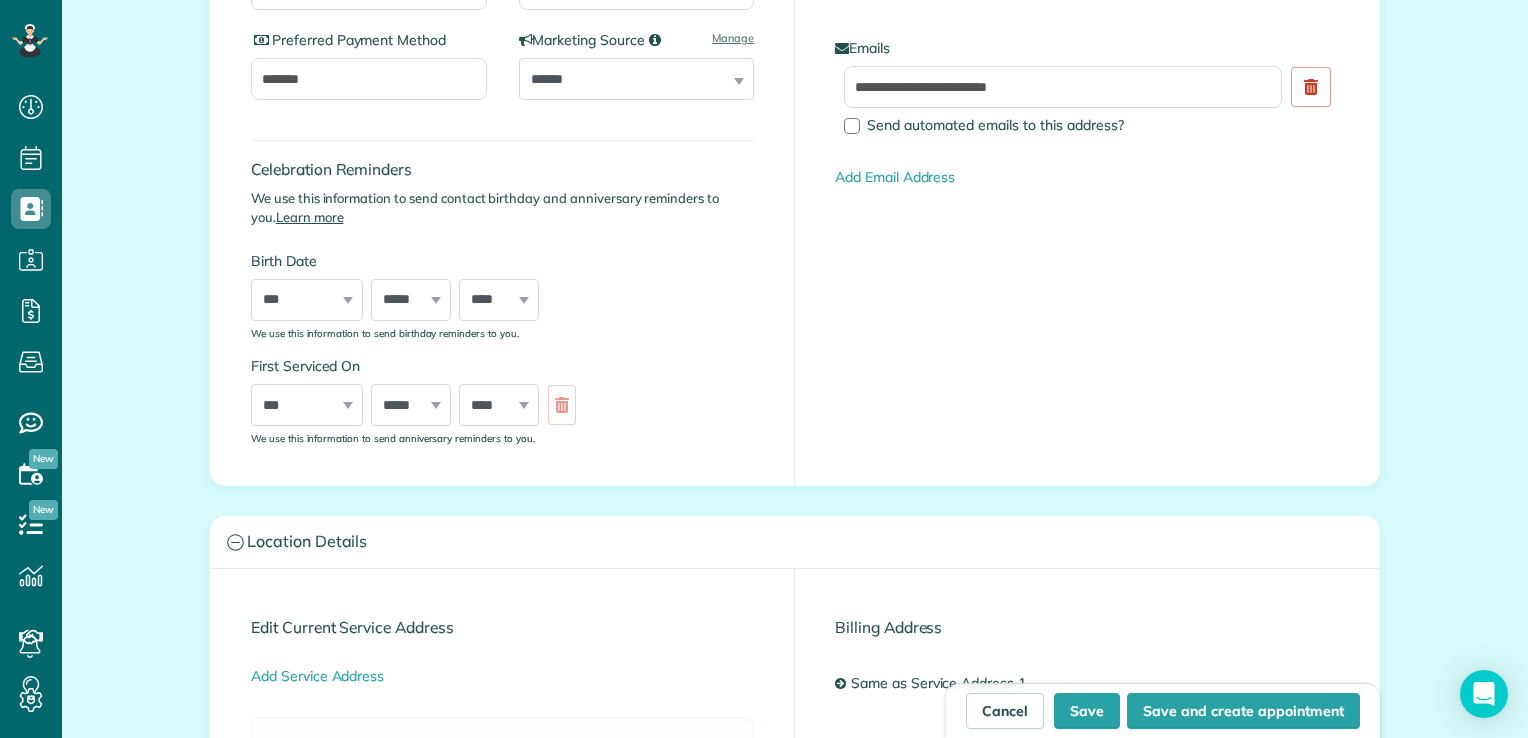 scroll, scrollTop: 396, scrollLeft: 0, axis: vertical 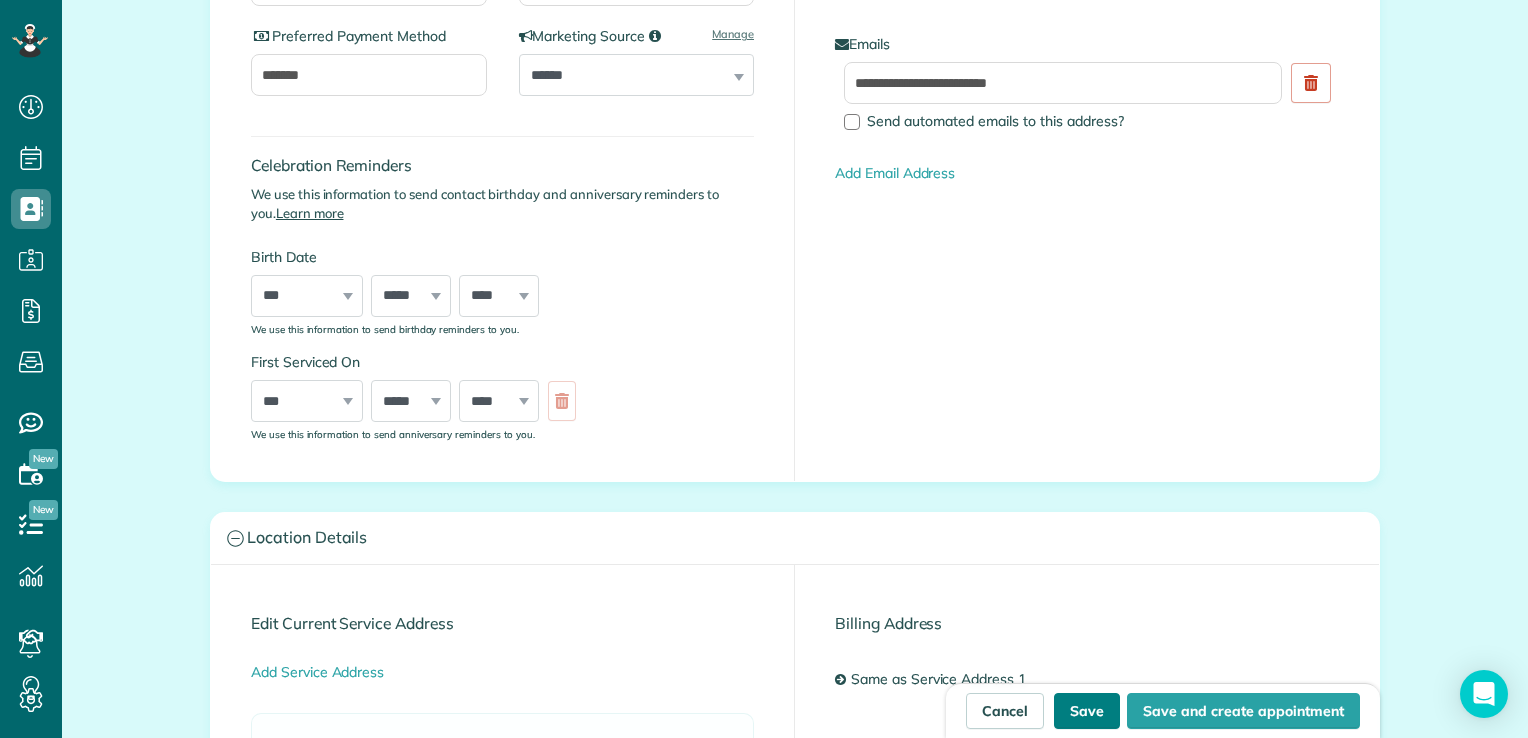 click on "Save" at bounding box center [1087, 711] 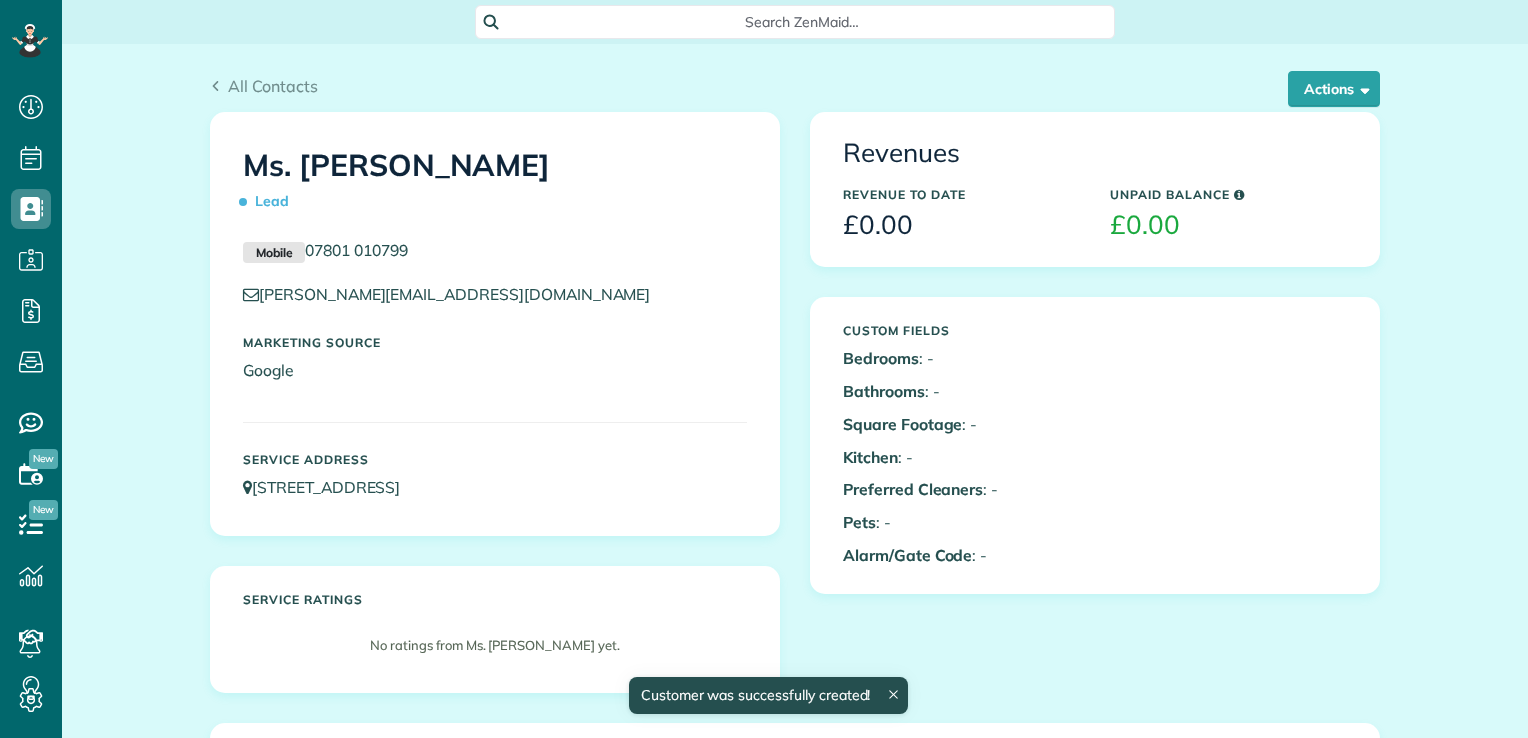 scroll, scrollTop: 0, scrollLeft: 0, axis: both 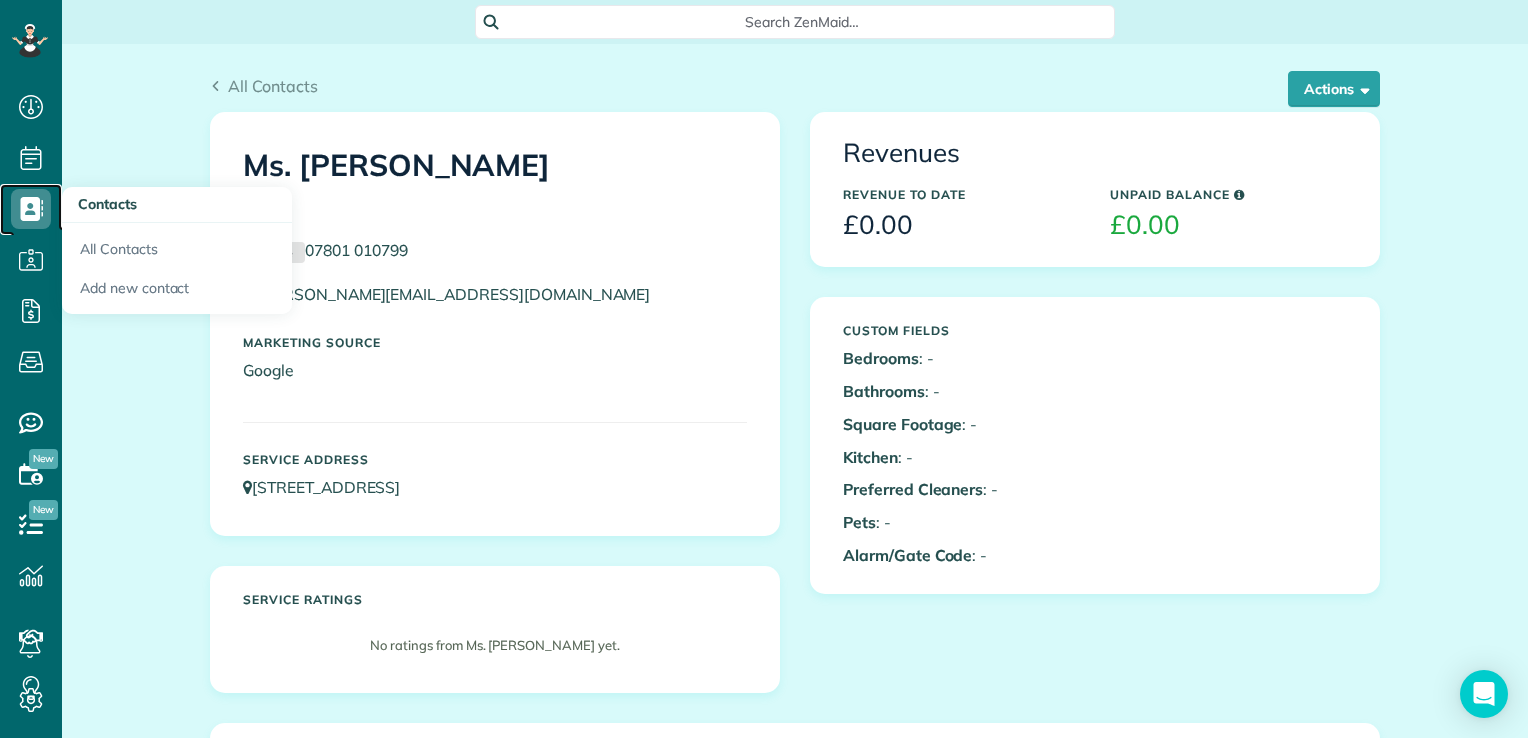 click 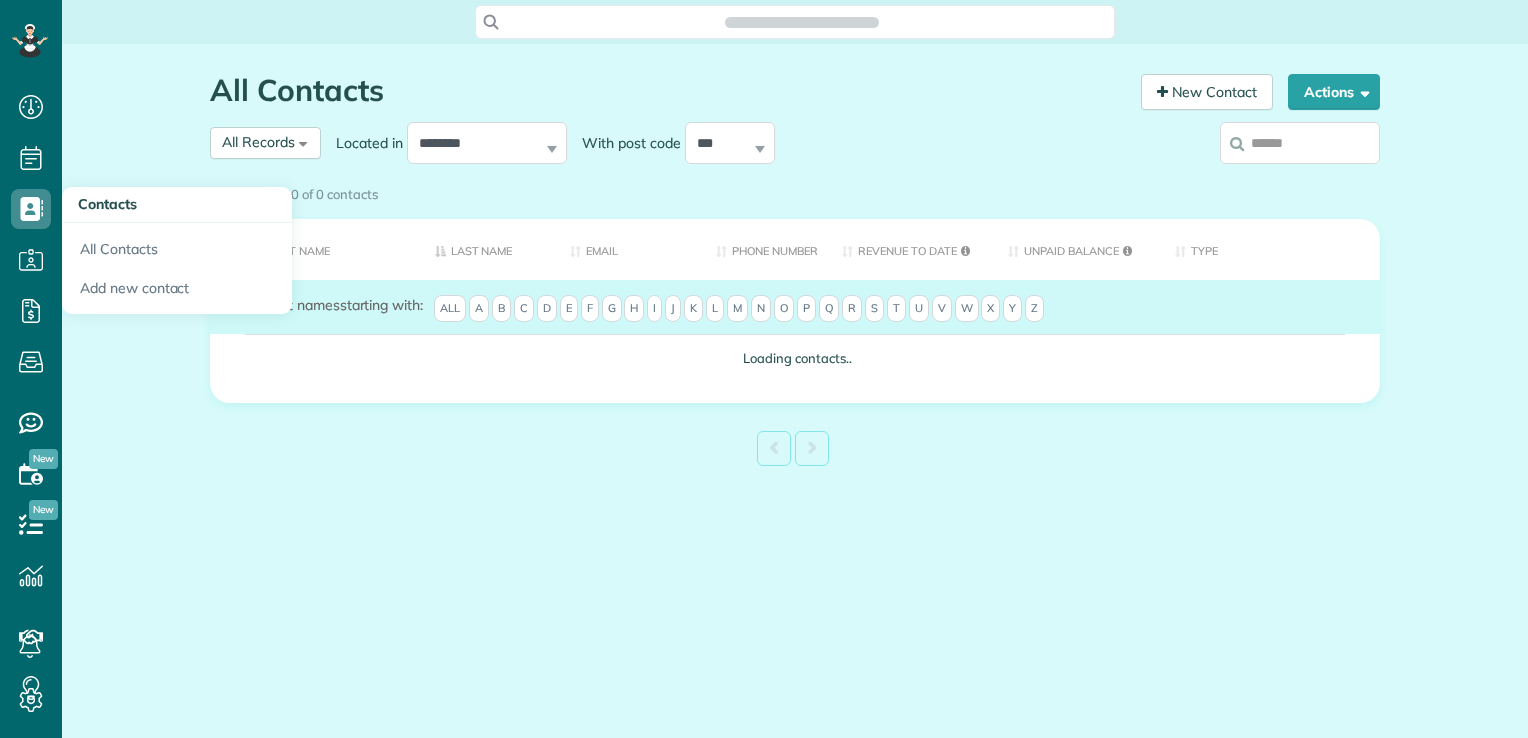 scroll, scrollTop: 0, scrollLeft: 0, axis: both 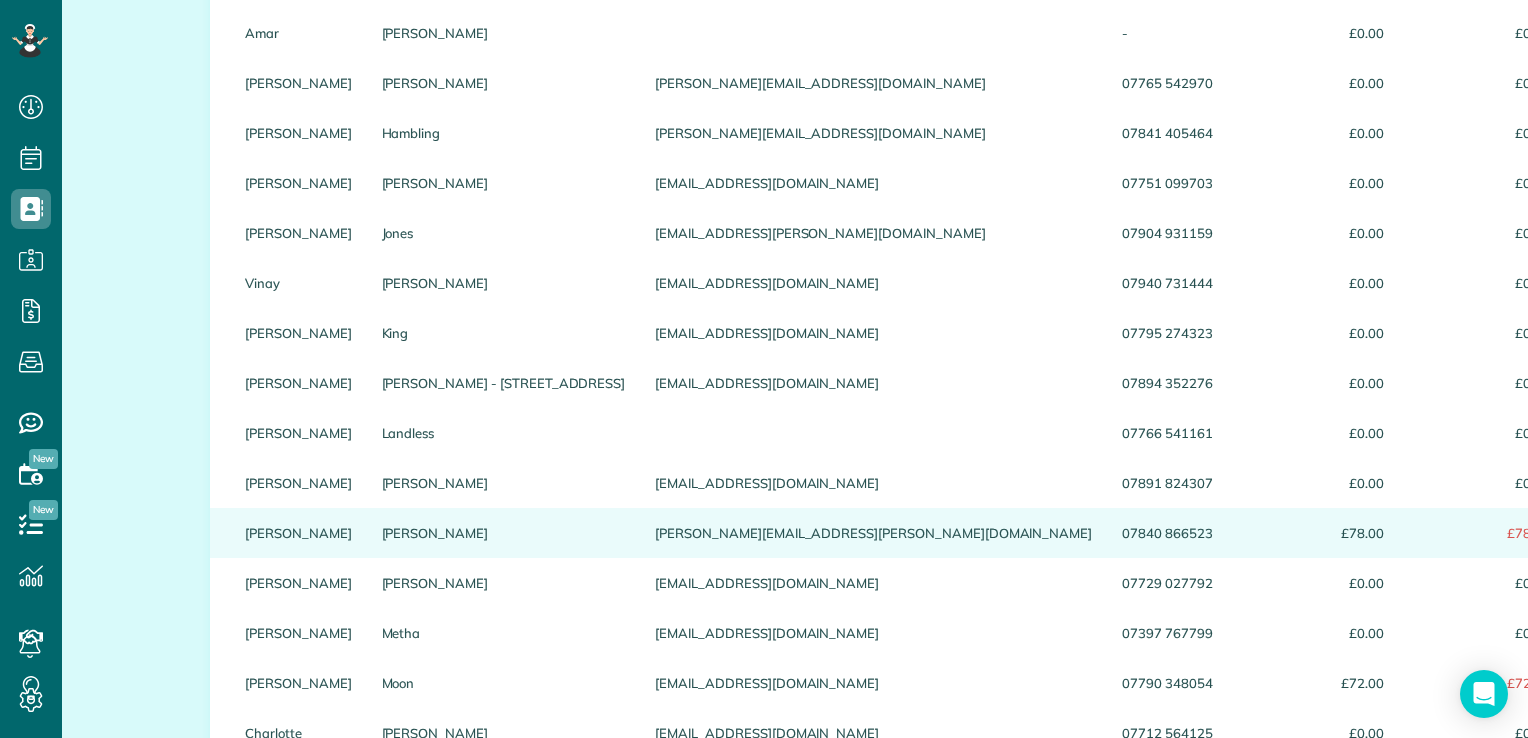 click on "£78.00" at bounding box center [1482, 533] 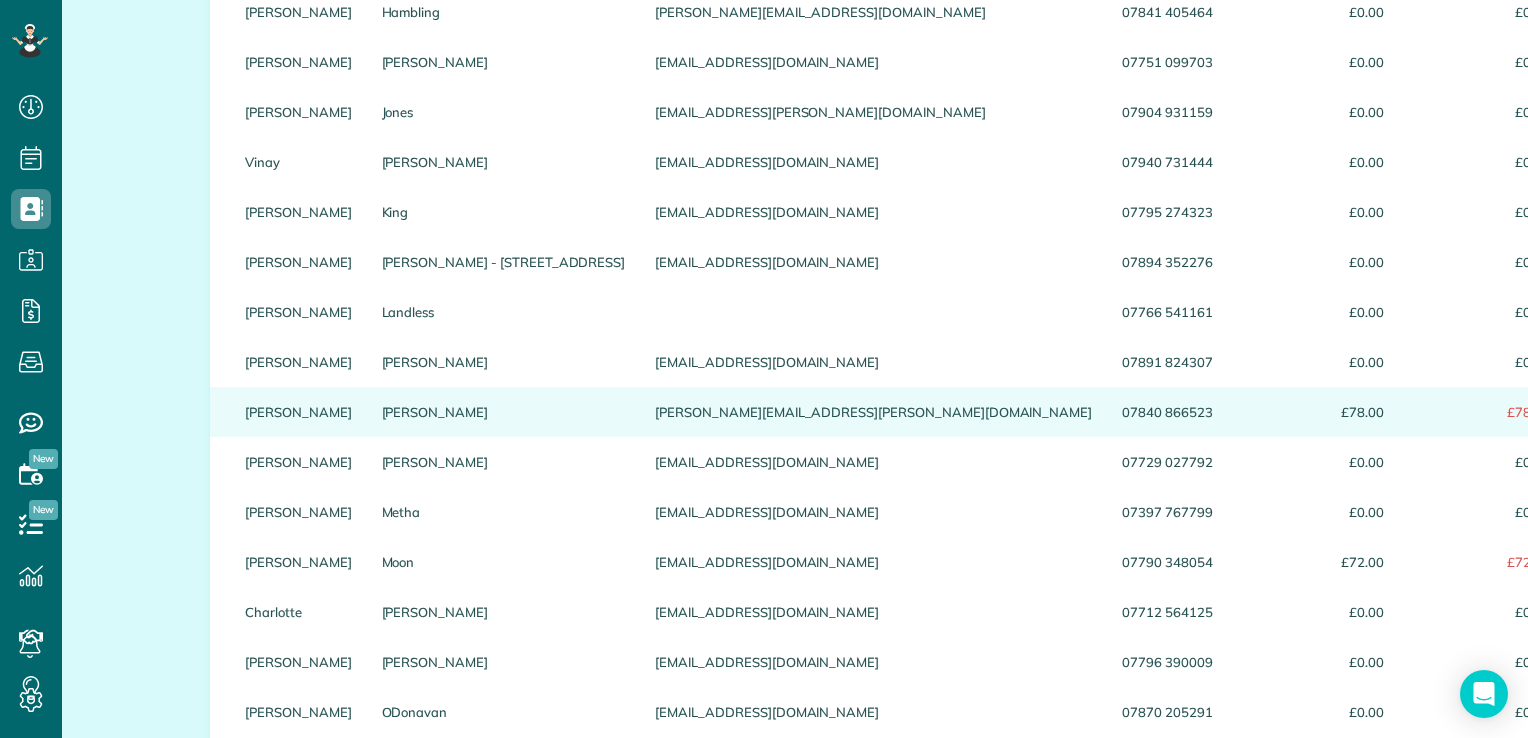 scroll, scrollTop: 1248, scrollLeft: 0, axis: vertical 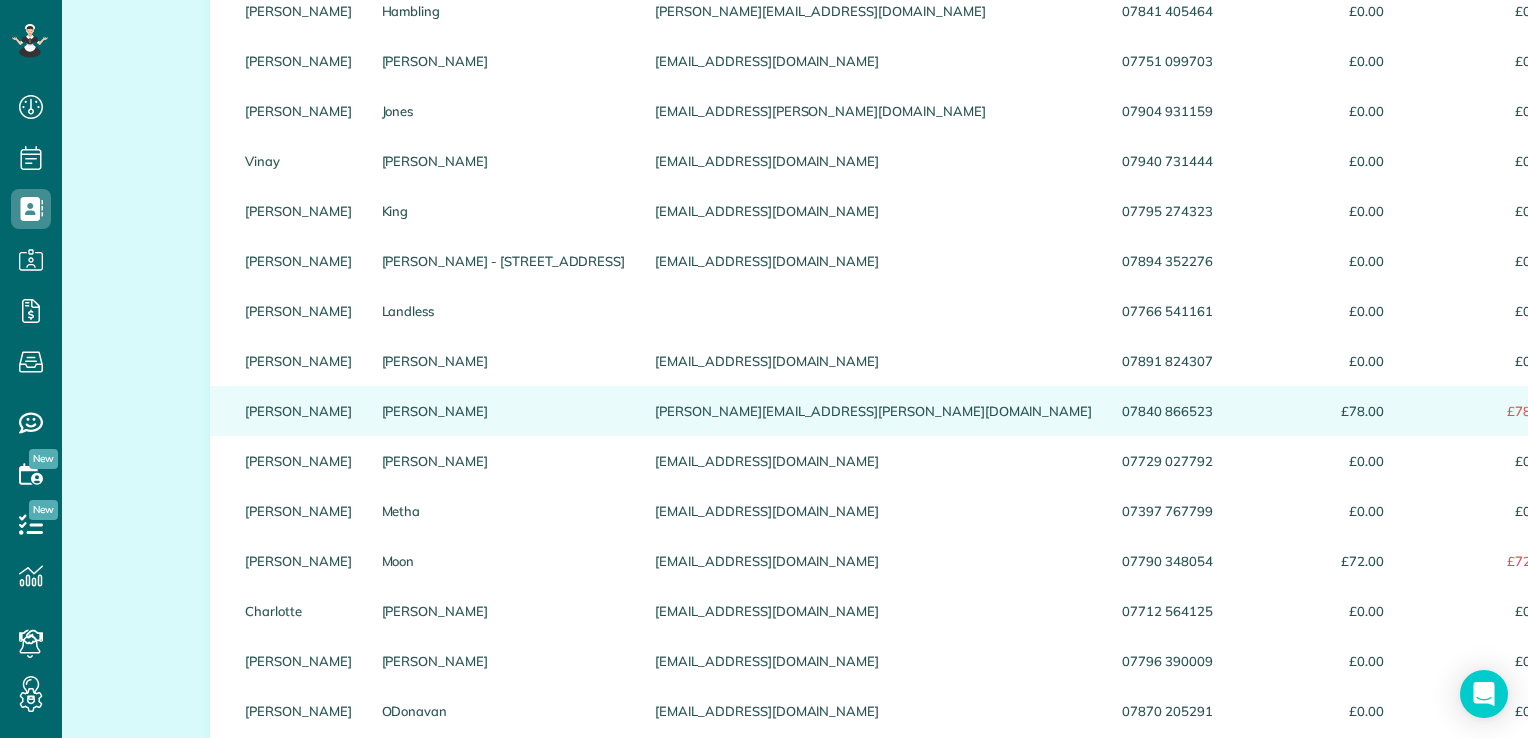 click on "£78.00" at bounding box center (1316, 411) 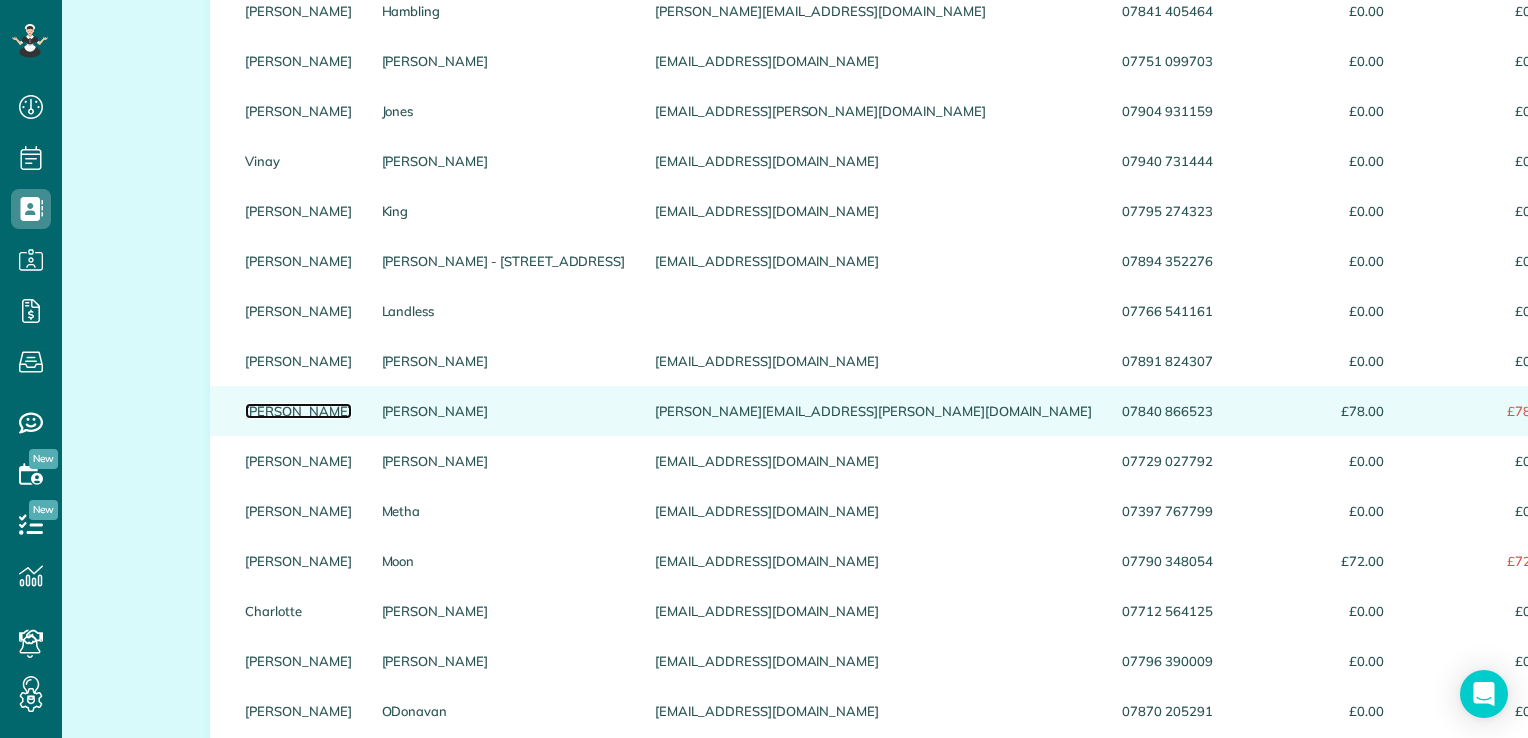 click on "Ann" at bounding box center [298, 411] 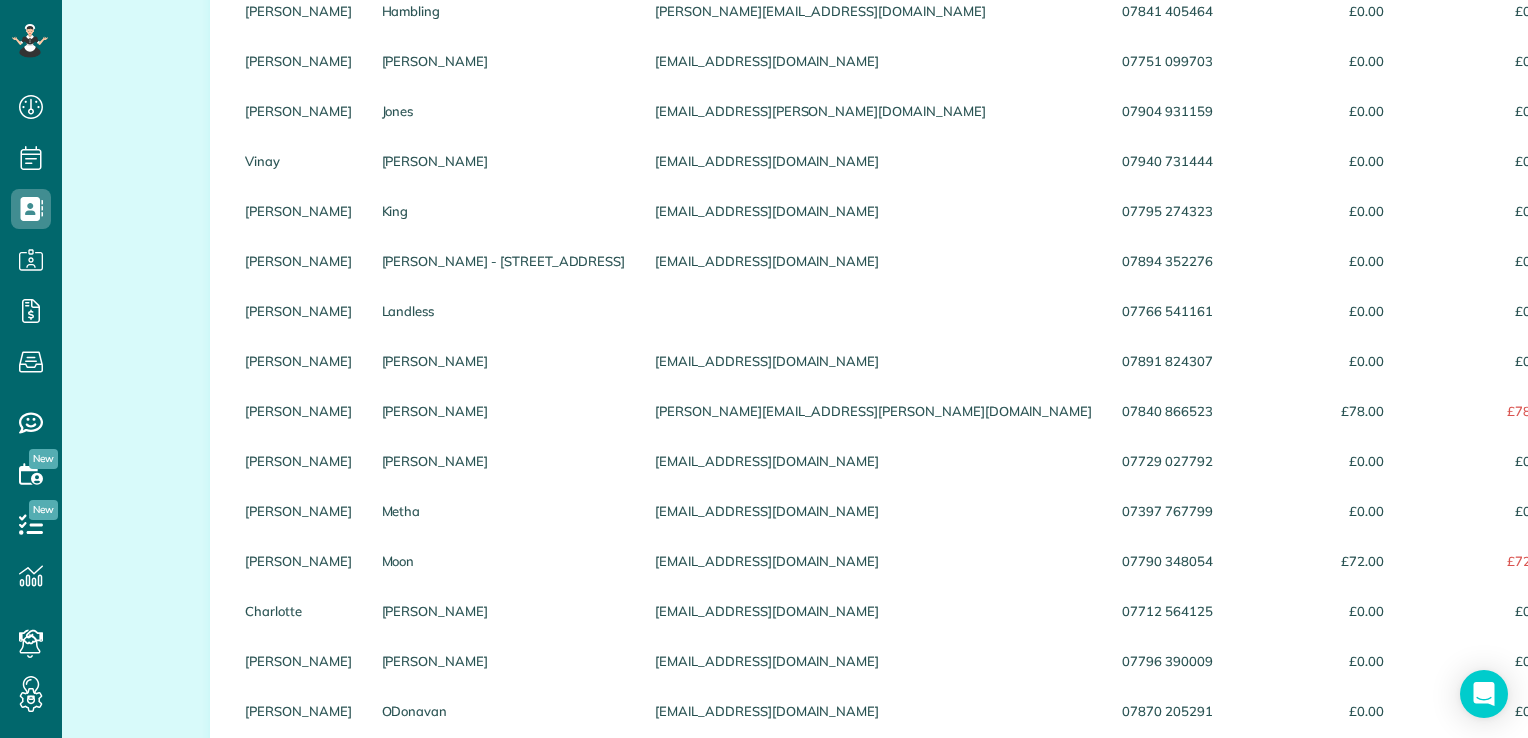 scroll, scrollTop: 0, scrollLeft: 0, axis: both 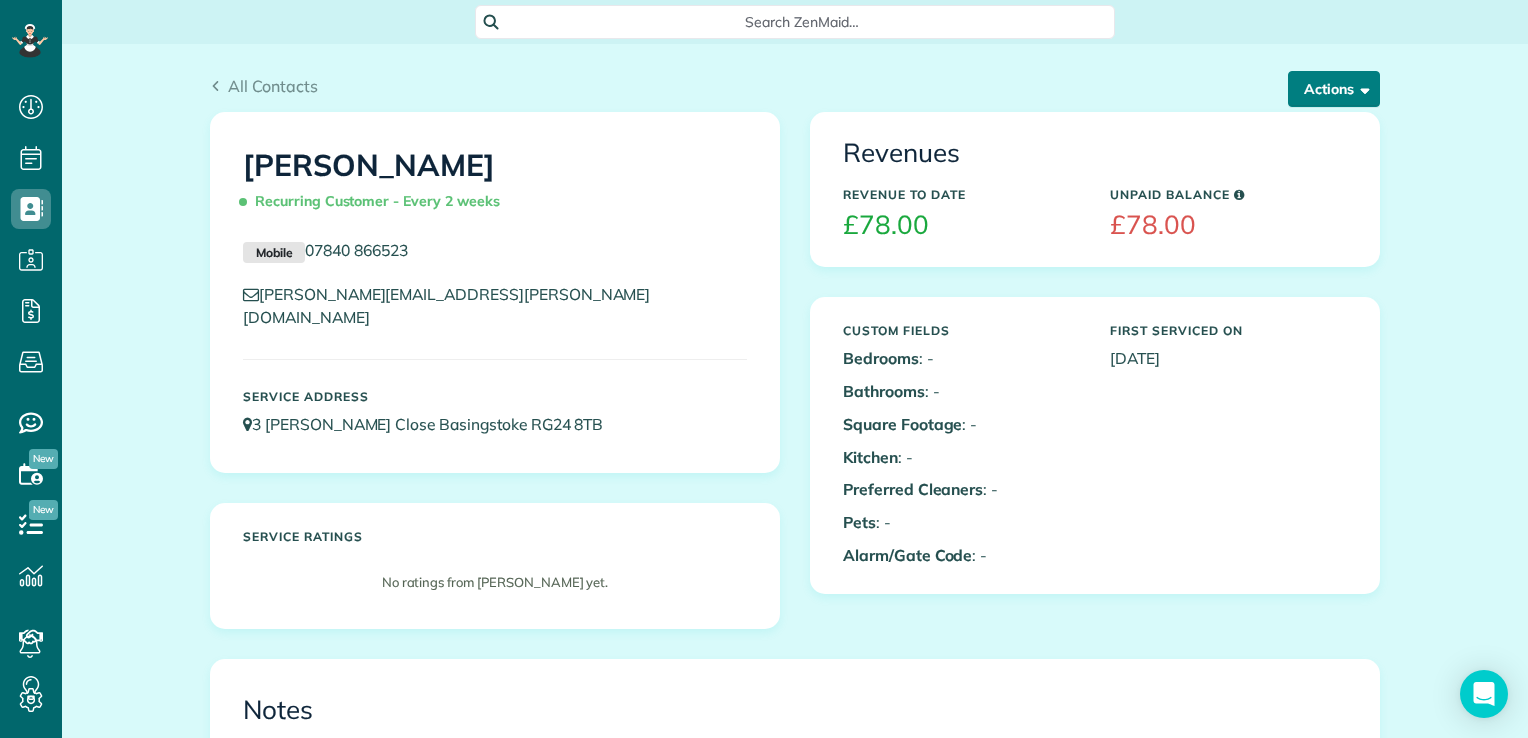 click on "Actions" at bounding box center [1334, 89] 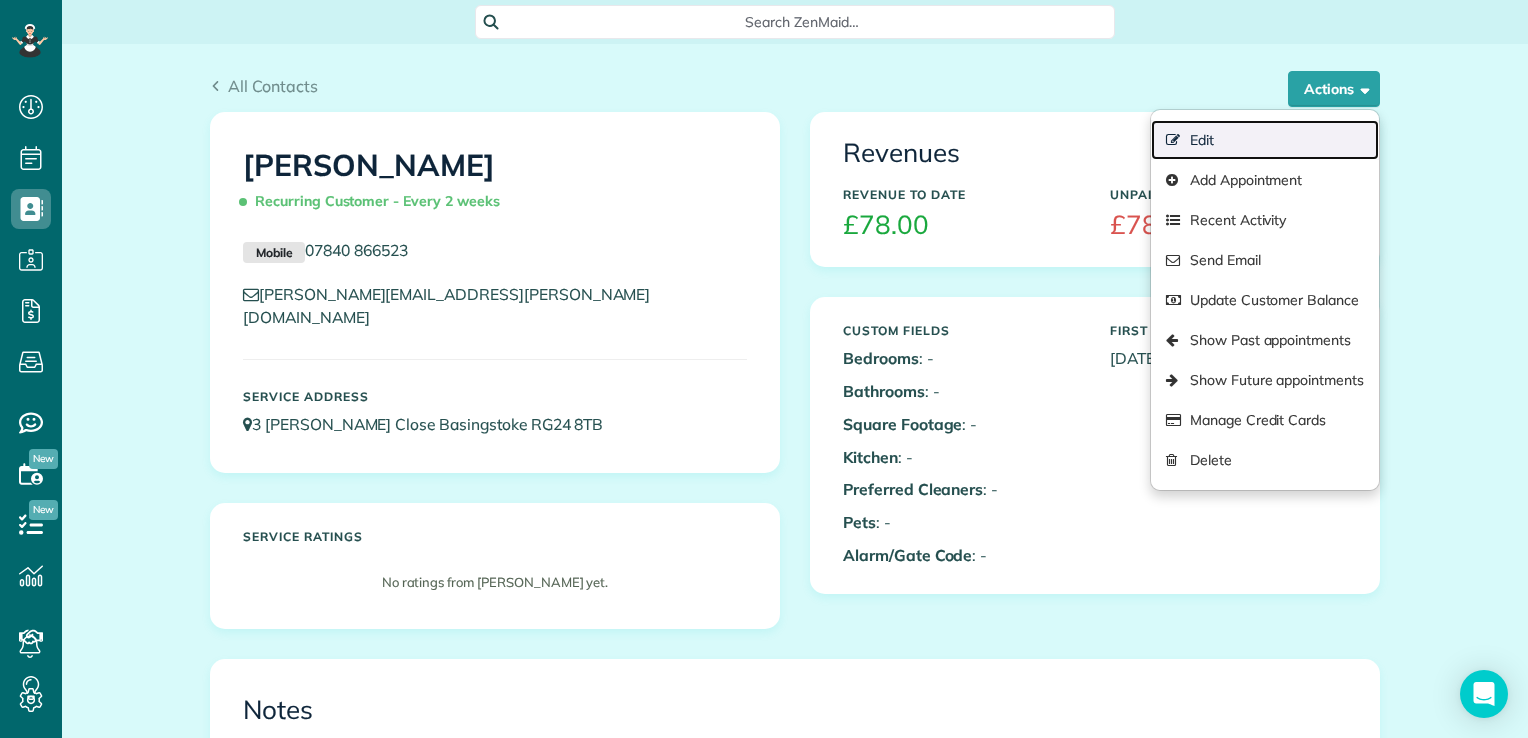 click on "Edit" at bounding box center [1265, 140] 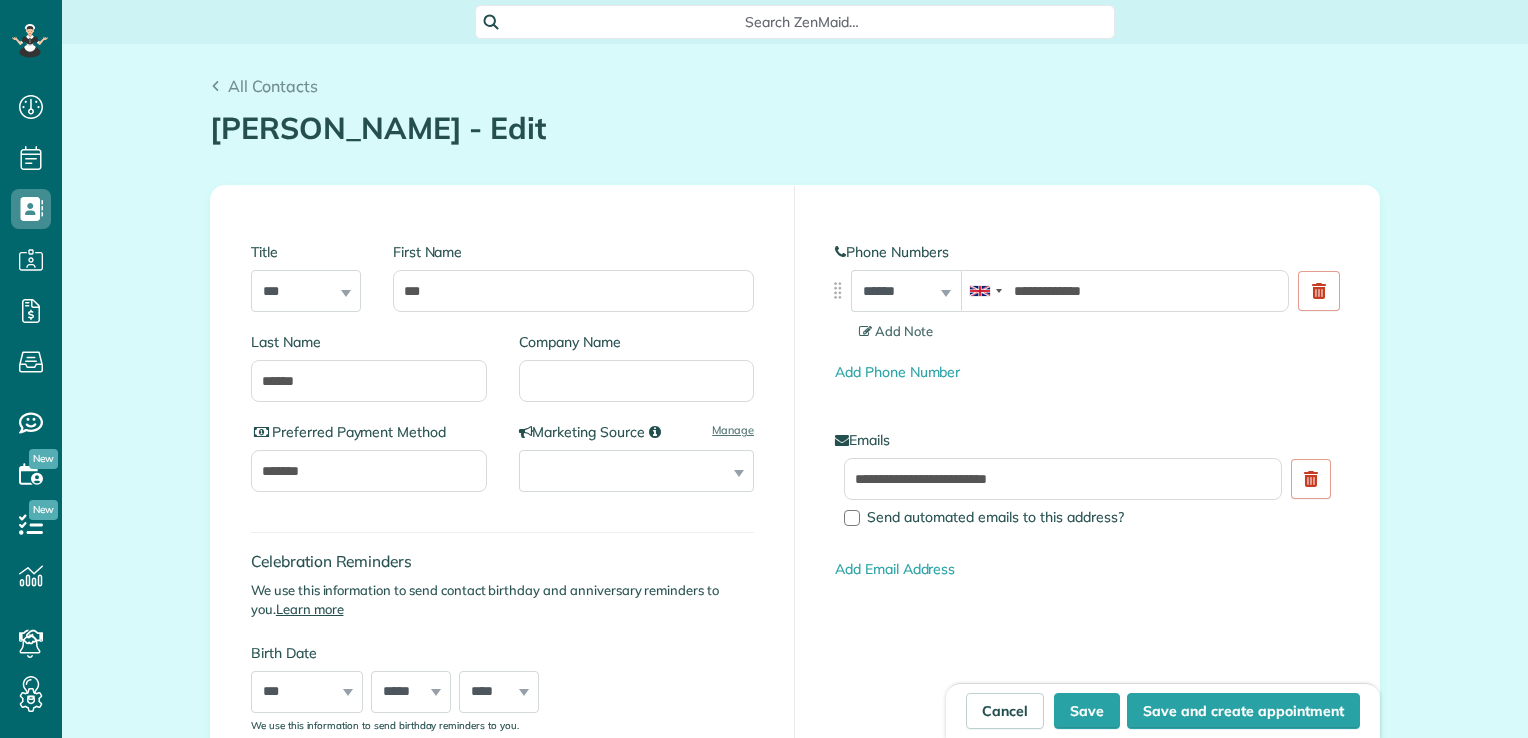 scroll, scrollTop: 0, scrollLeft: 0, axis: both 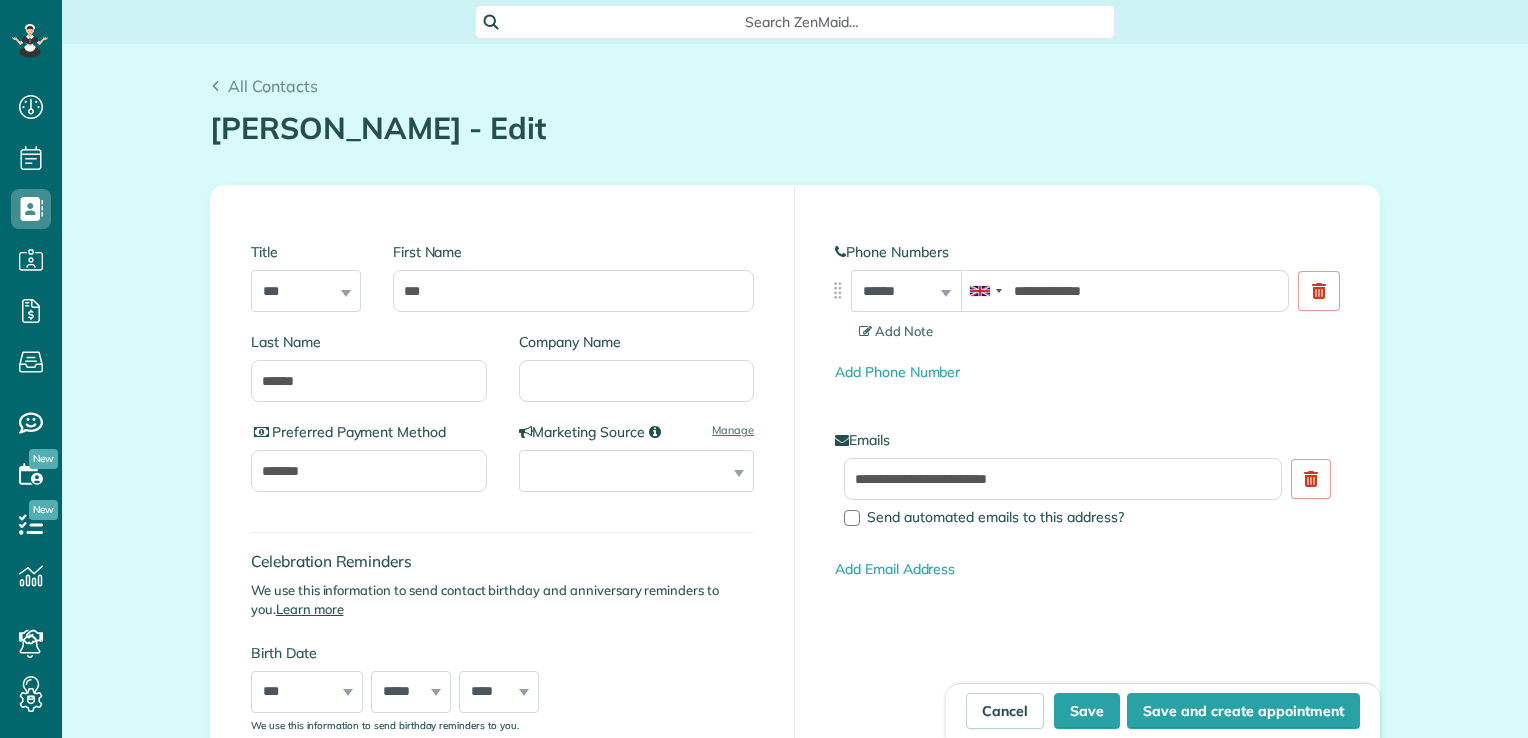 type on "**********" 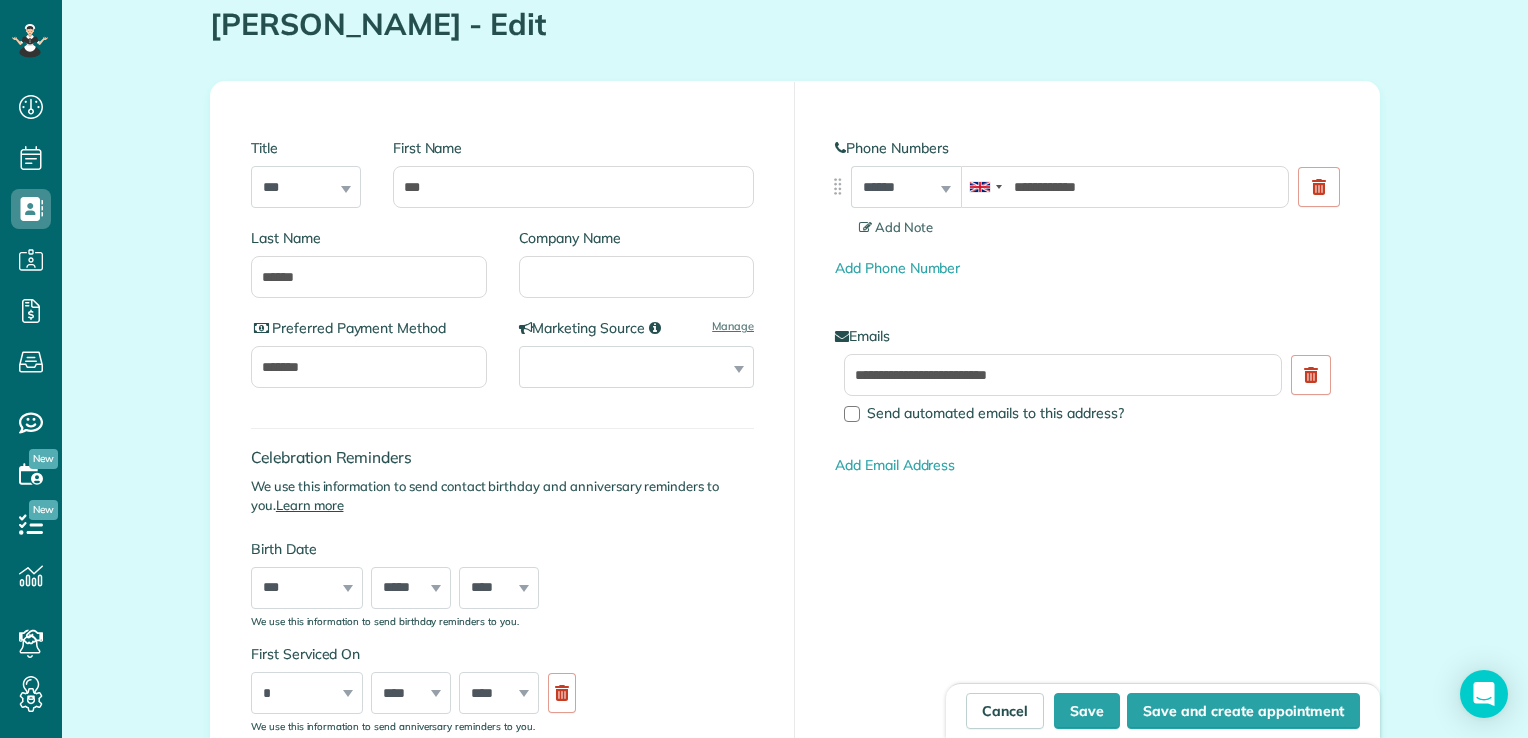scroll, scrollTop: 103, scrollLeft: 0, axis: vertical 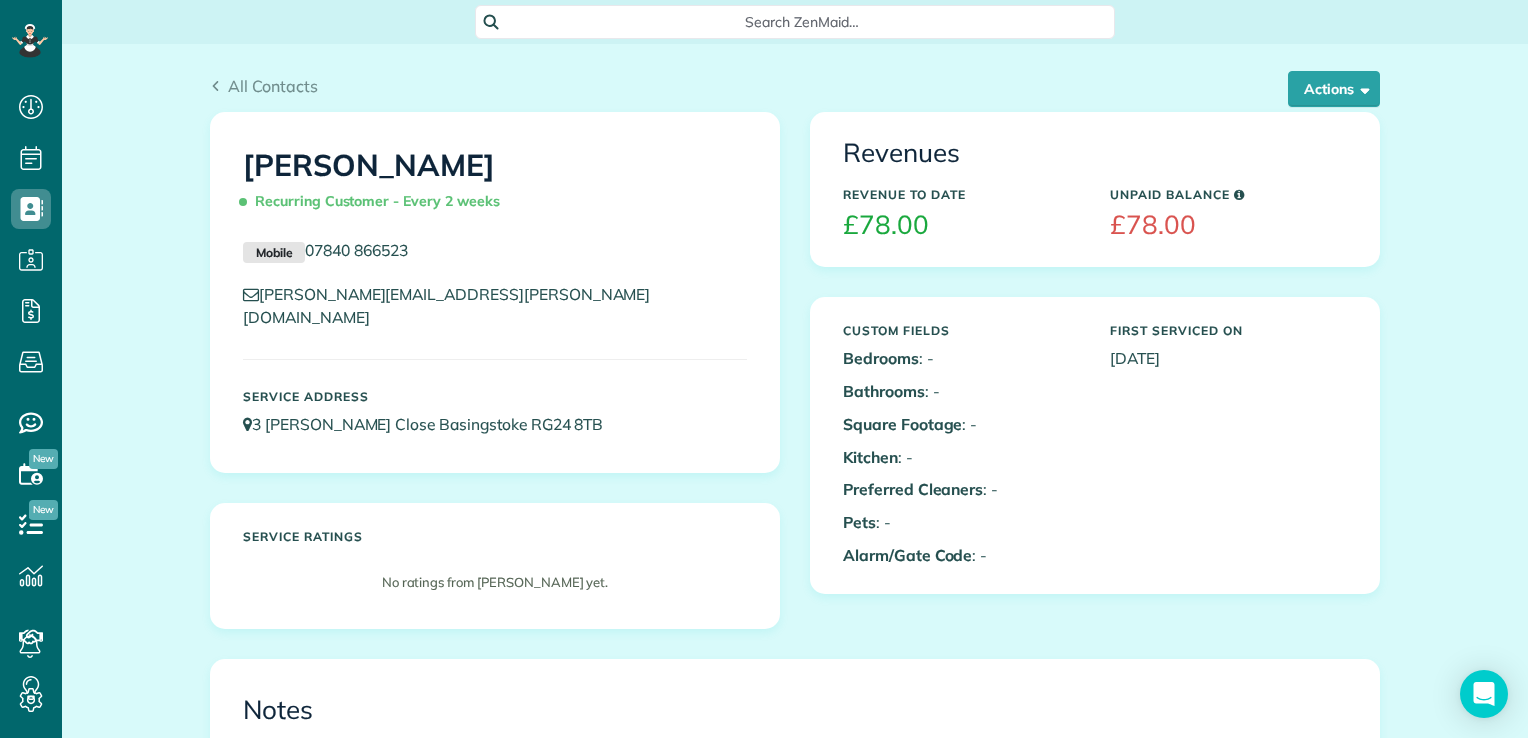 click on "Revenue to Date
£78.00" at bounding box center (961, 214) 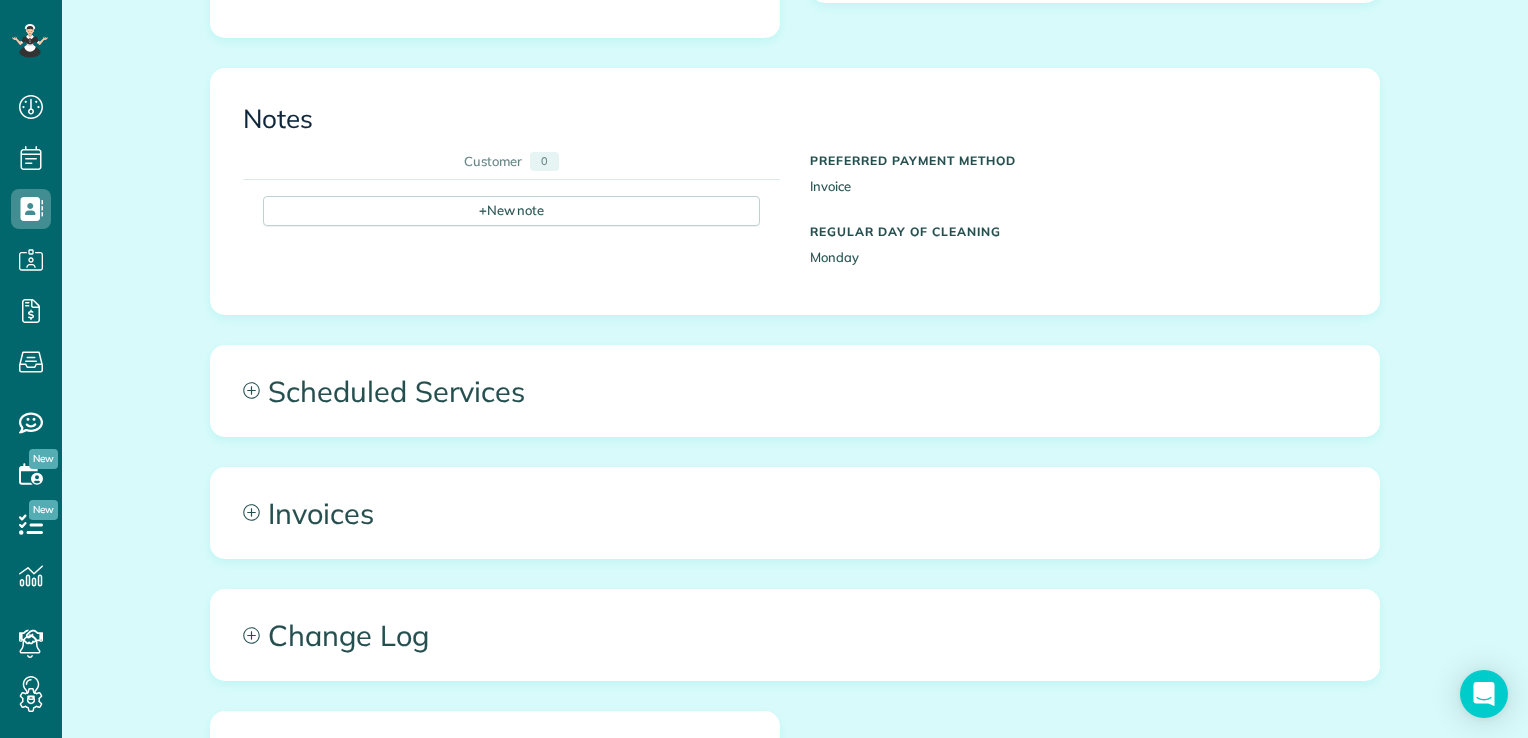 scroll, scrollTop: 838, scrollLeft: 0, axis: vertical 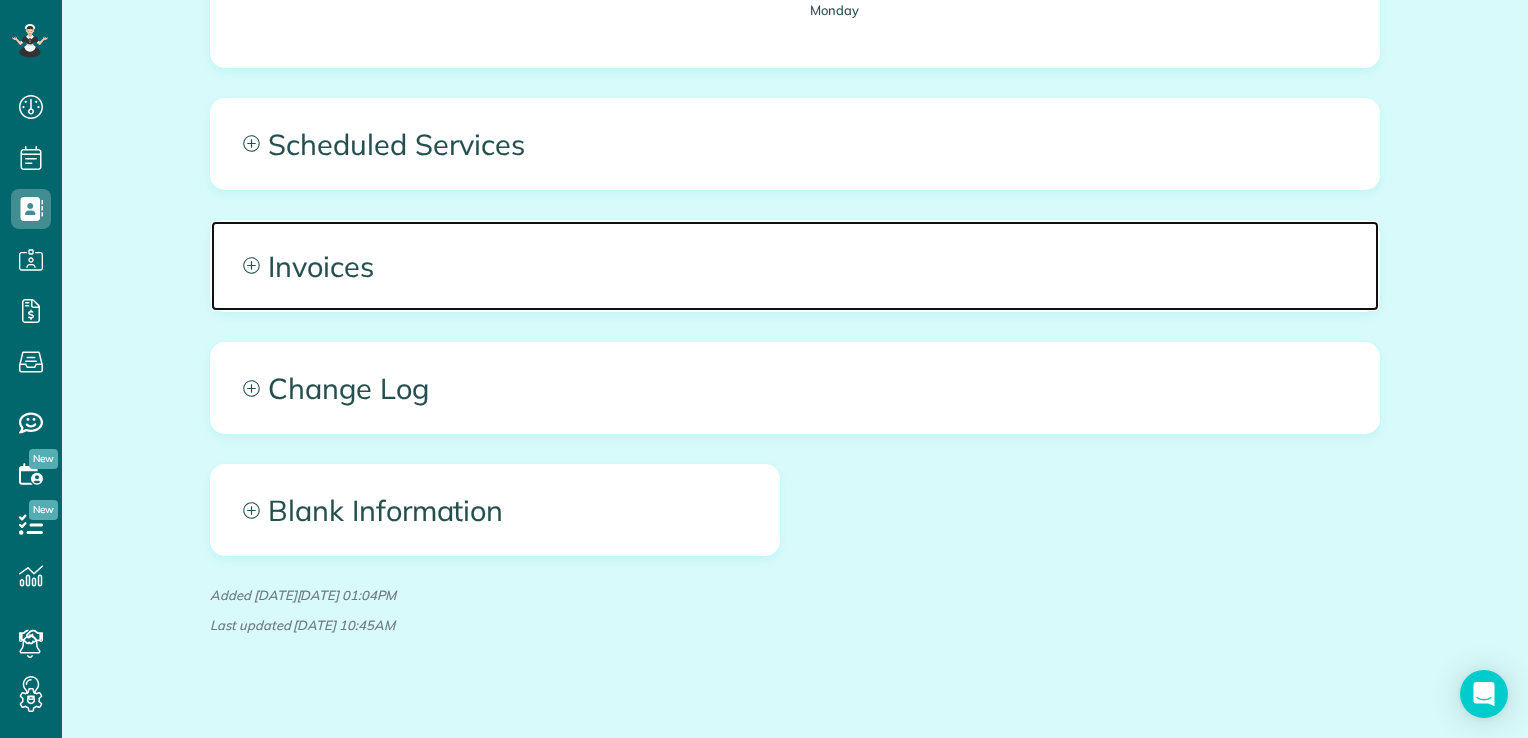 click on "Invoices" at bounding box center [795, 266] 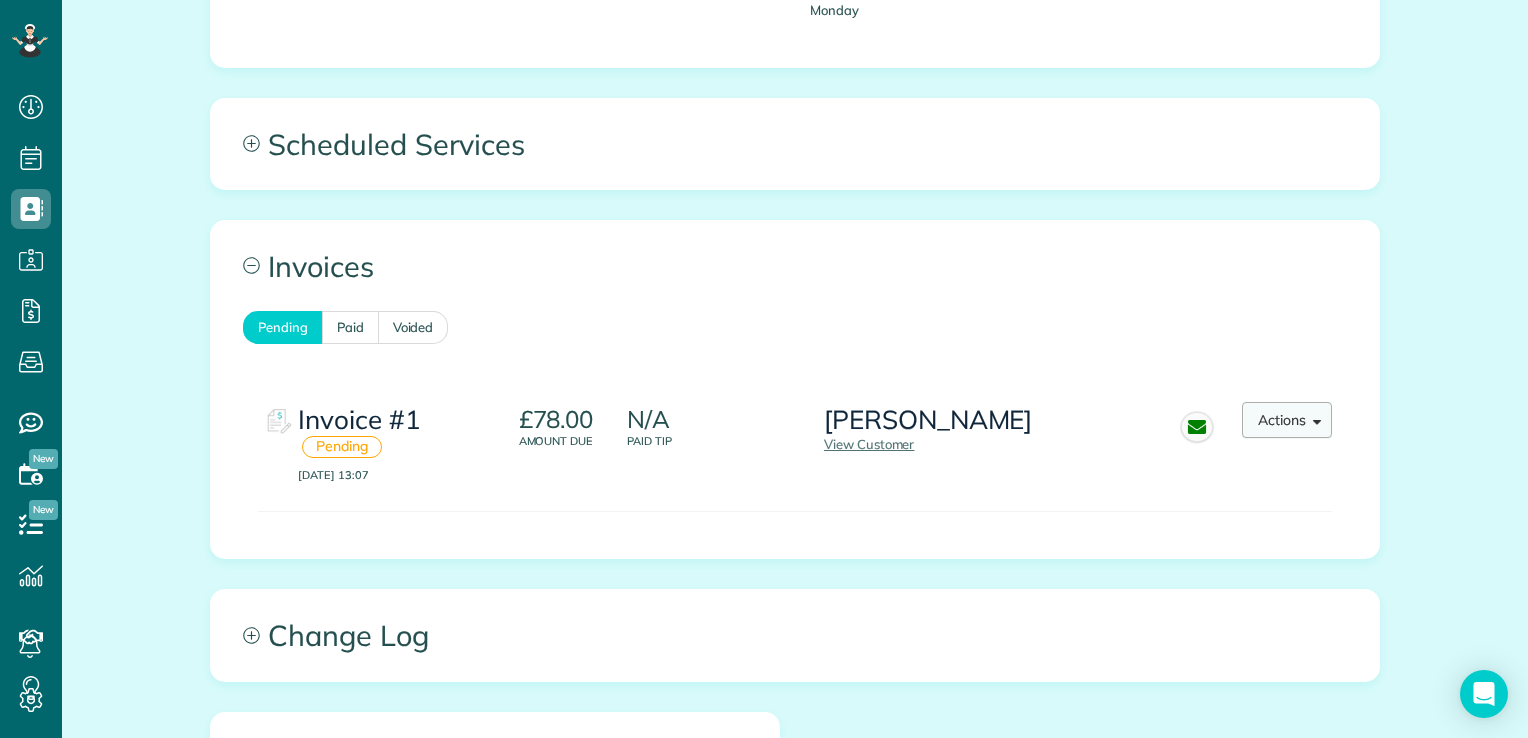 click on "Actions" at bounding box center [1287, 420] 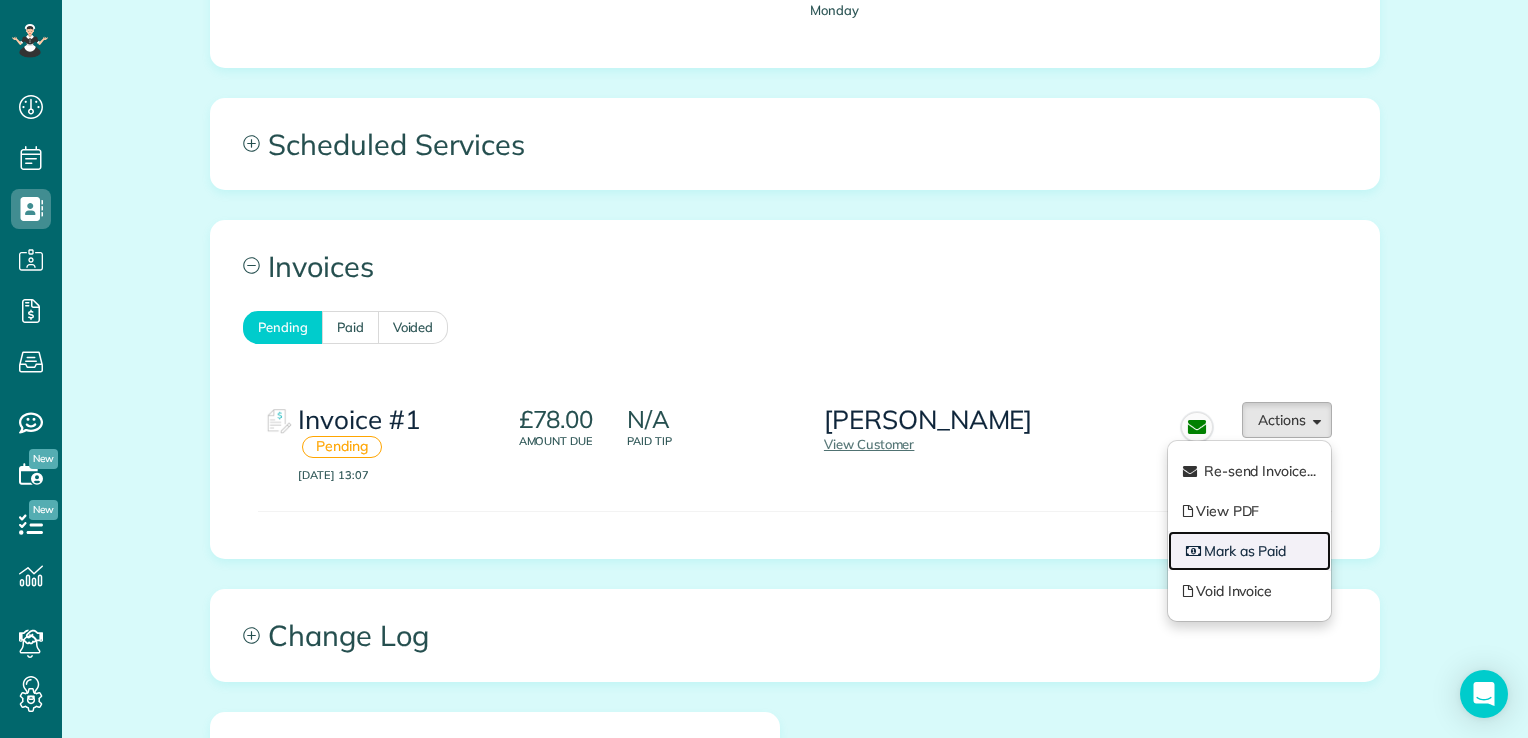 click on "Mark as Paid" at bounding box center (1249, 551) 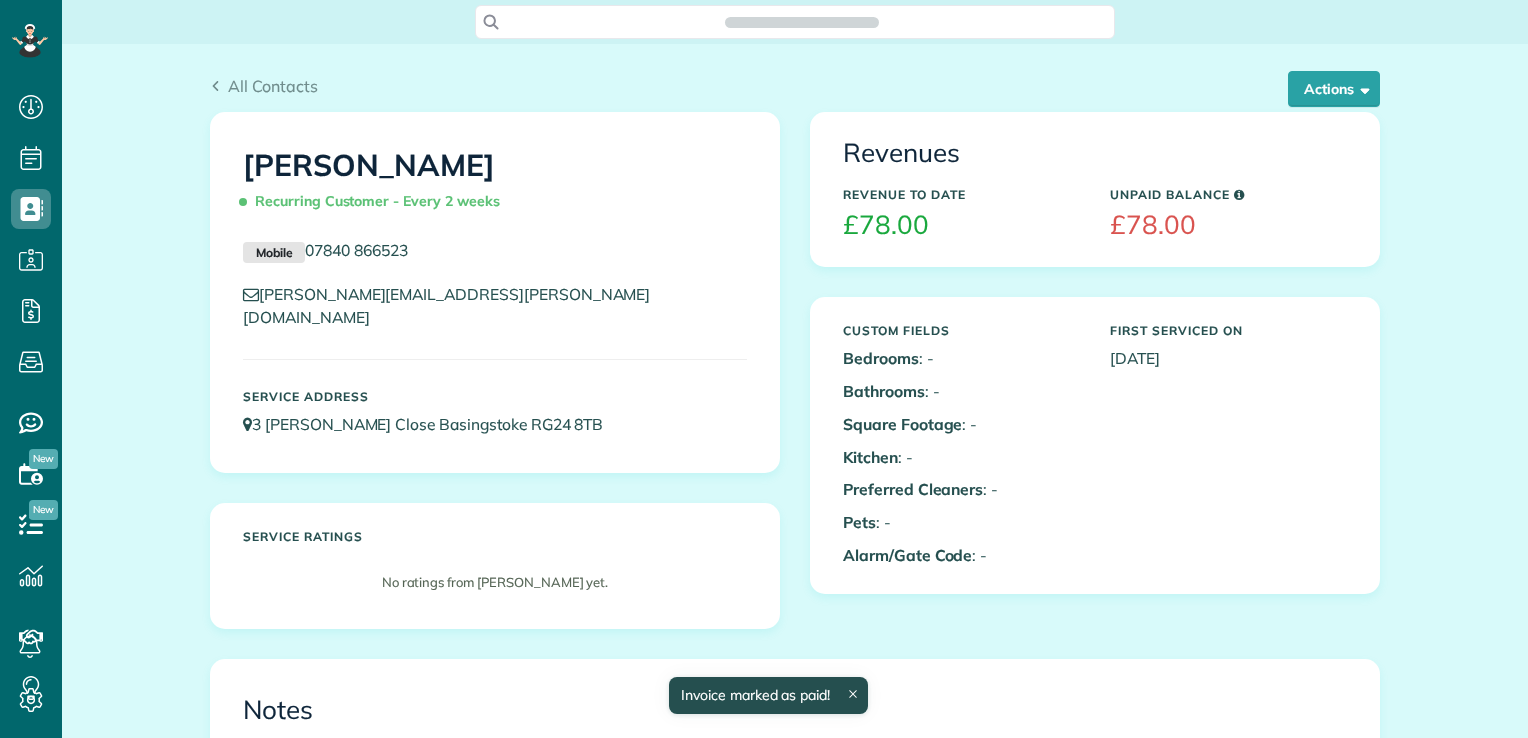 scroll, scrollTop: 0, scrollLeft: 0, axis: both 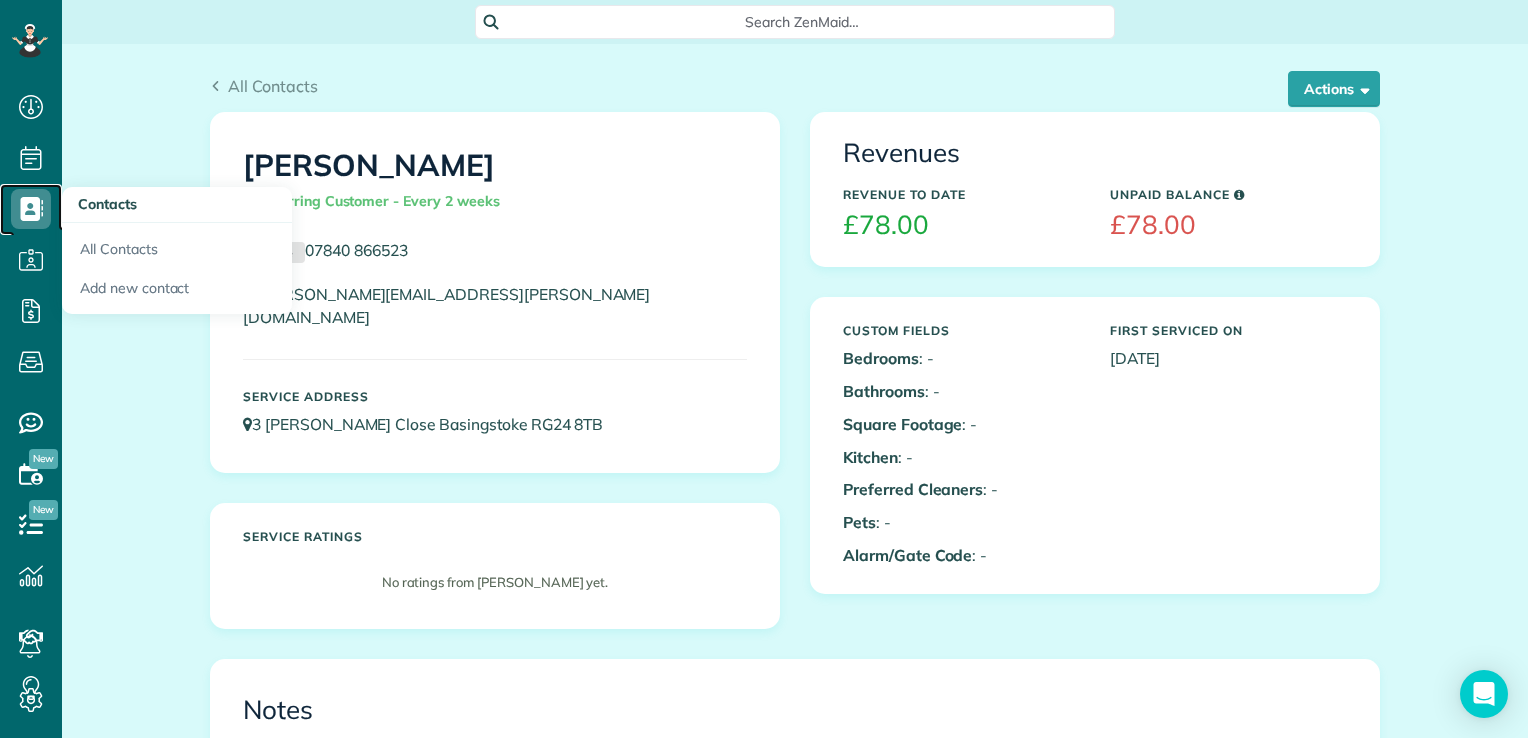 click 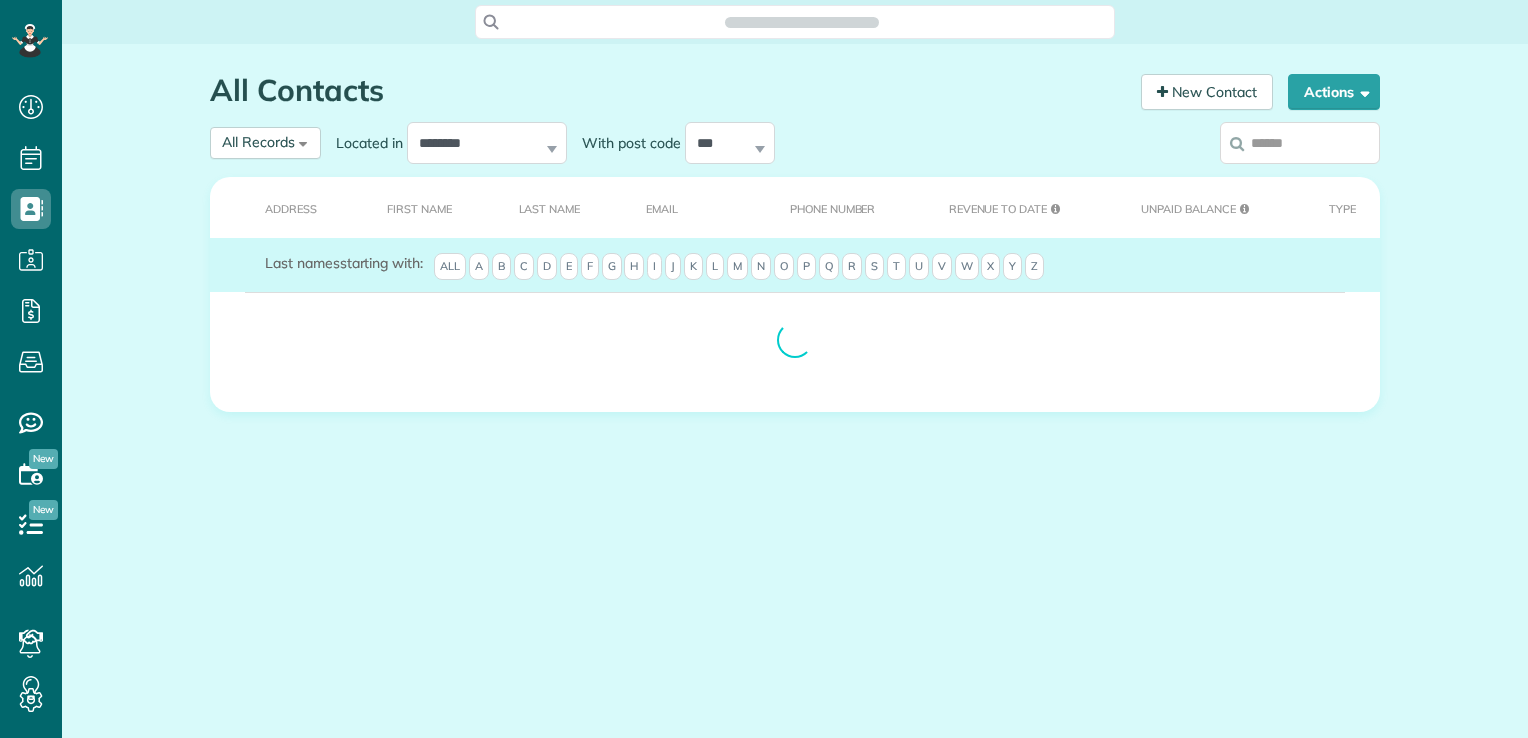 scroll, scrollTop: 0, scrollLeft: 0, axis: both 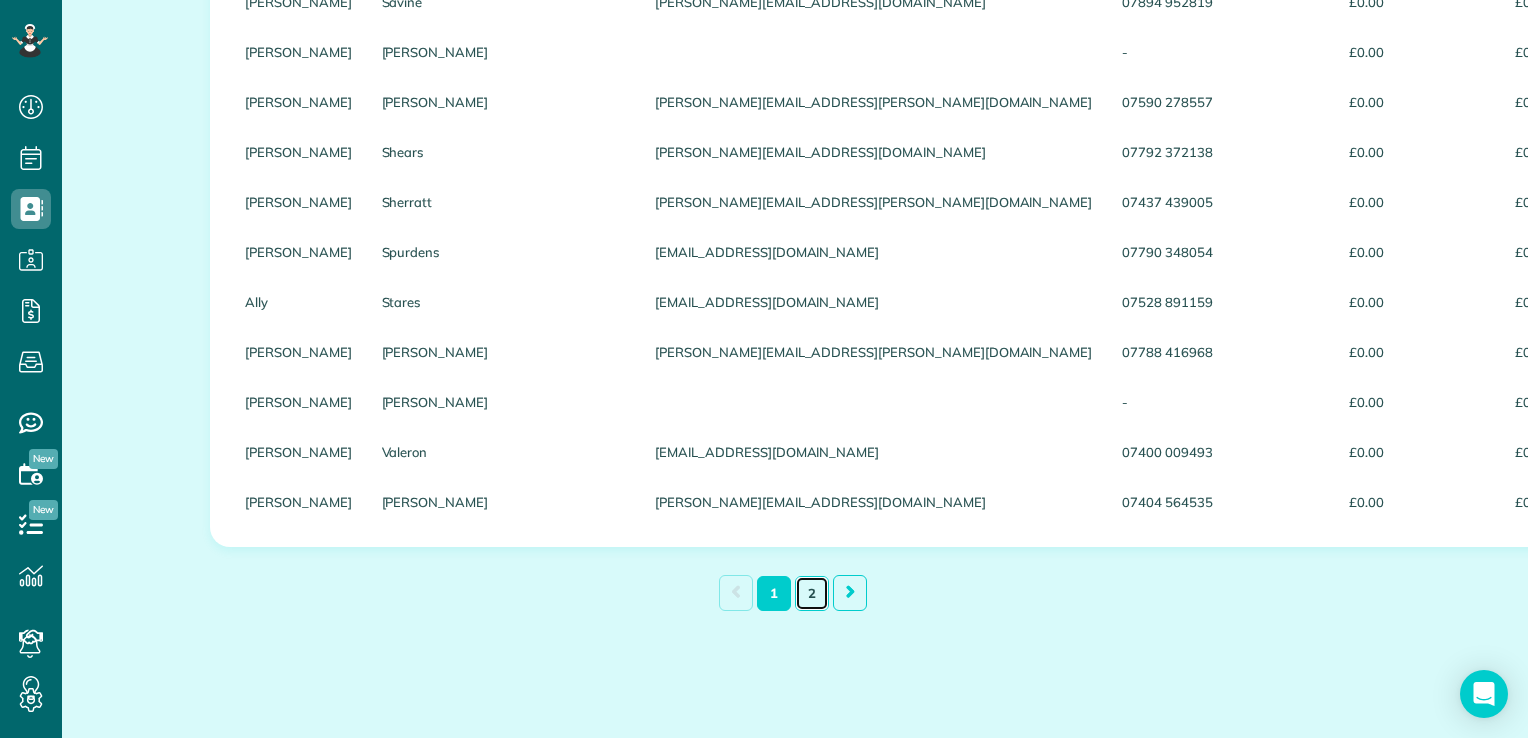 click on "2" at bounding box center (812, 593) 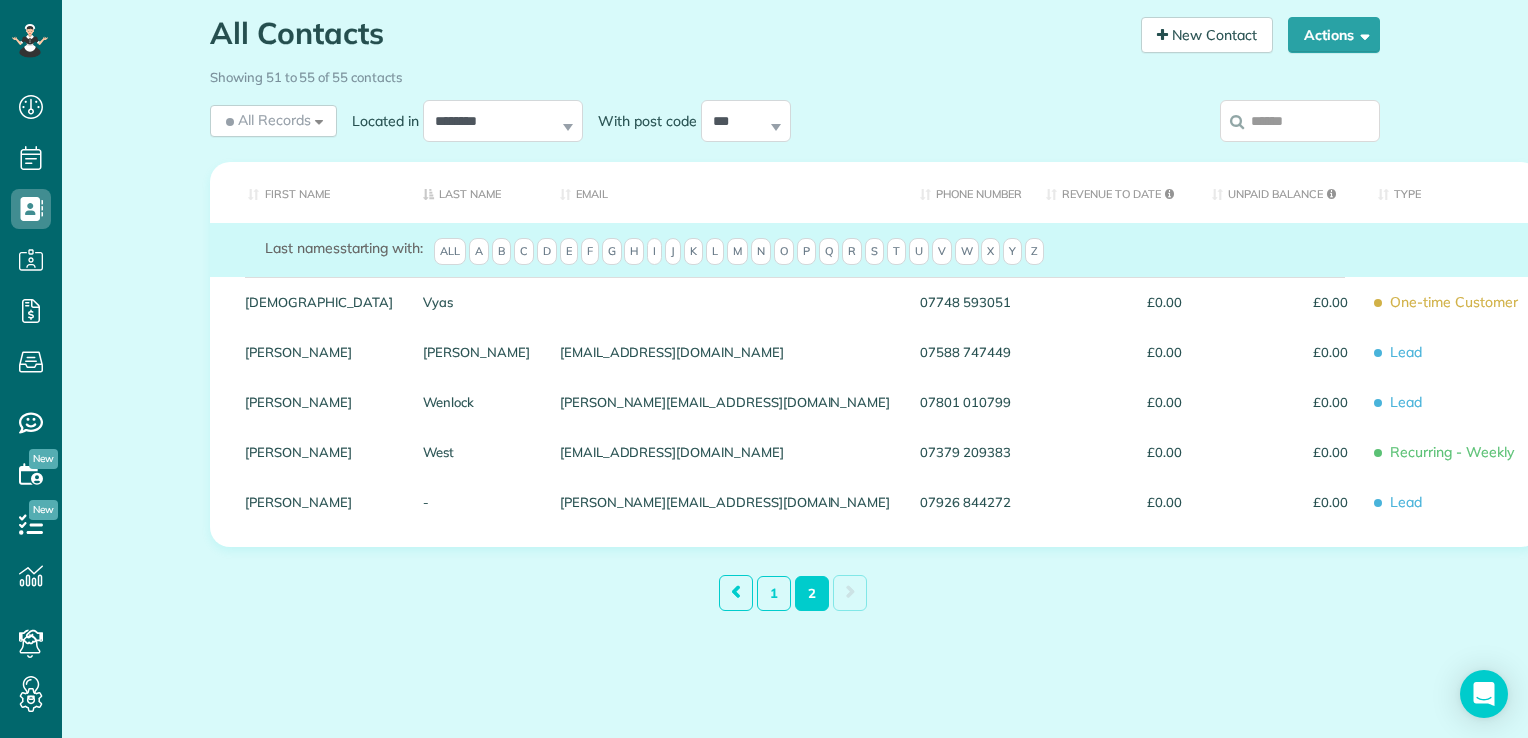 scroll, scrollTop: 56, scrollLeft: 0, axis: vertical 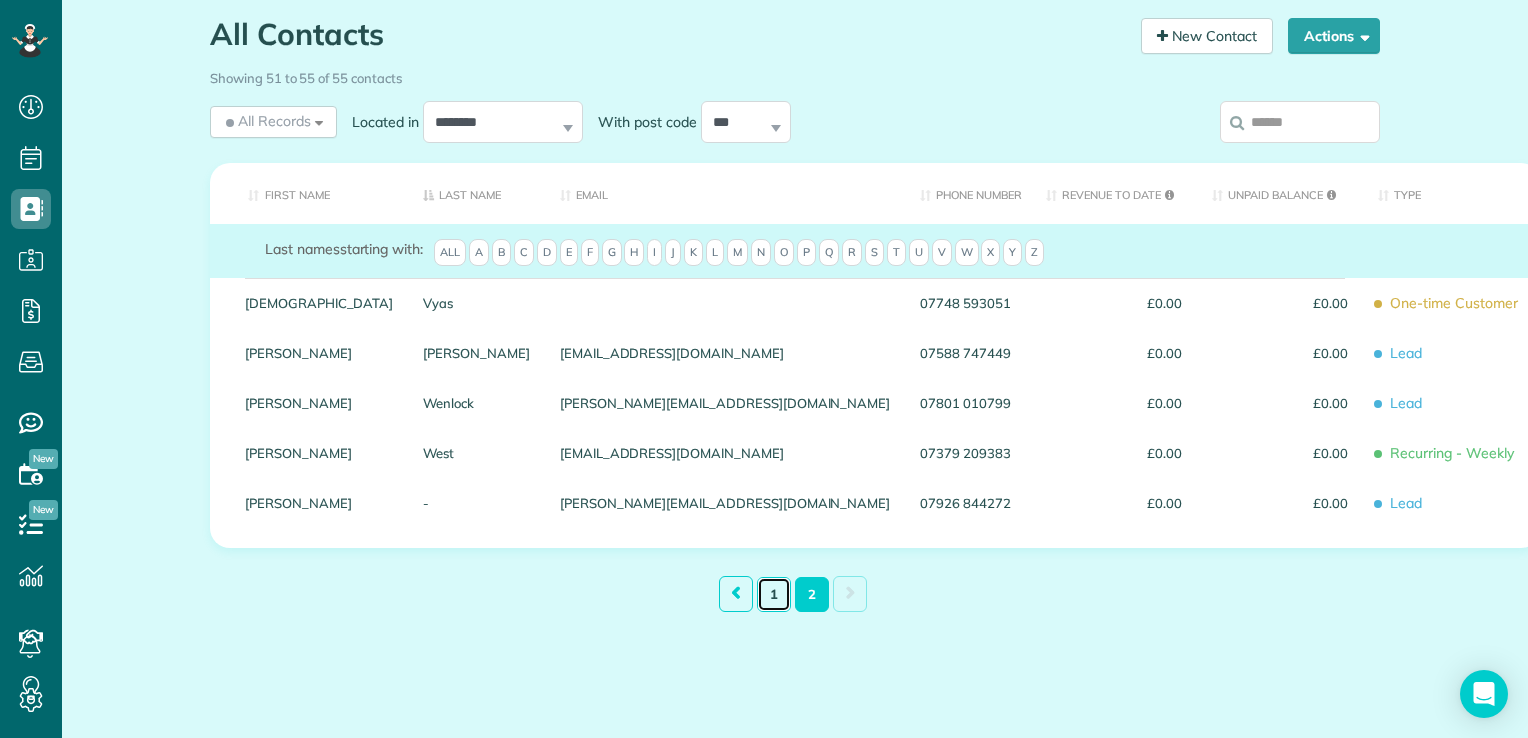 click on "1" at bounding box center (774, 594) 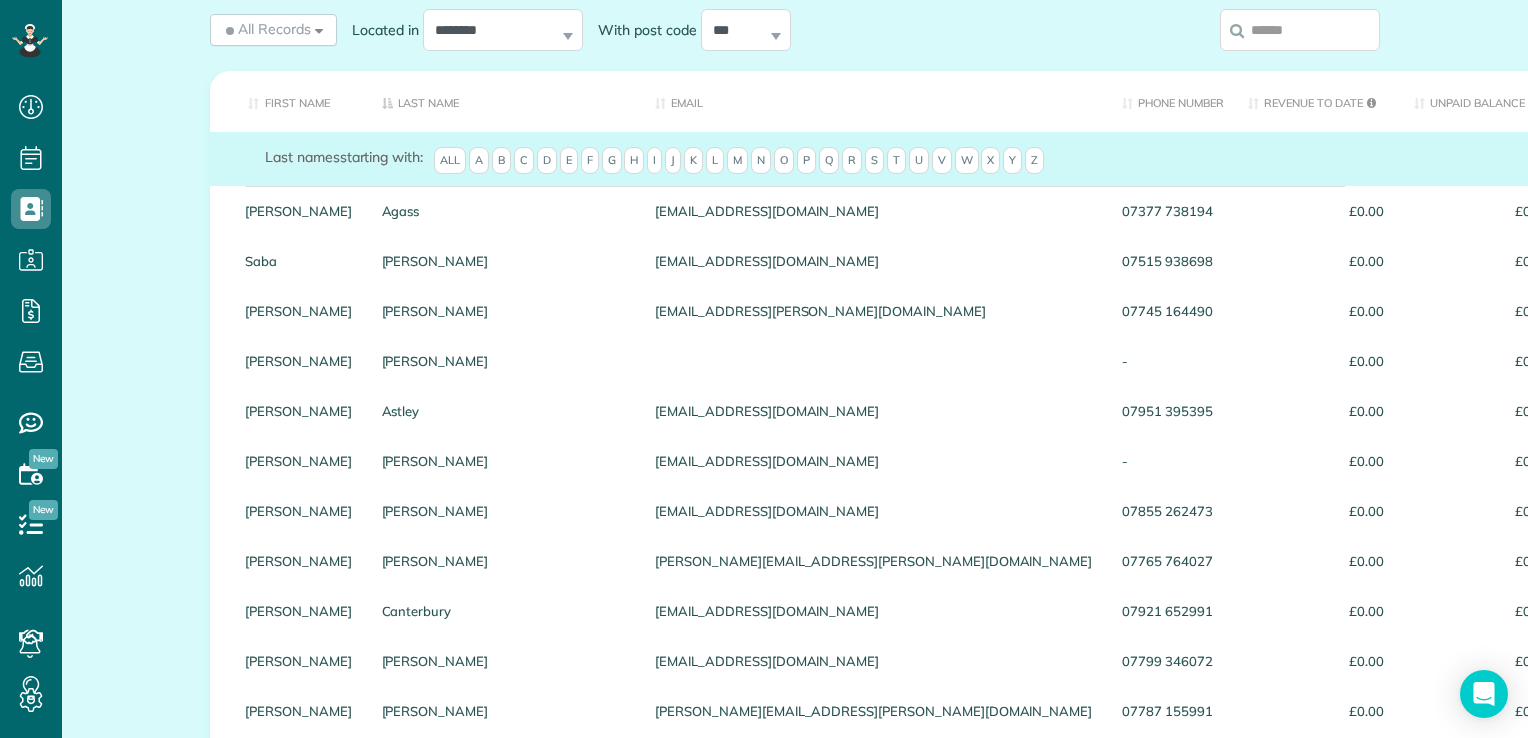 scroll, scrollTop: 144, scrollLeft: 0, axis: vertical 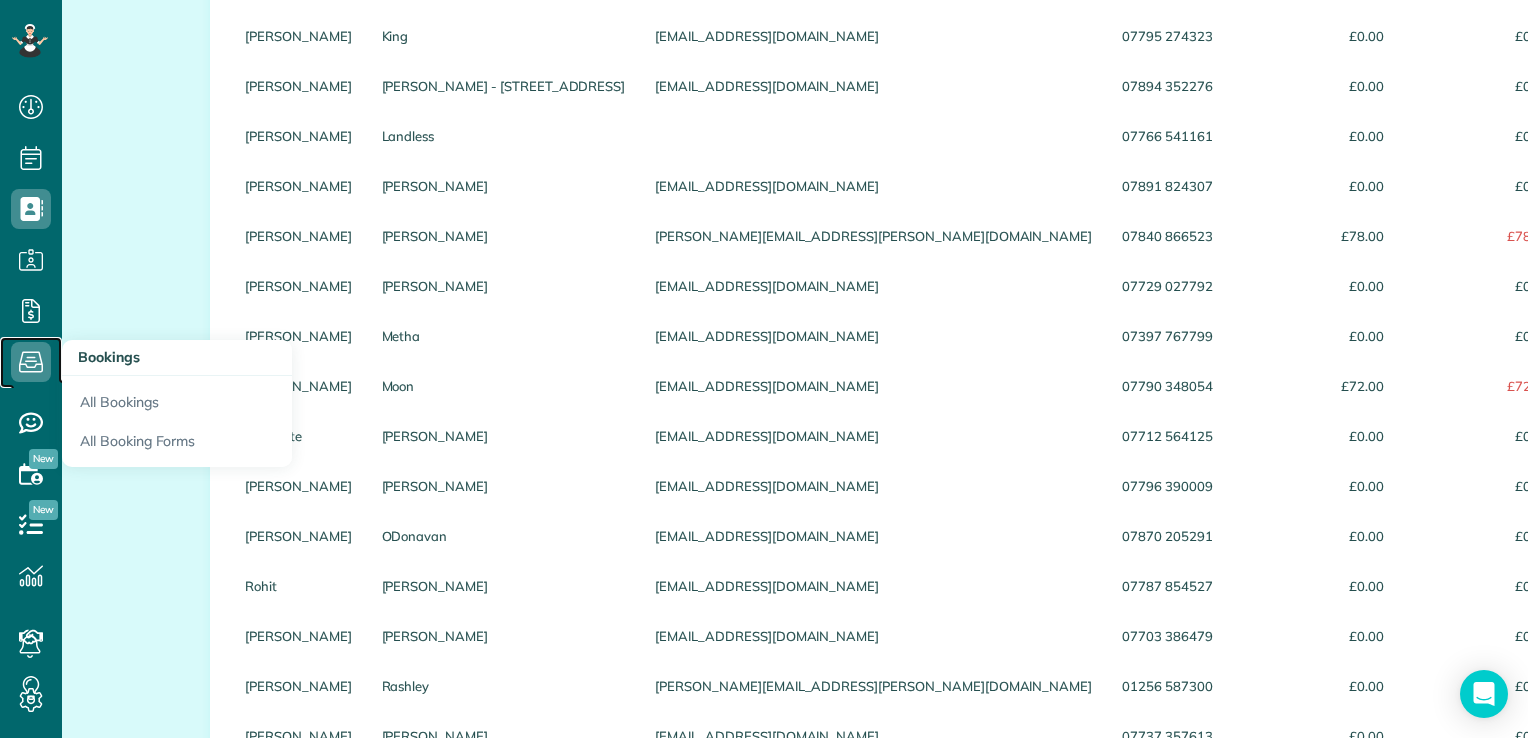 click 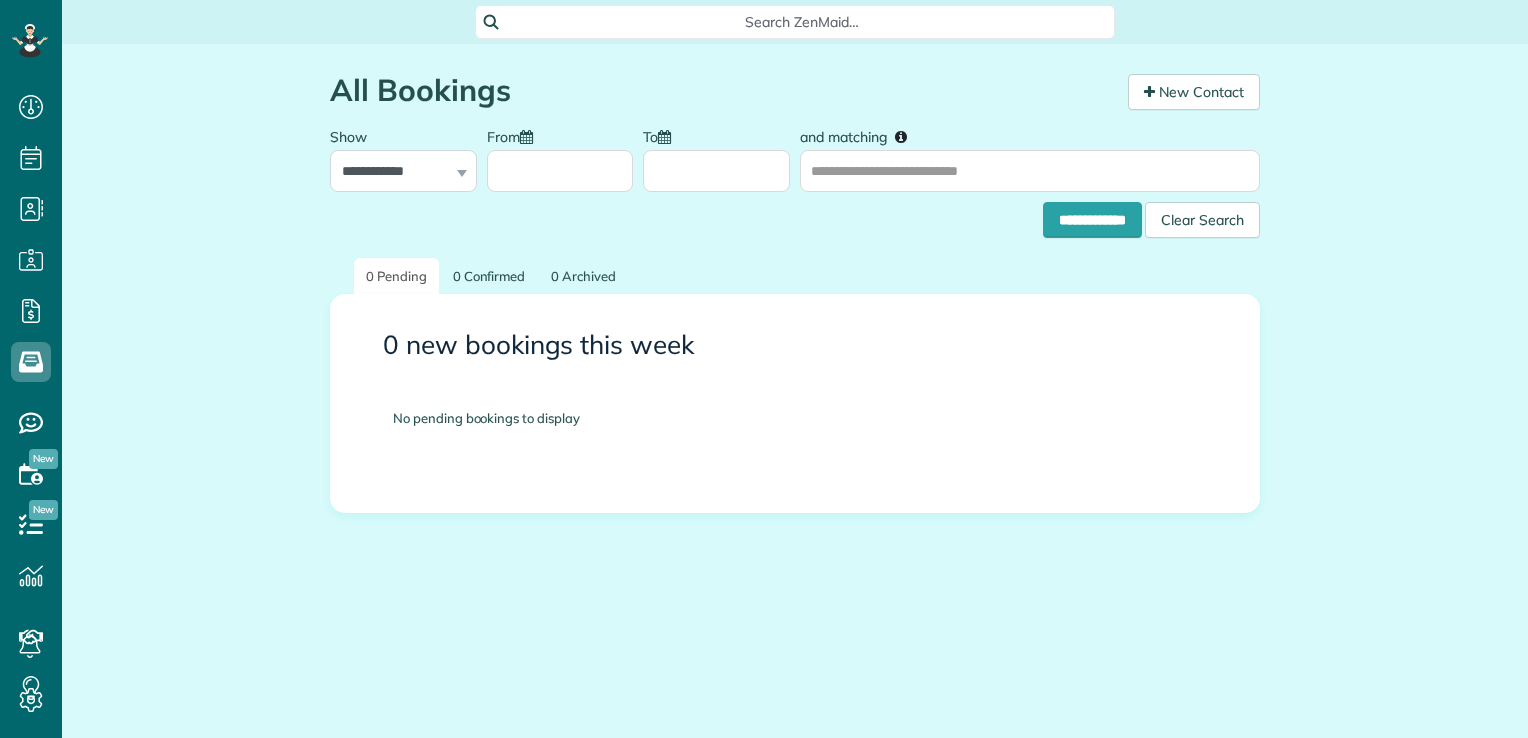 scroll, scrollTop: 0, scrollLeft: 0, axis: both 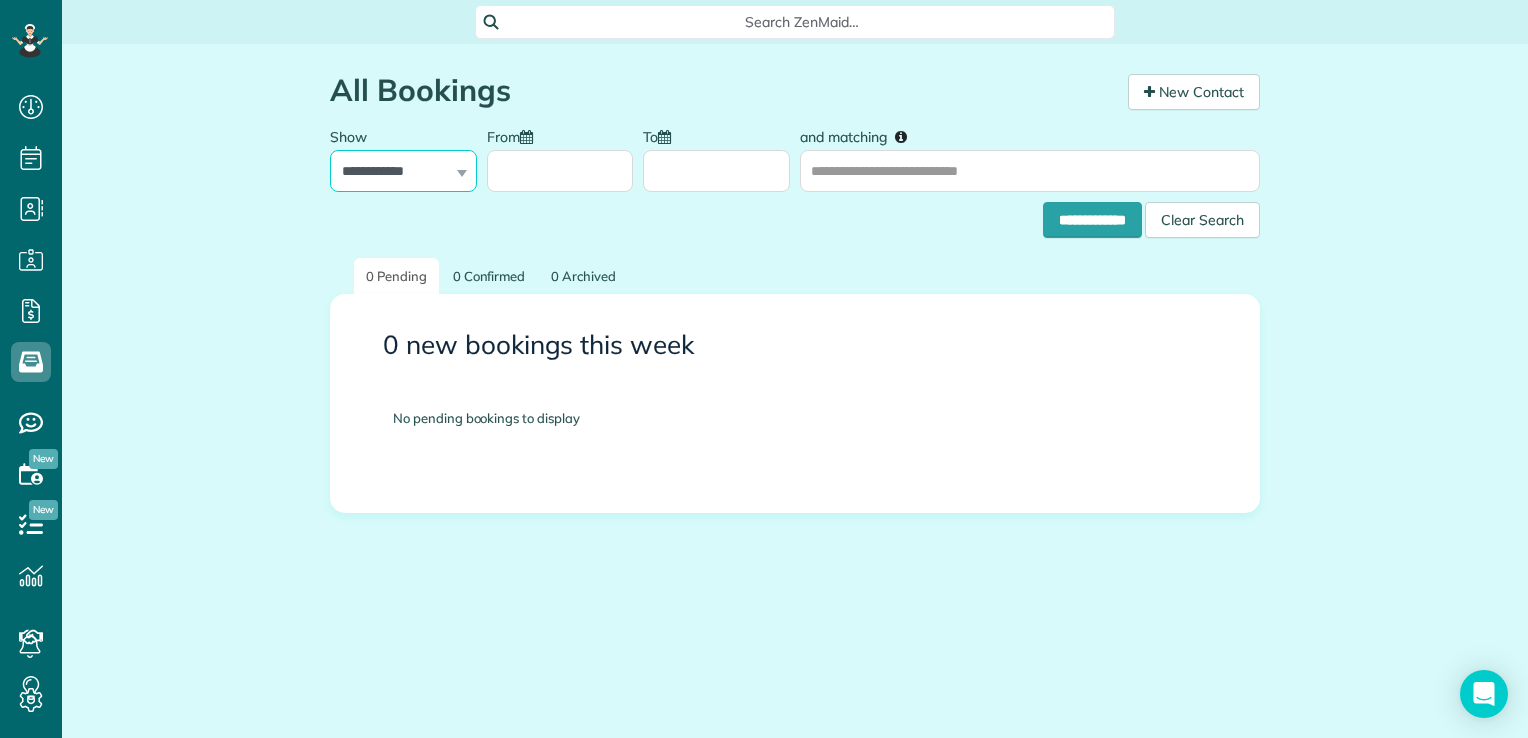 click on "**********" at bounding box center [403, 171] 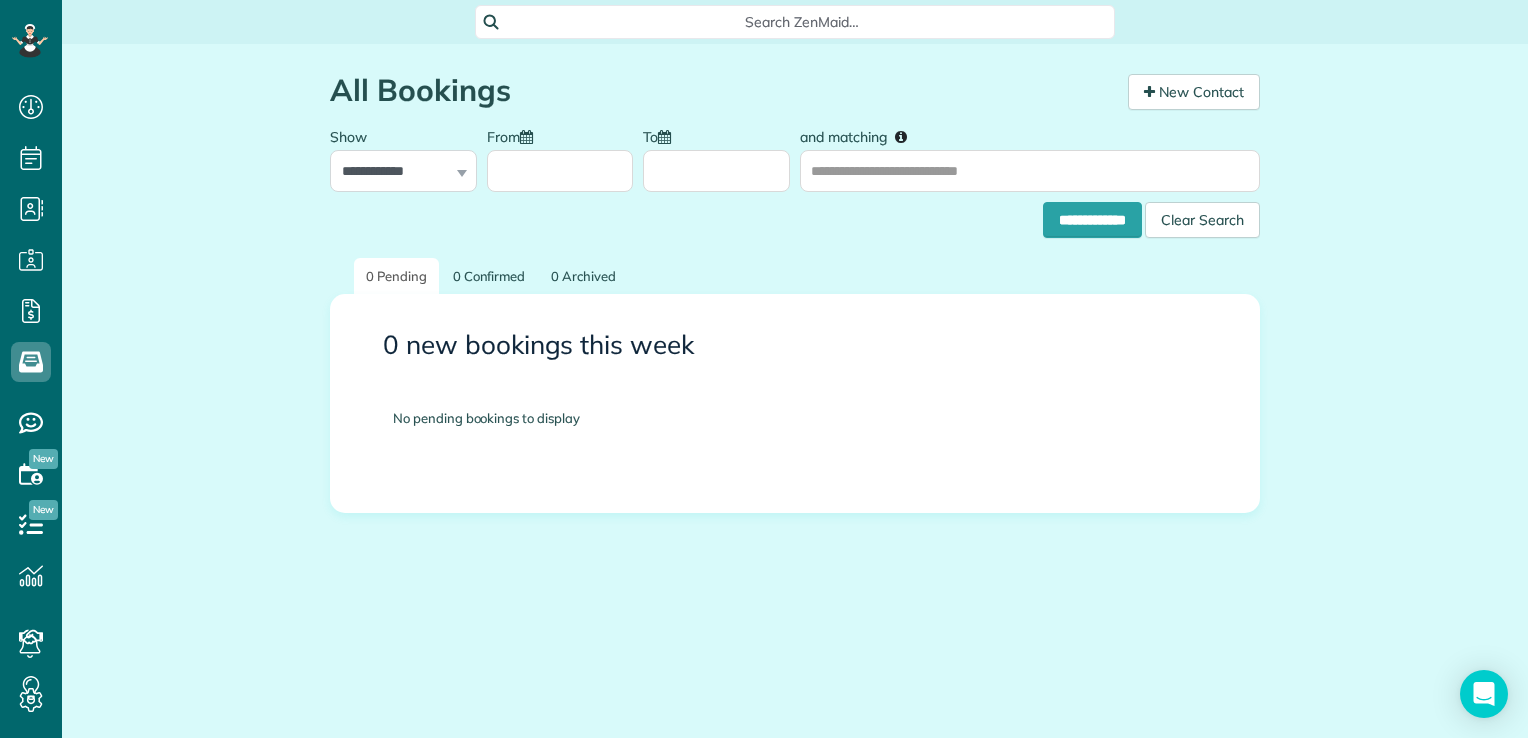 click on "**********" at bounding box center (795, 215) 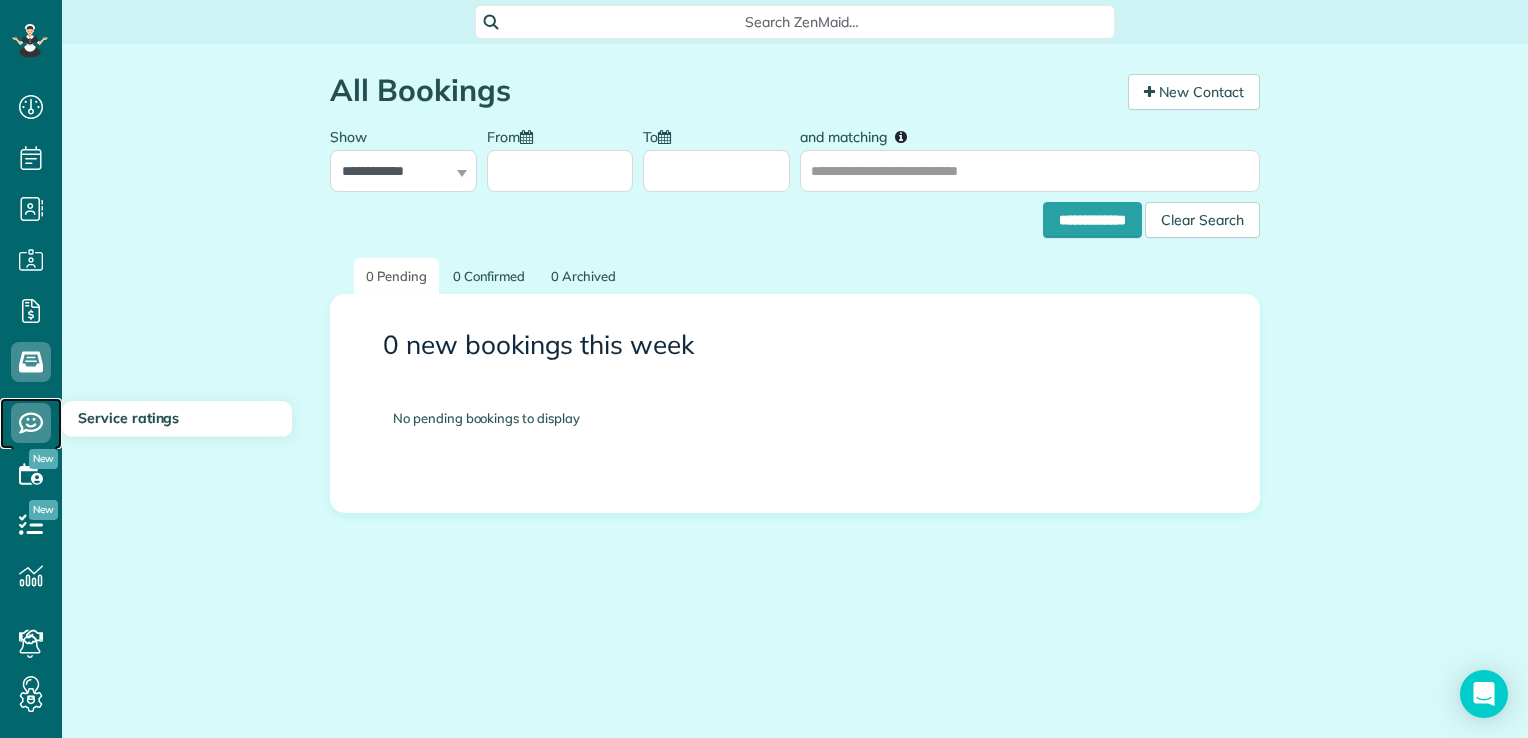 click 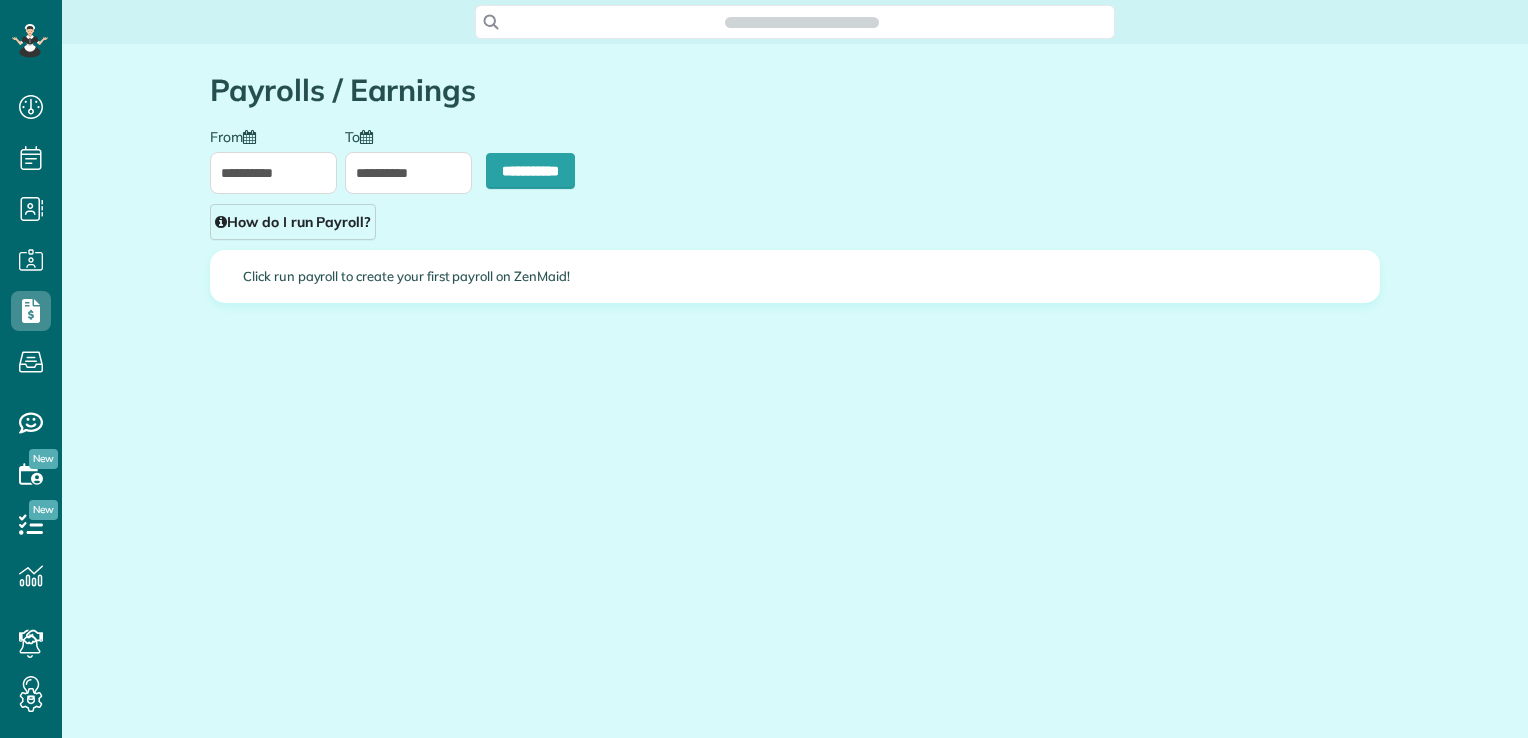 scroll, scrollTop: 0, scrollLeft: 0, axis: both 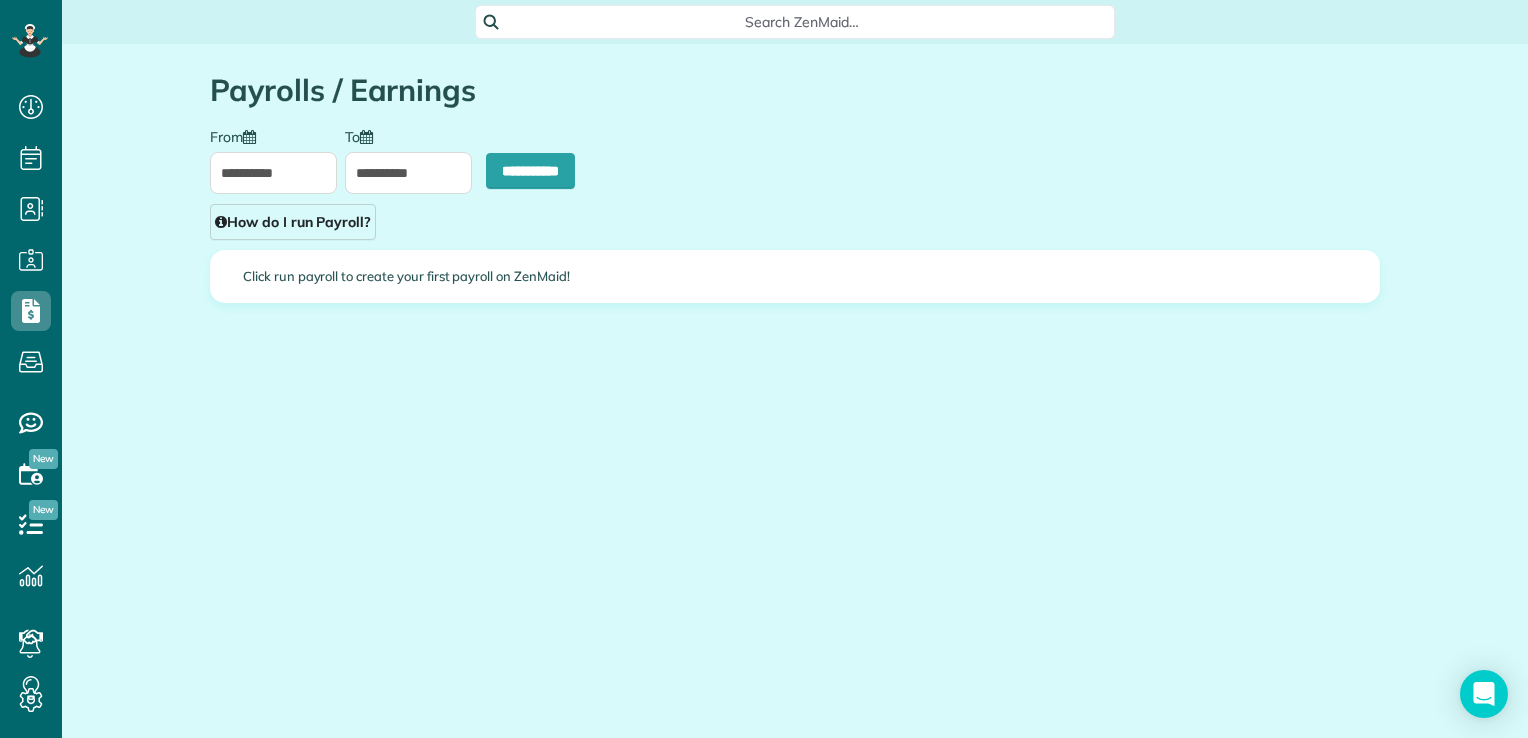 type on "**********" 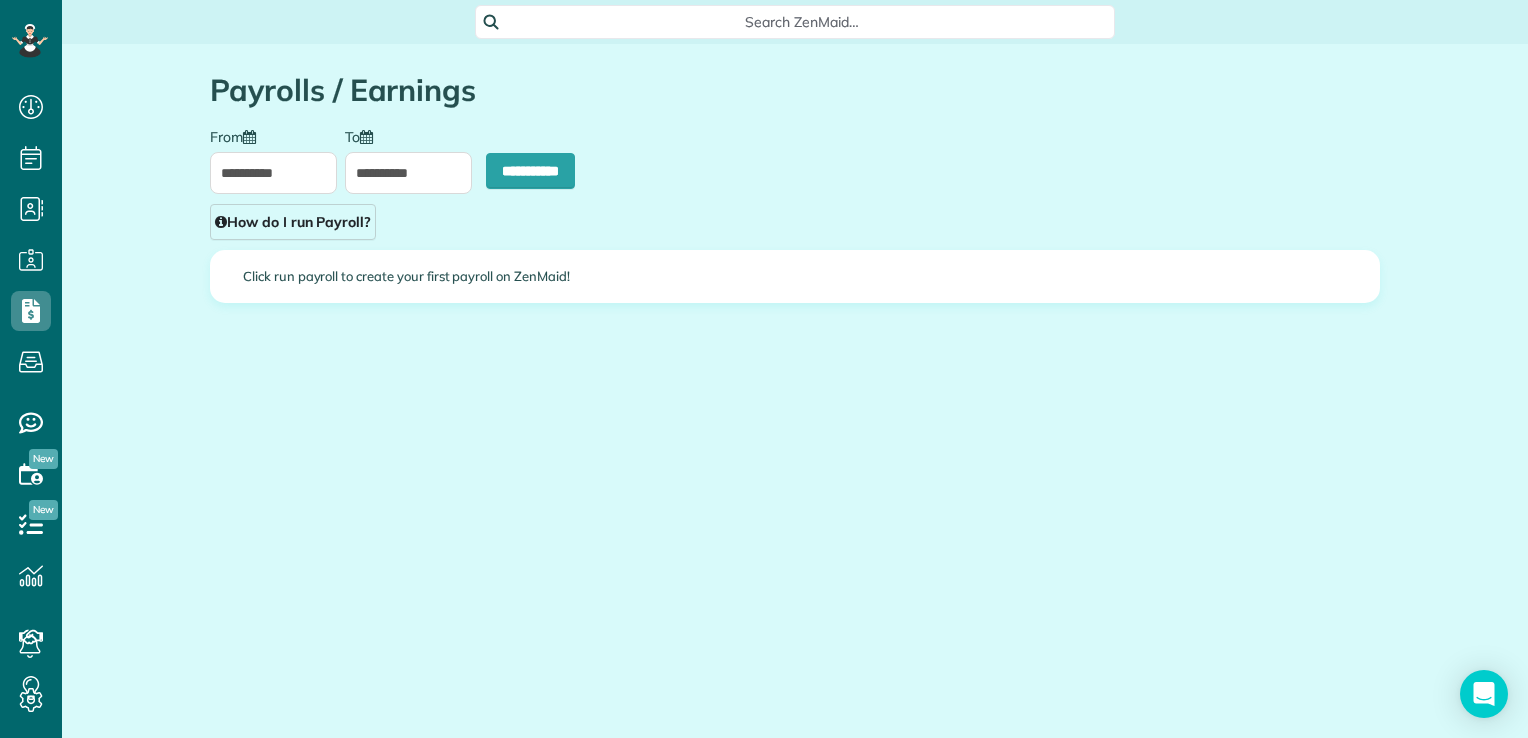type on "**********" 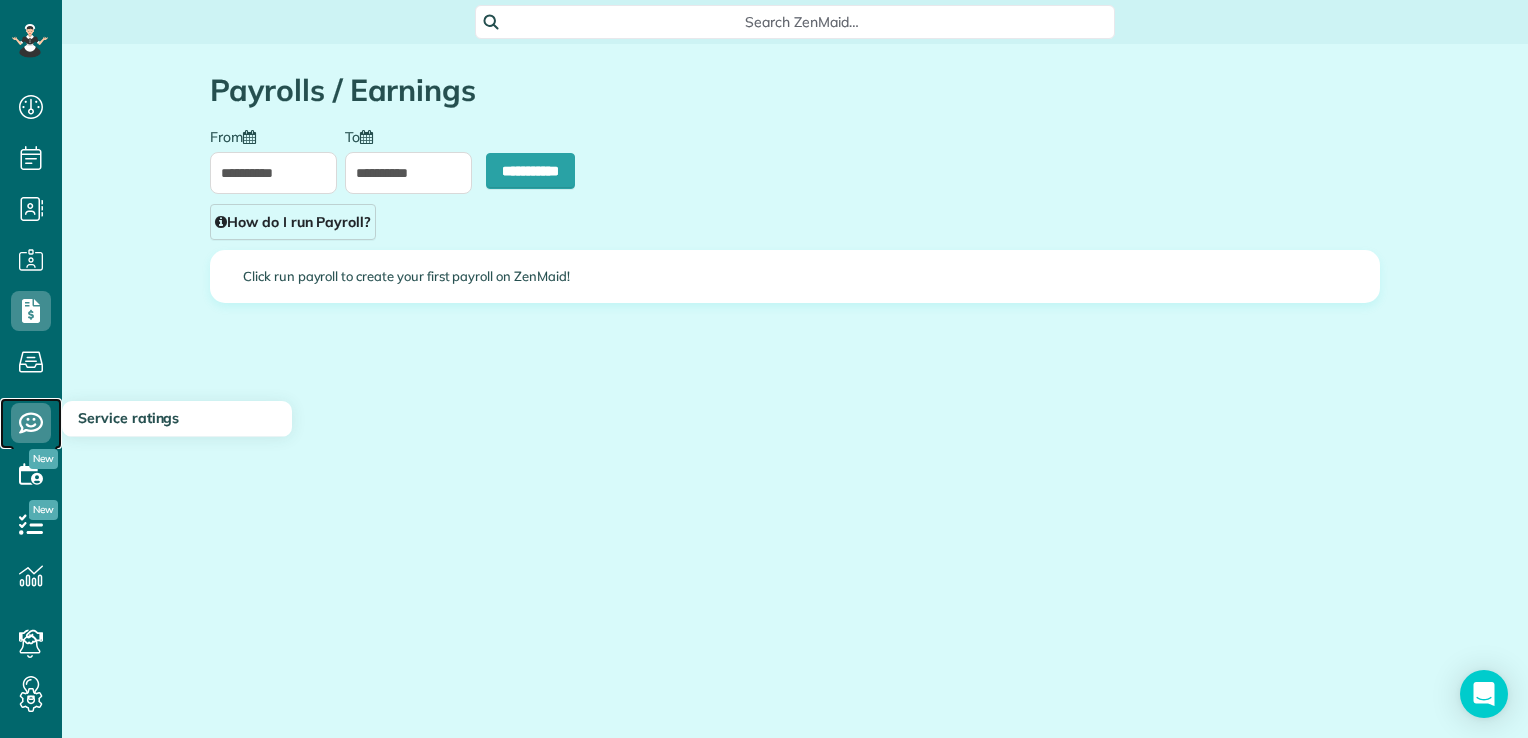 click 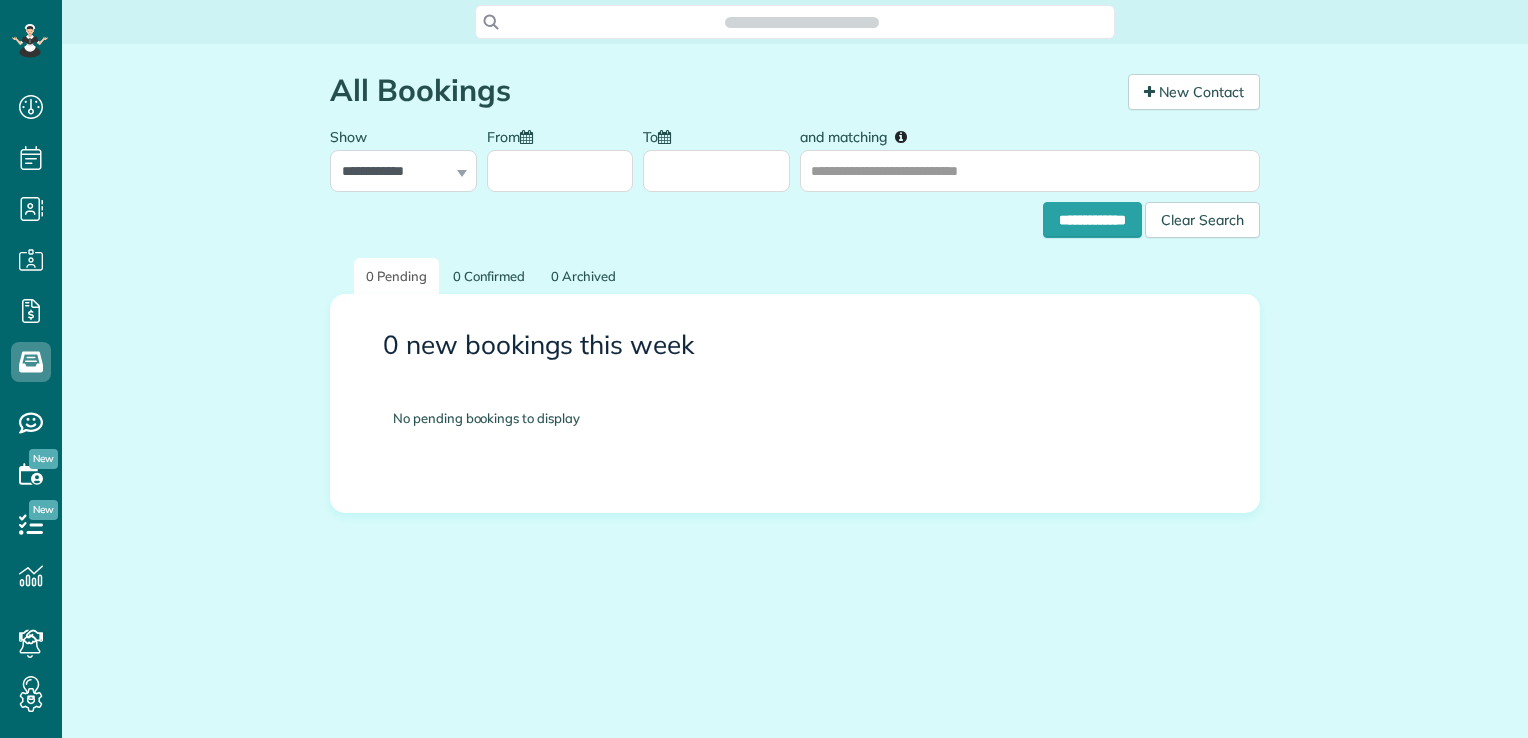 scroll, scrollTop: 0, scrollLeft: 0, axis: both 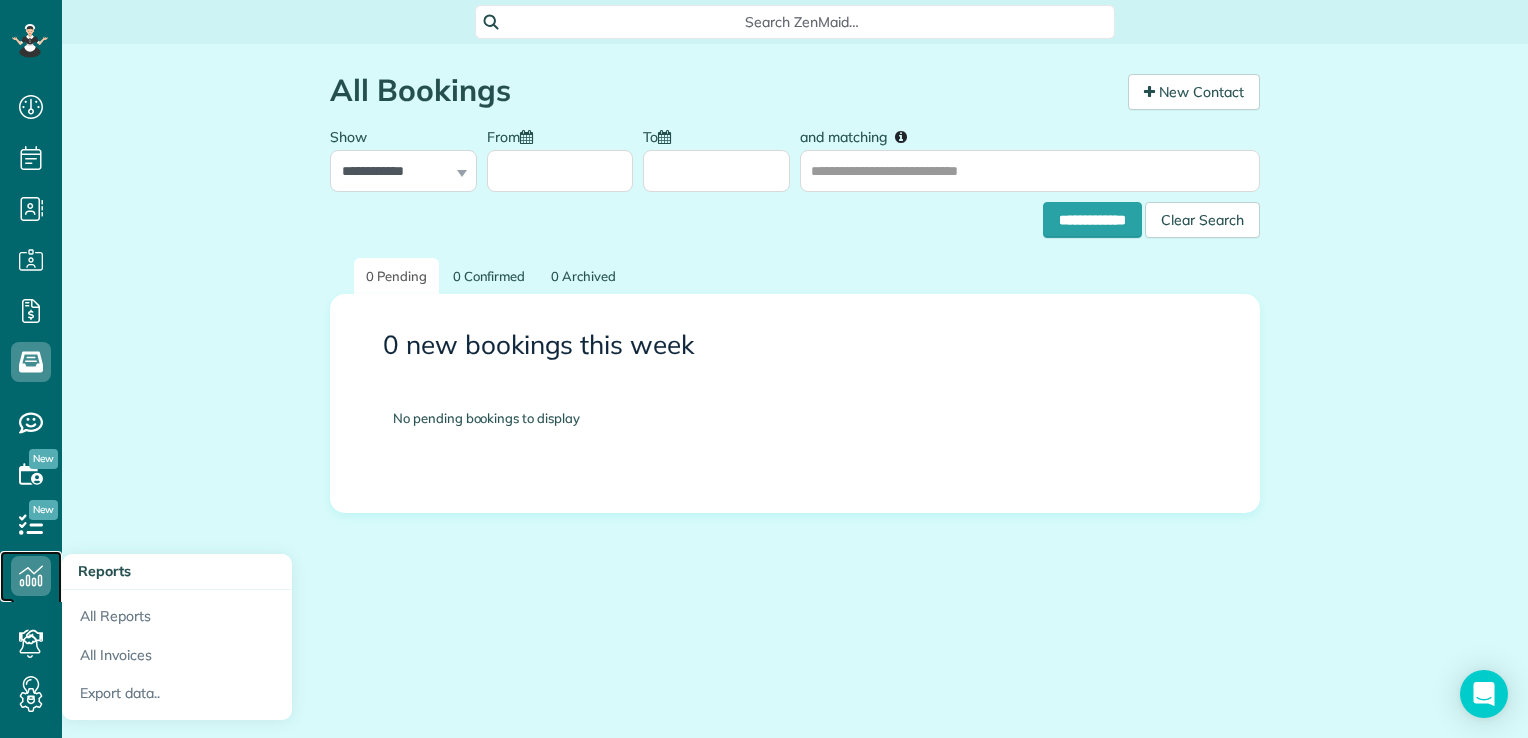 click 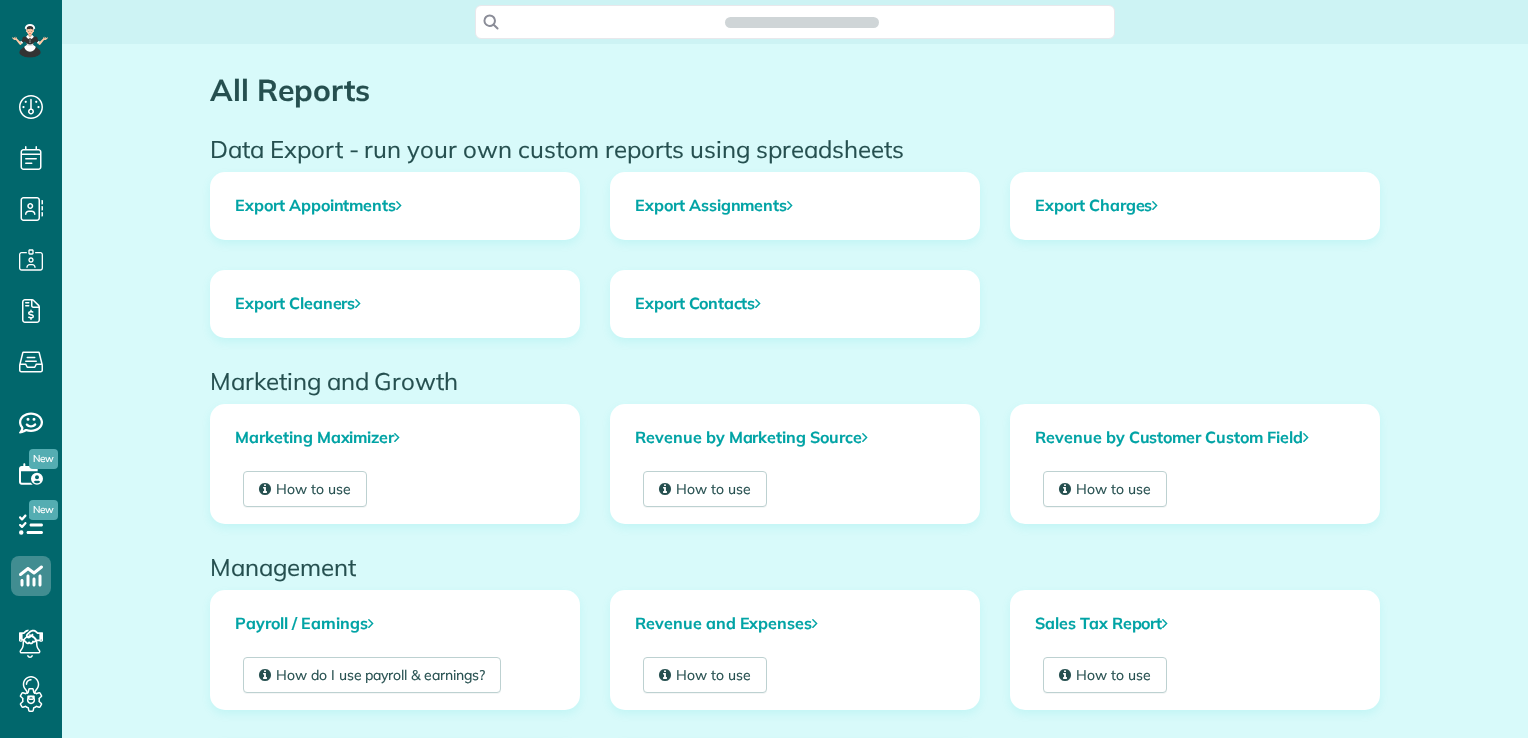 scroll, scrollTop: 0, scrollLeft: 0, axis: both 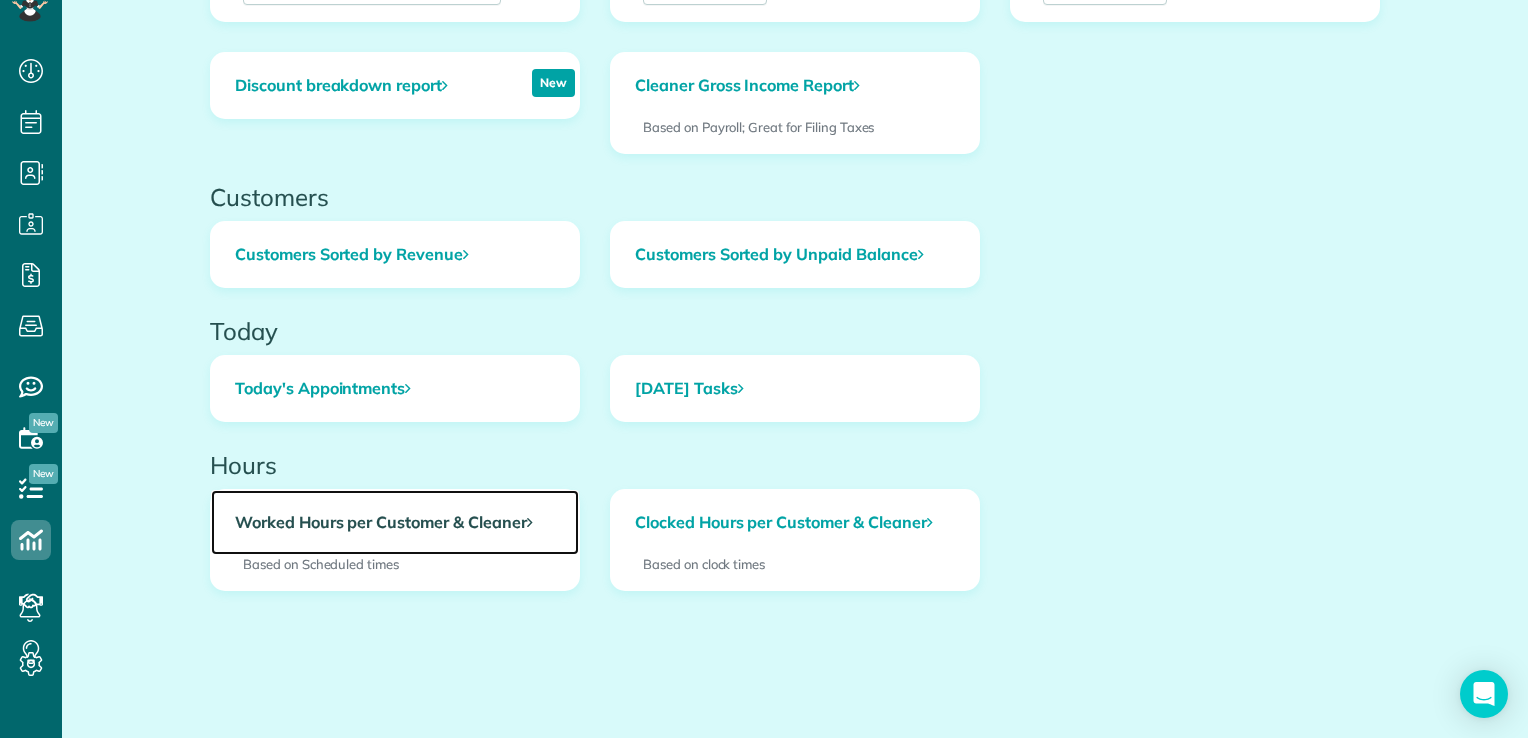 click on "Worked Hours per Customer & Cleaner" at bounding box center (395, 523) 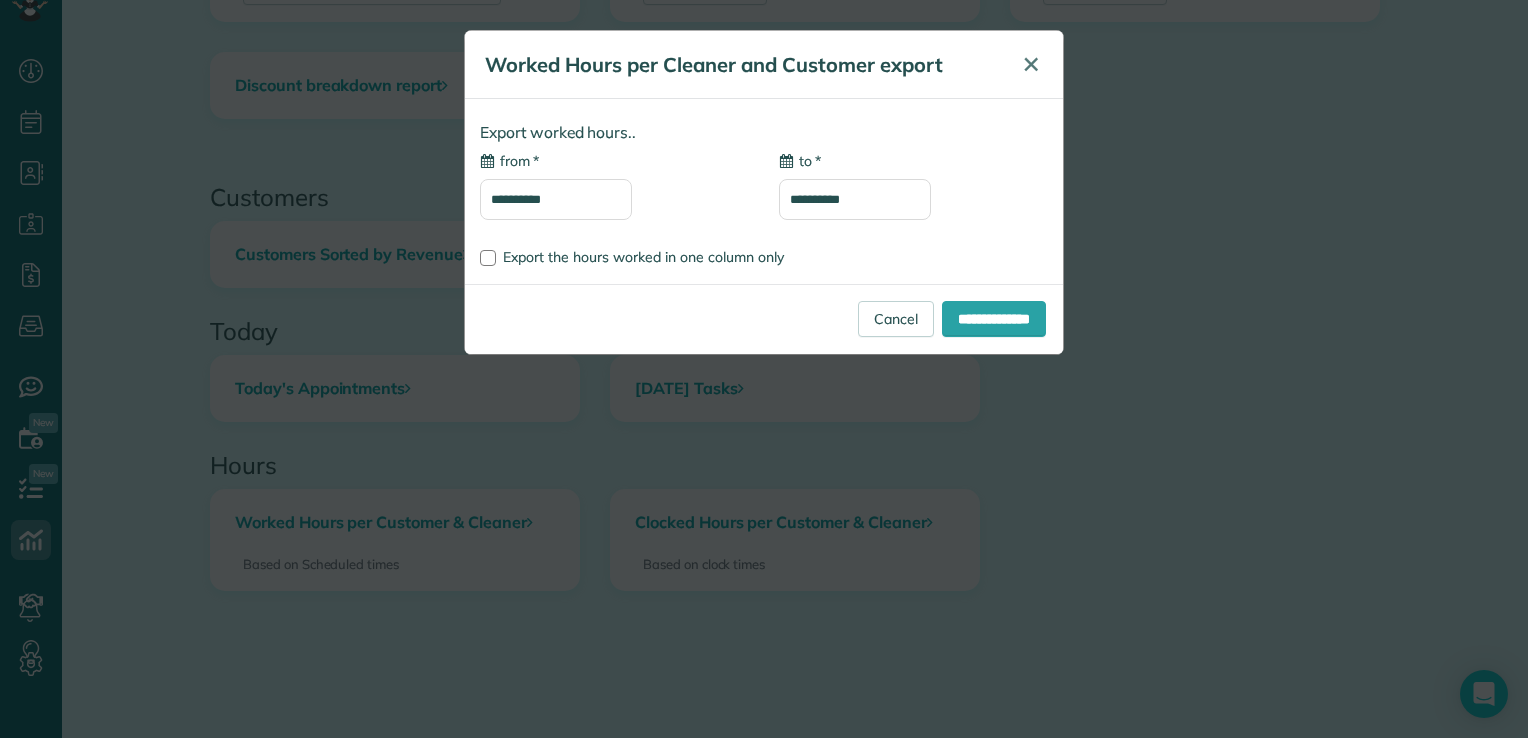 click on "✕" at bounding box center [1031, 64] 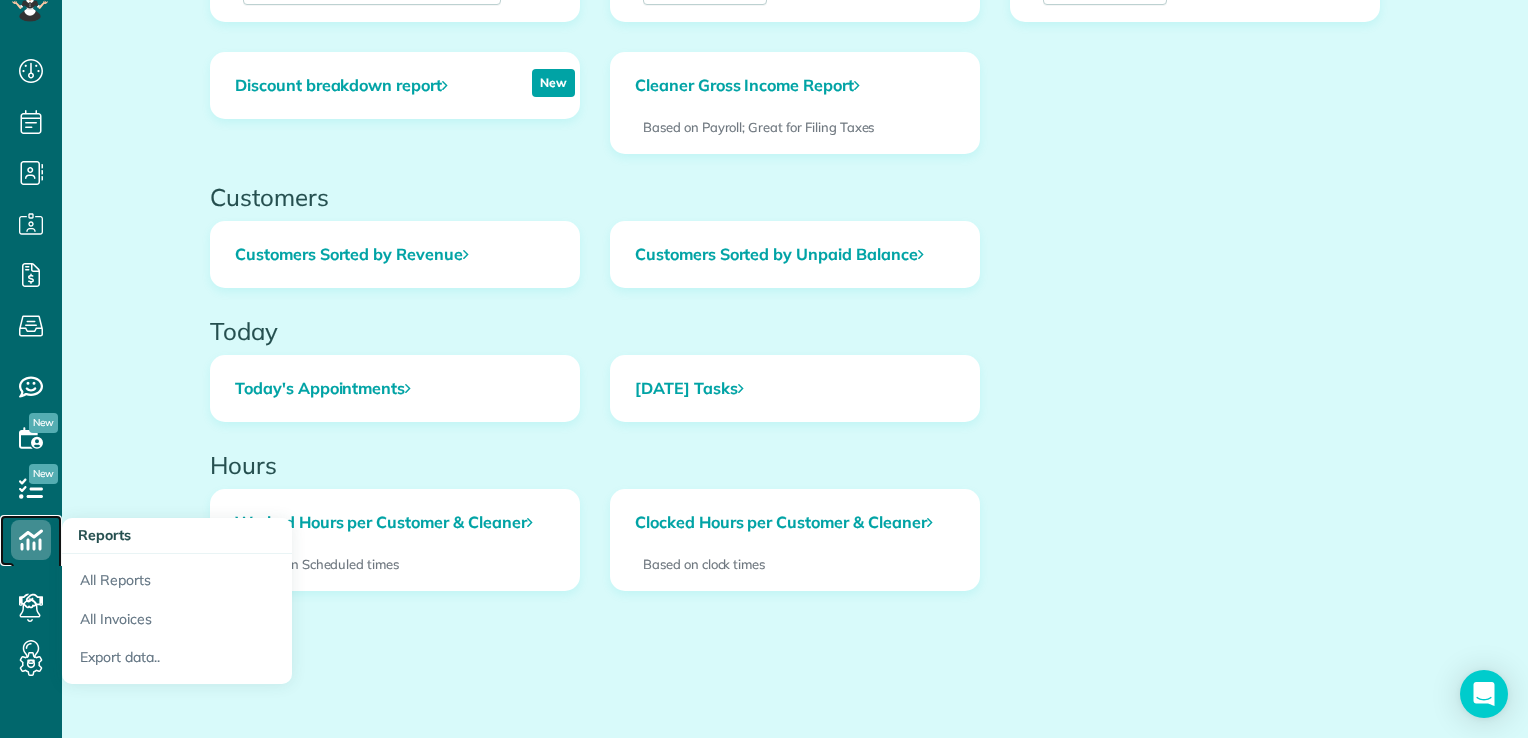 click 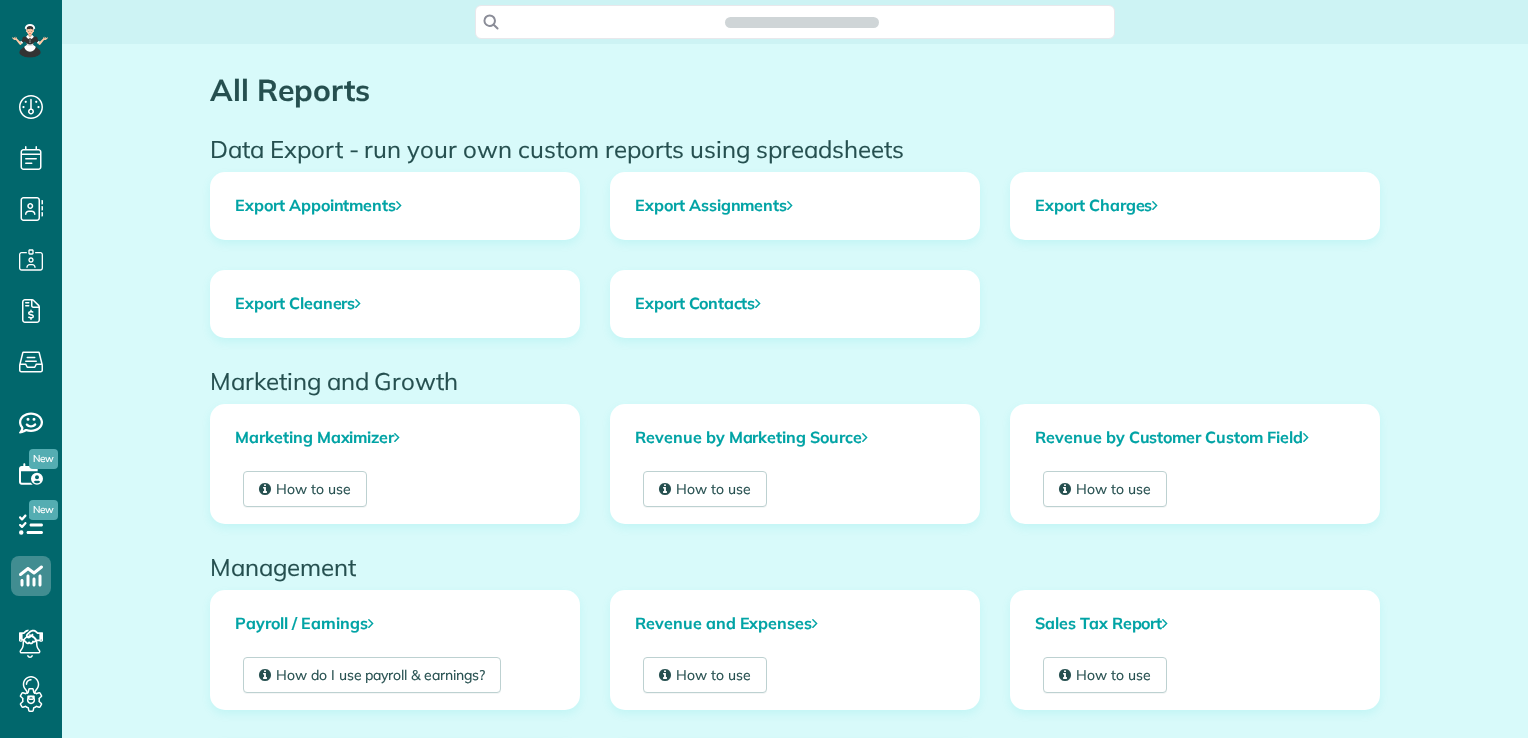 scroll, scrollTop: 0, scrollLeft: 0, axis: both 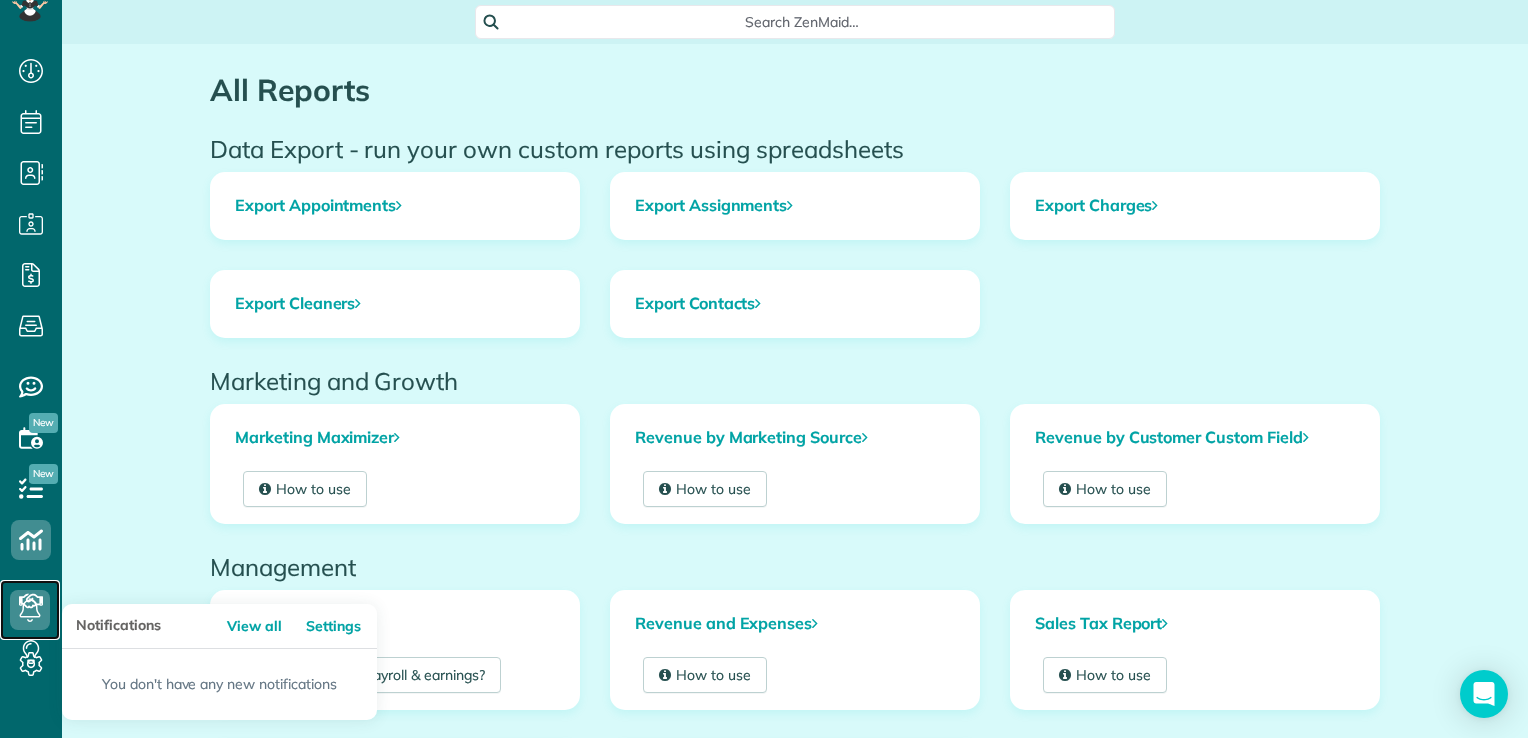 click 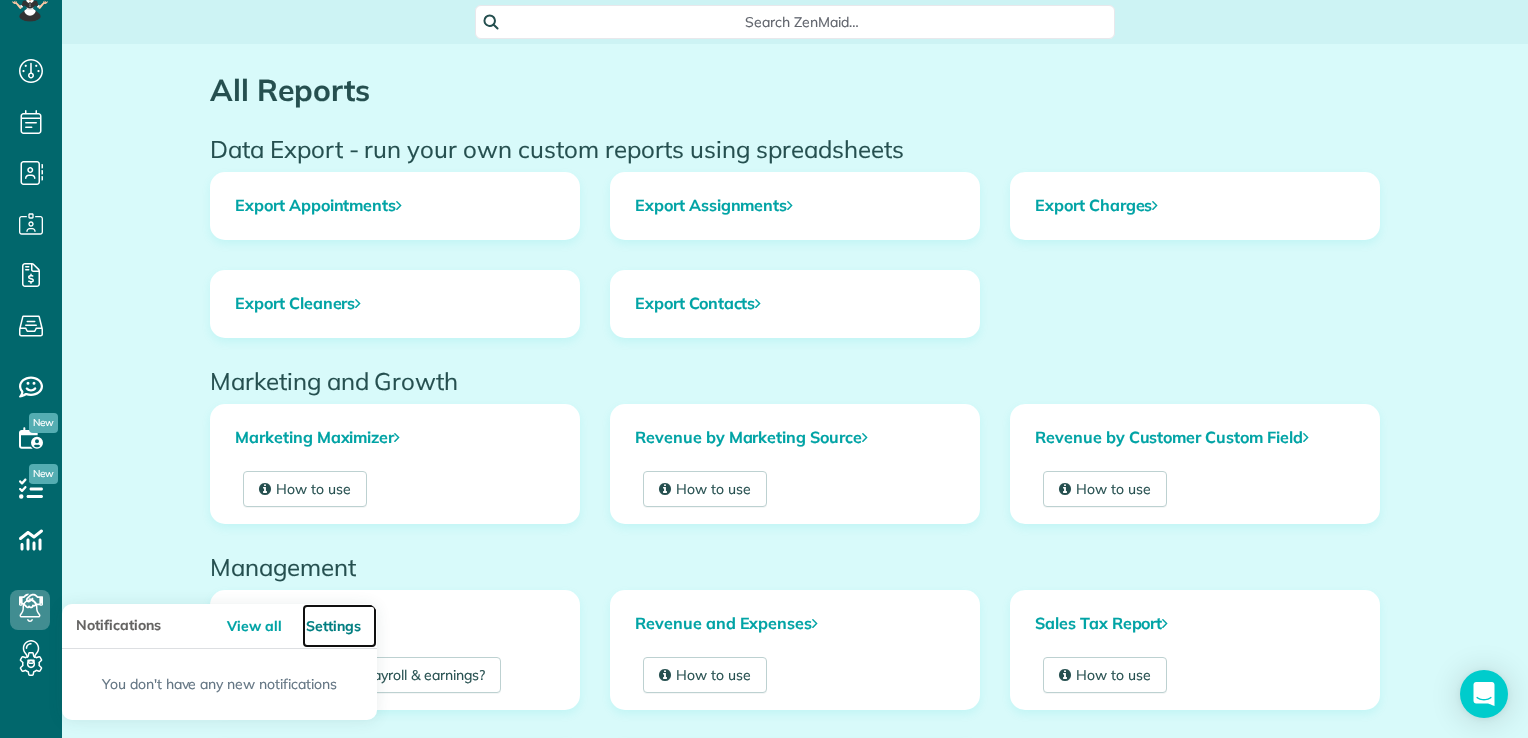 click on "Settings" at bounding box center (339, 626) 